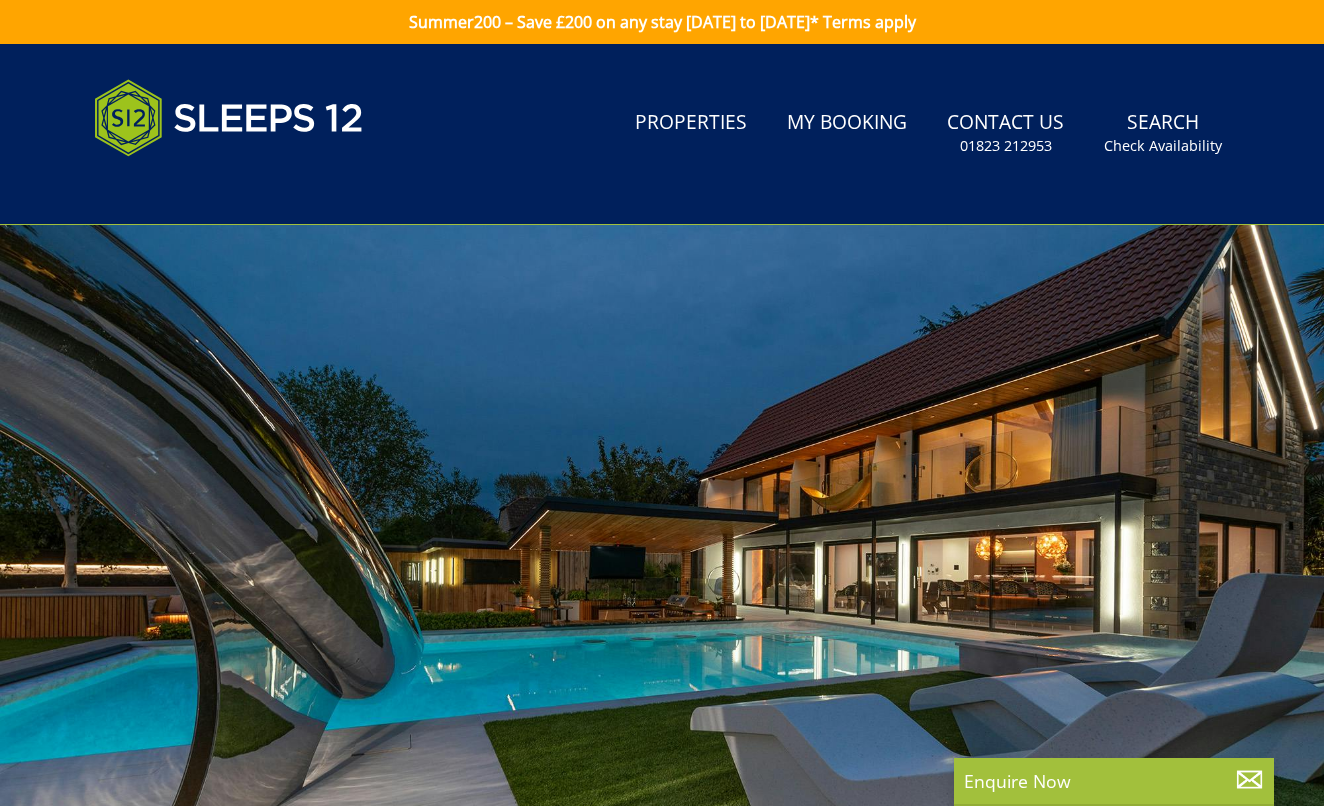 scroll, scrollTop: 0, scrollLeft: 0, axis: both 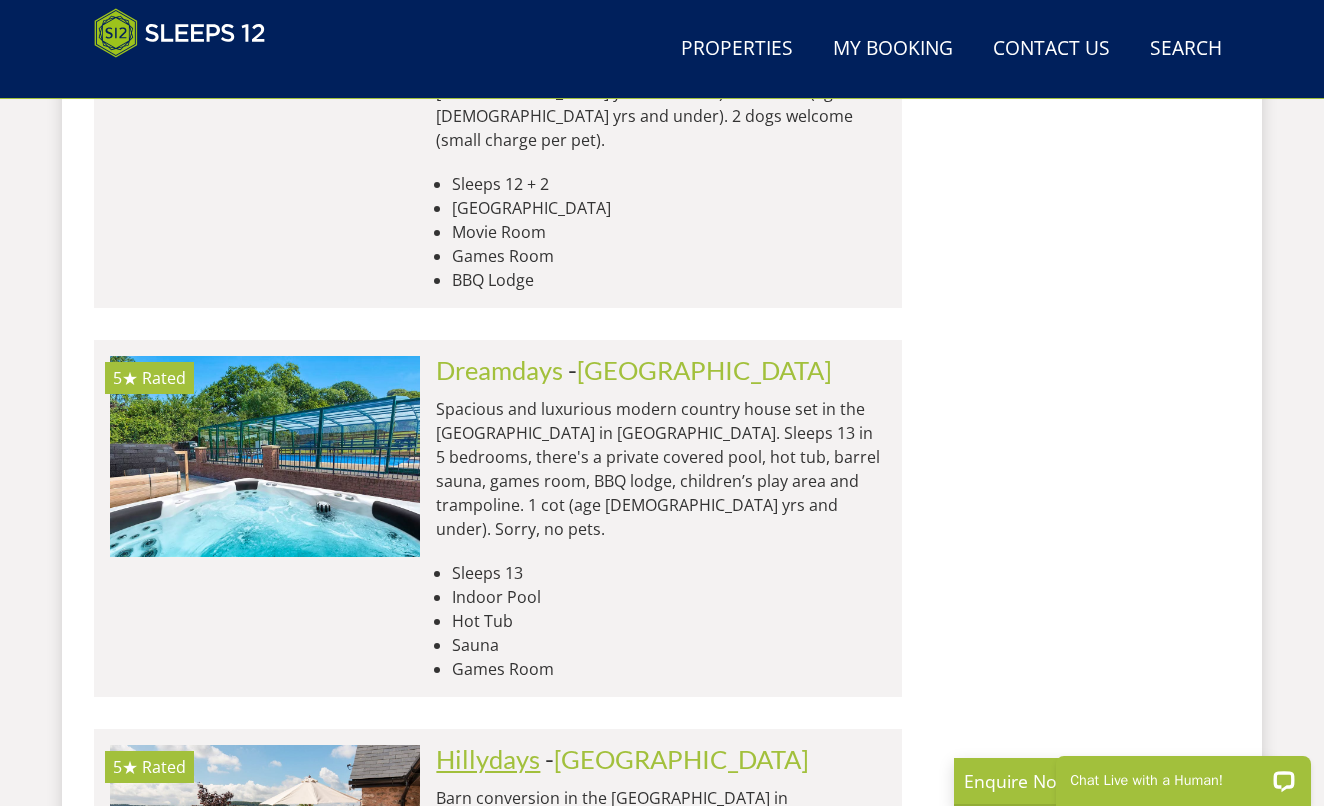 click on "Hillydays" at bounding box center (488, 759) 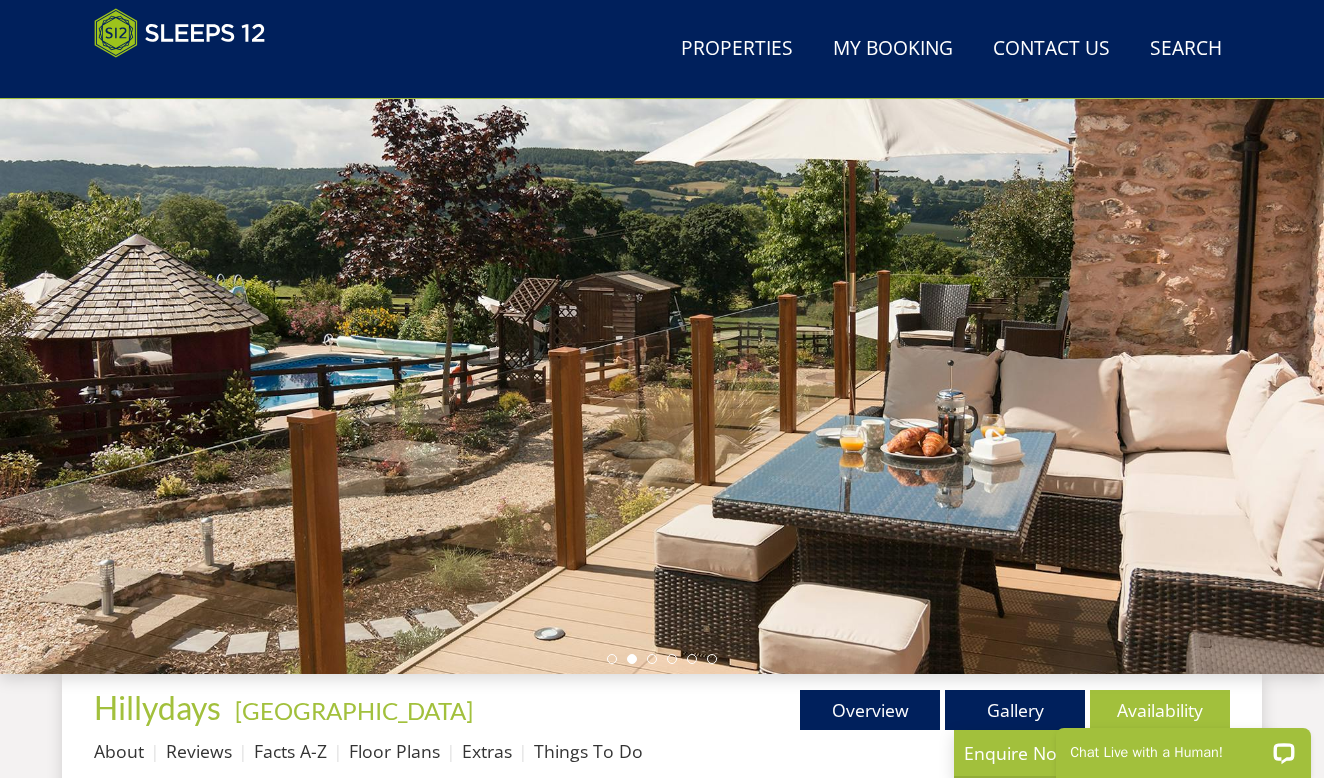 scroll, scrollTop: 310, scrollLeft: 0, axis: vertical 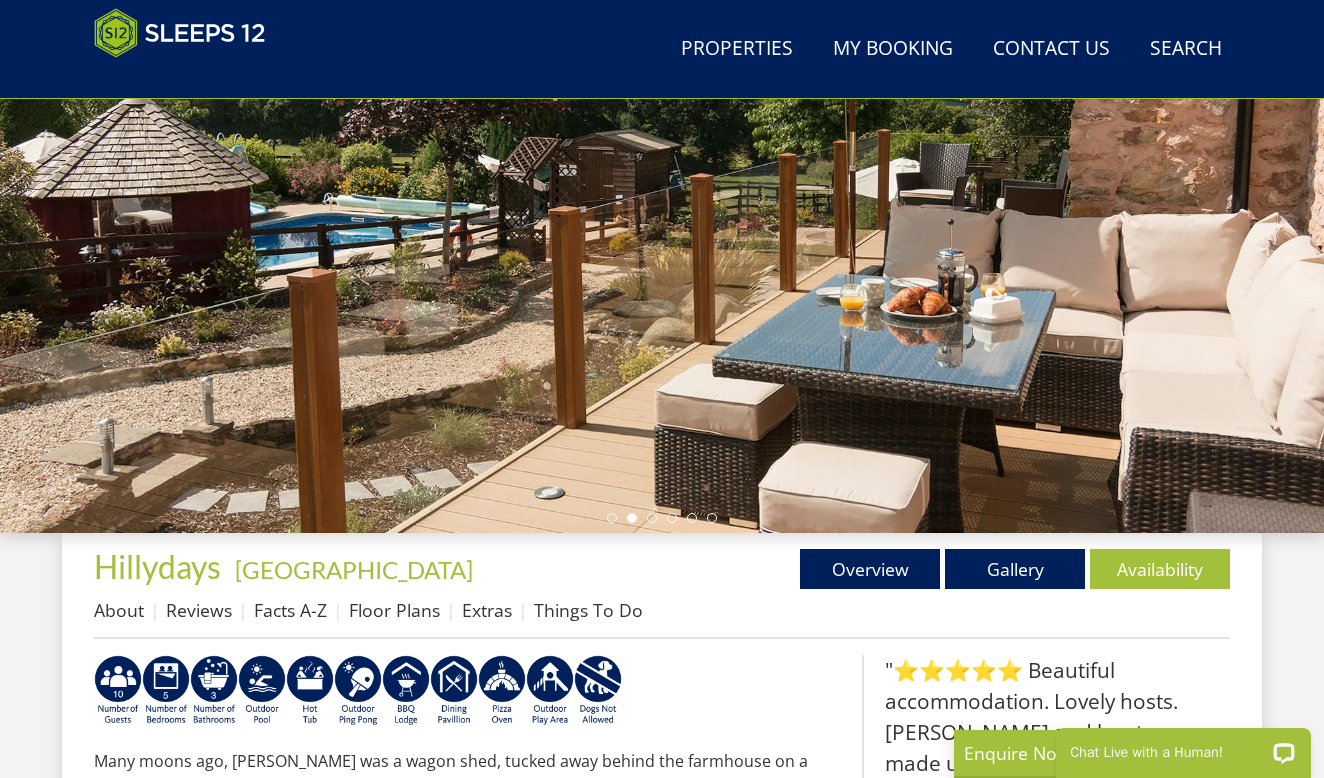 click on "Things To Do" at bounding box center (588, 610) 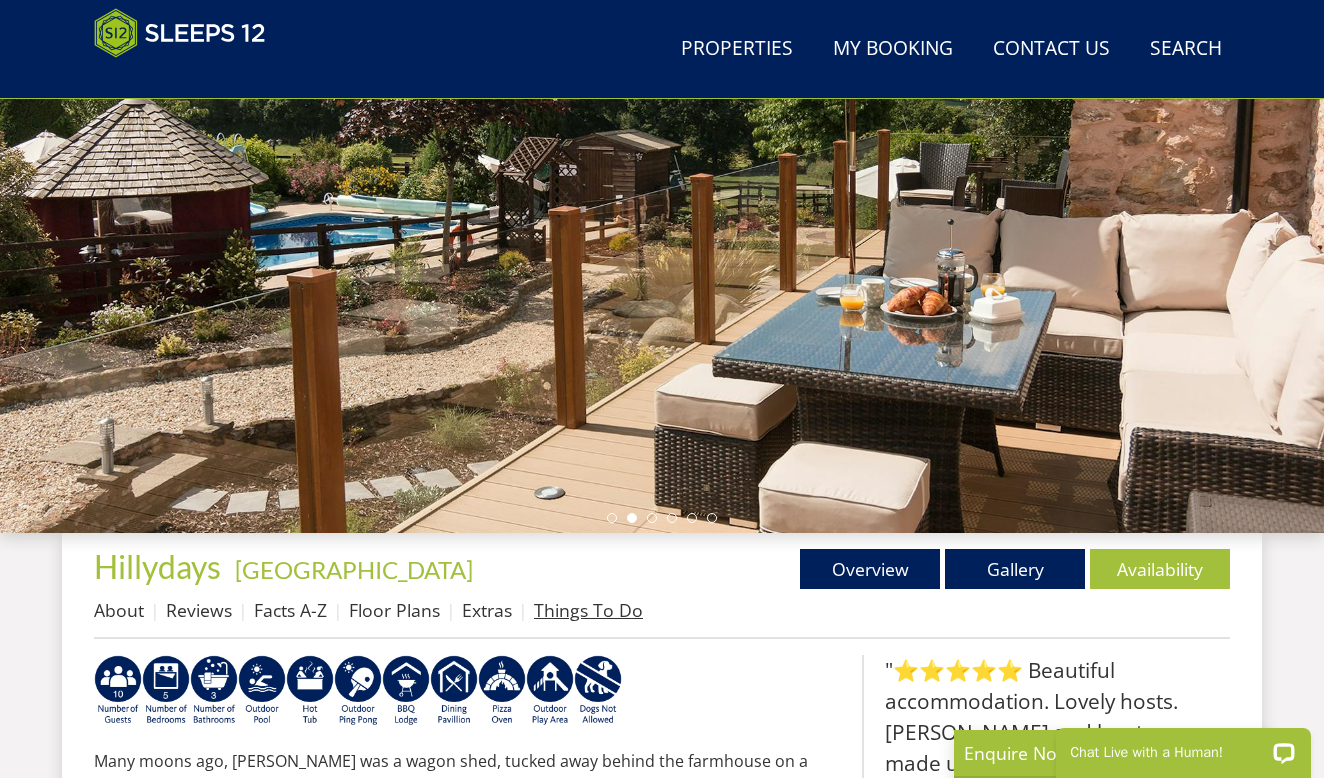 click on "Things To Do" at bounding box center (588, 610) 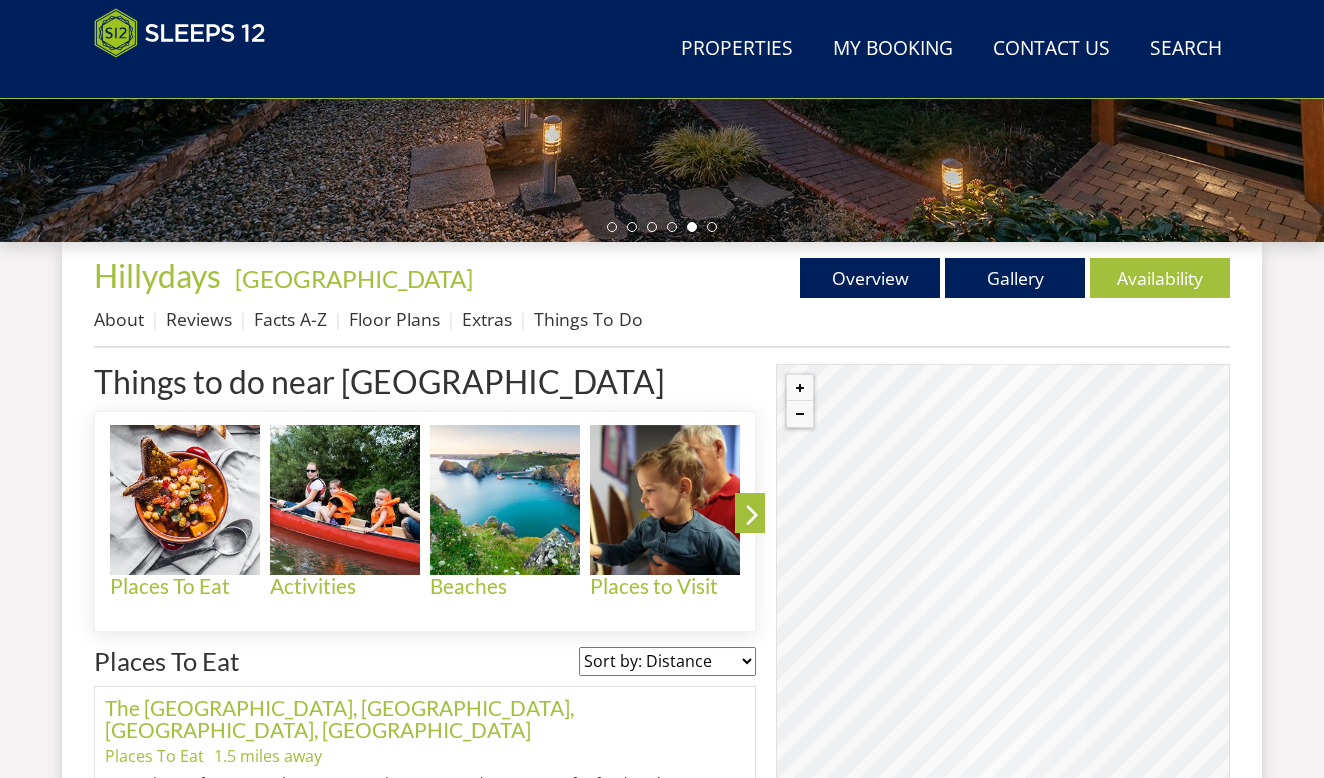 scroll, scrollTop: 614, scrollLeft: 0, axis: vertical 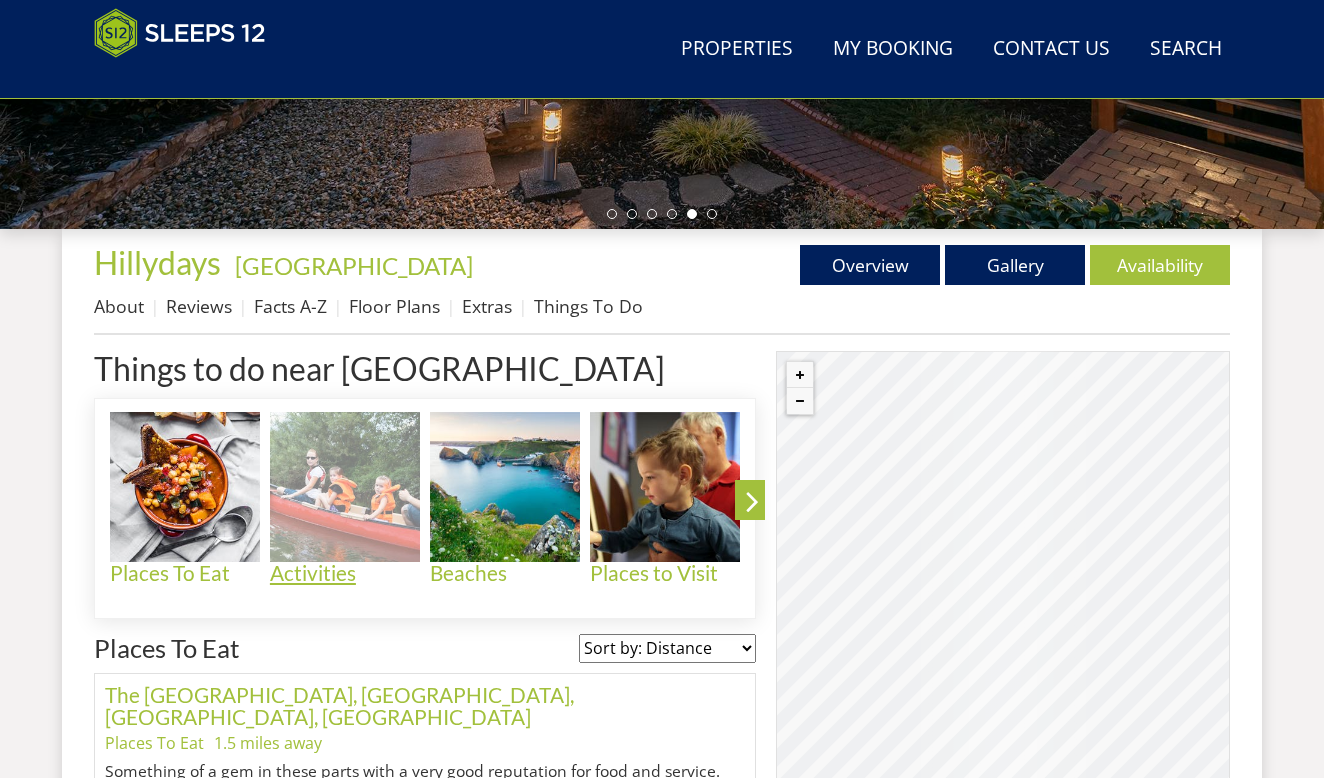 click at bounding box center [345, 487] 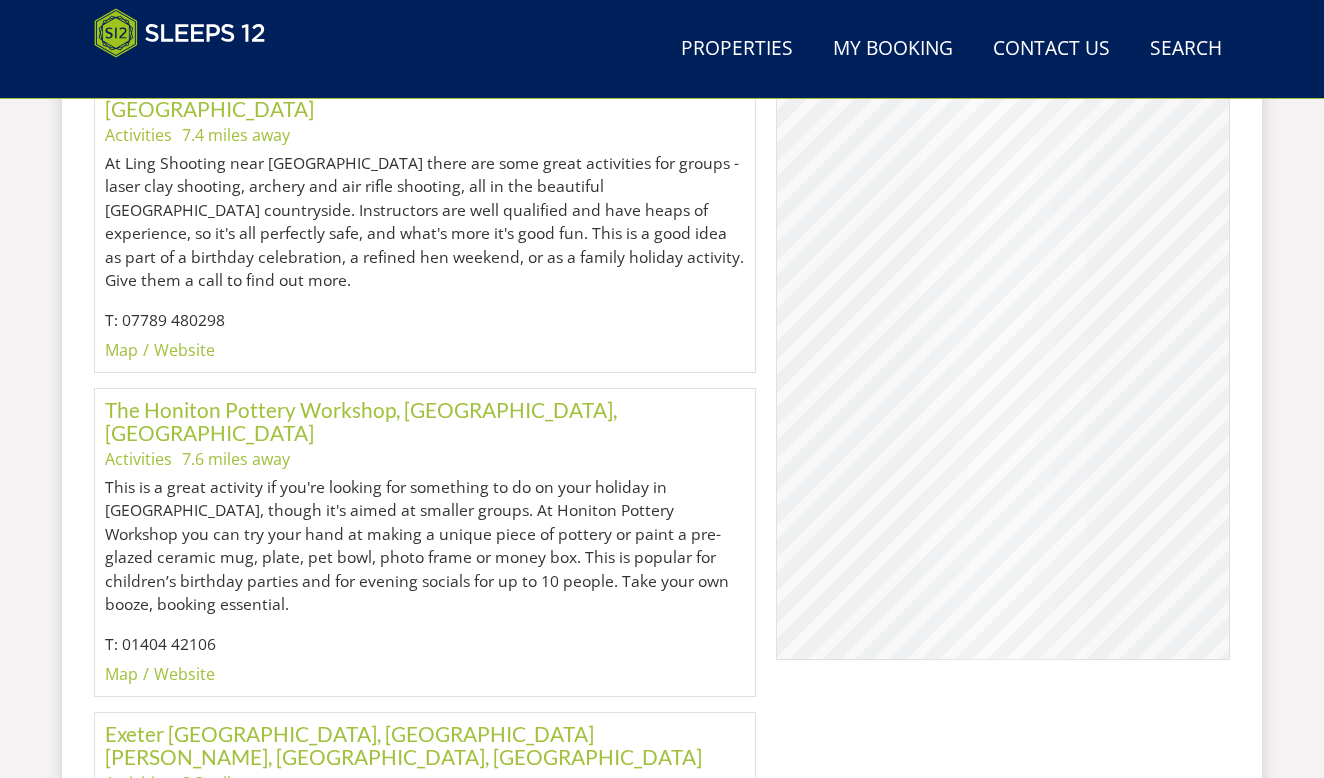 scroll, scrollTop: 3215, scrollLeft: 0, axis: vertical 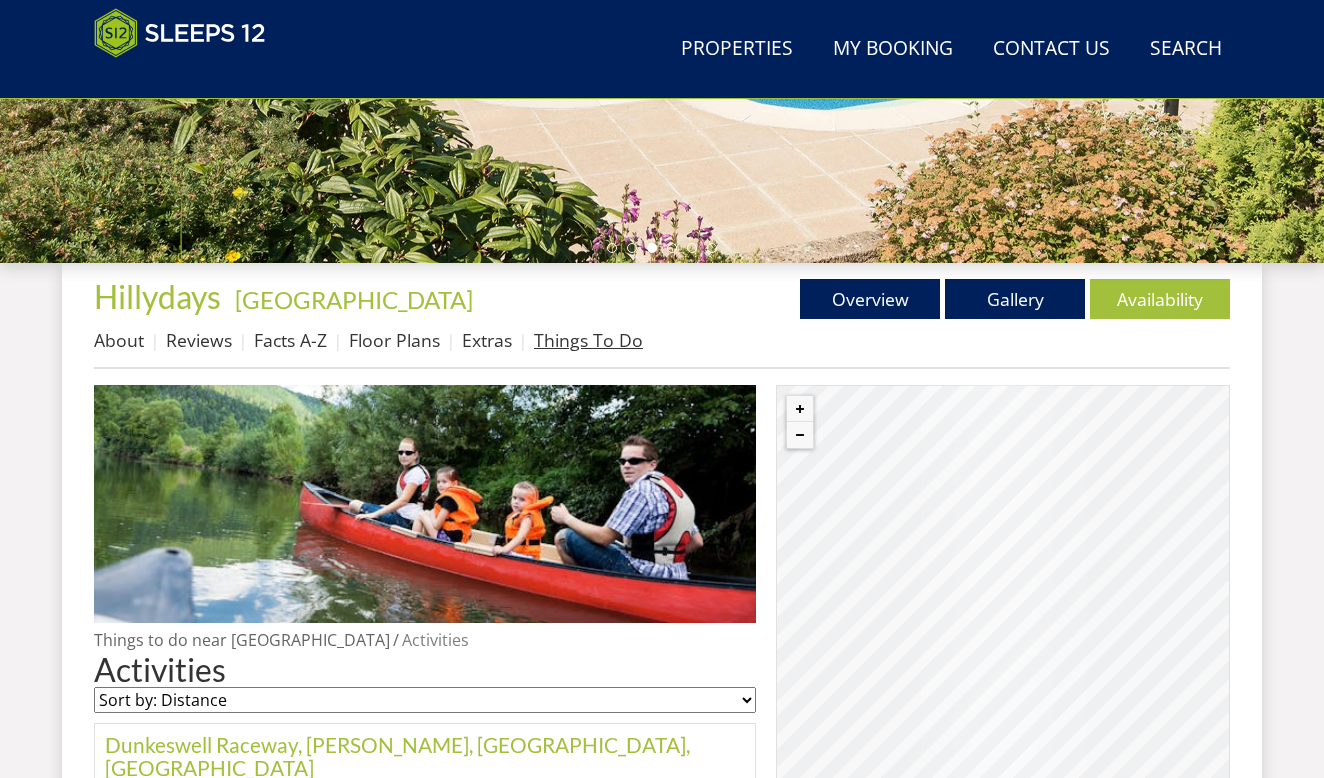 click on "Things To Do" at bounding box center [588, 340] 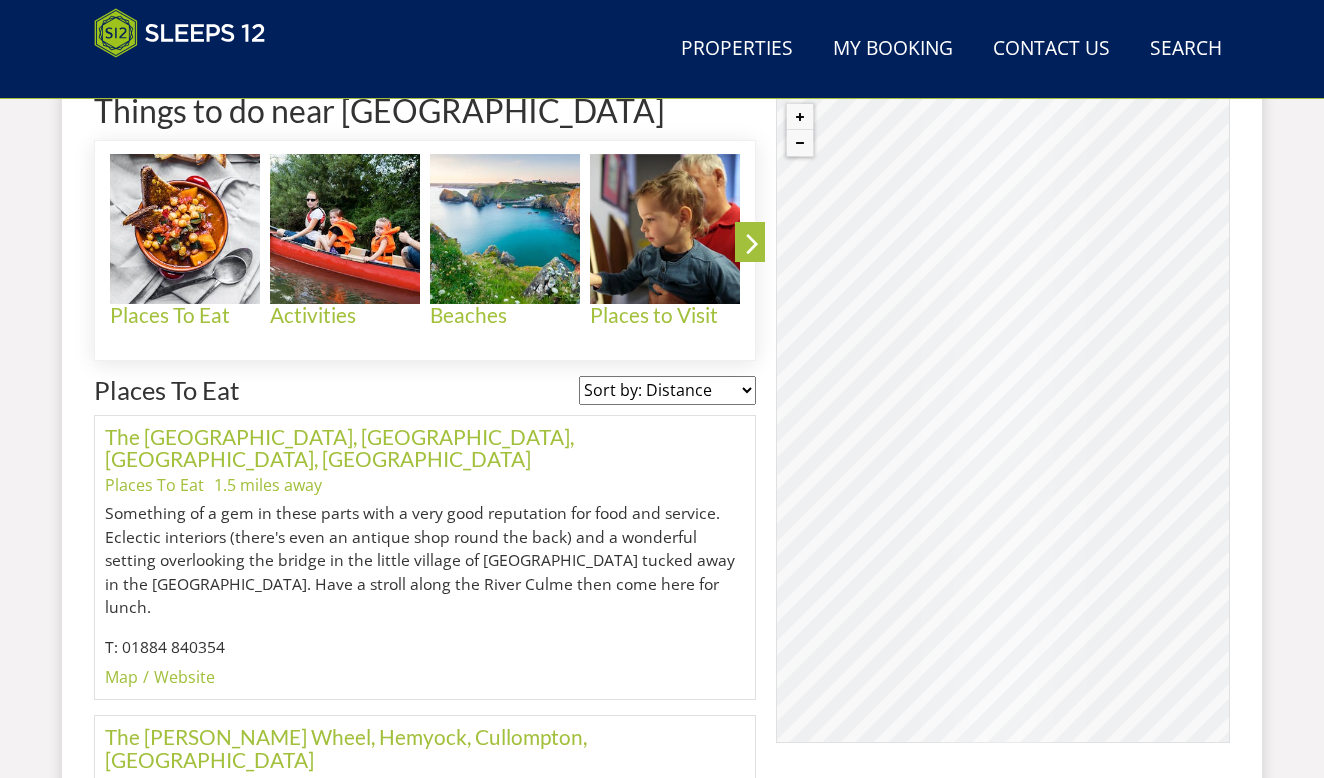 scroll, scrollTop: 0, scrollLeft: 0, axis: both 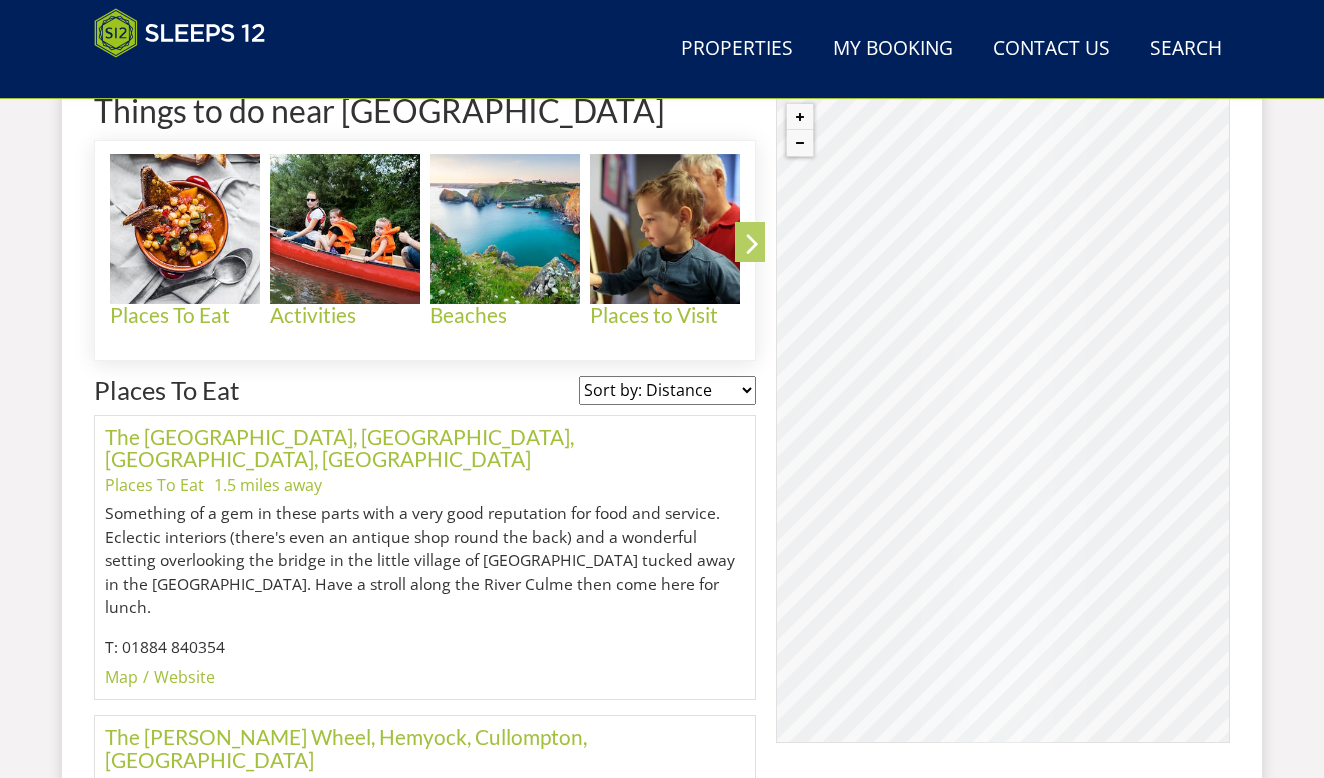 click at bounding box center [752, 247] 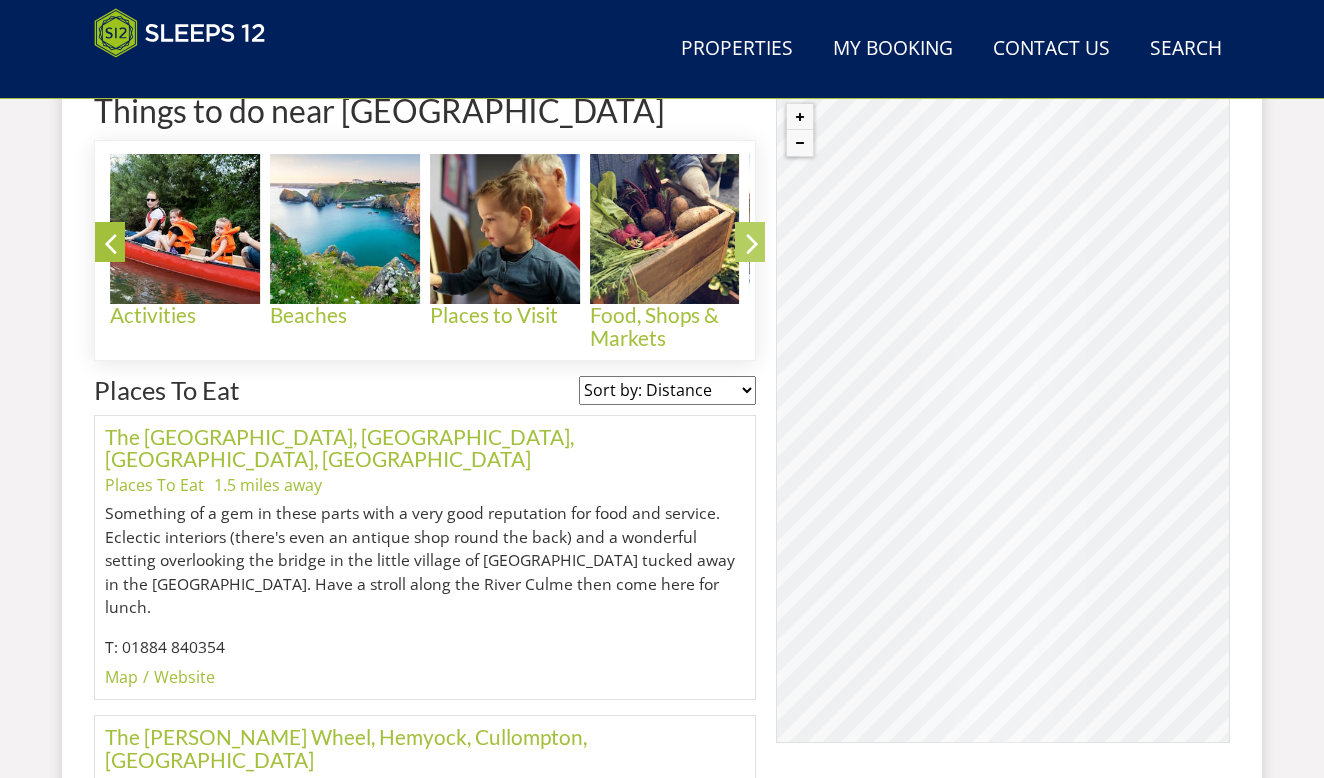 click at bounding box center [752, 247] 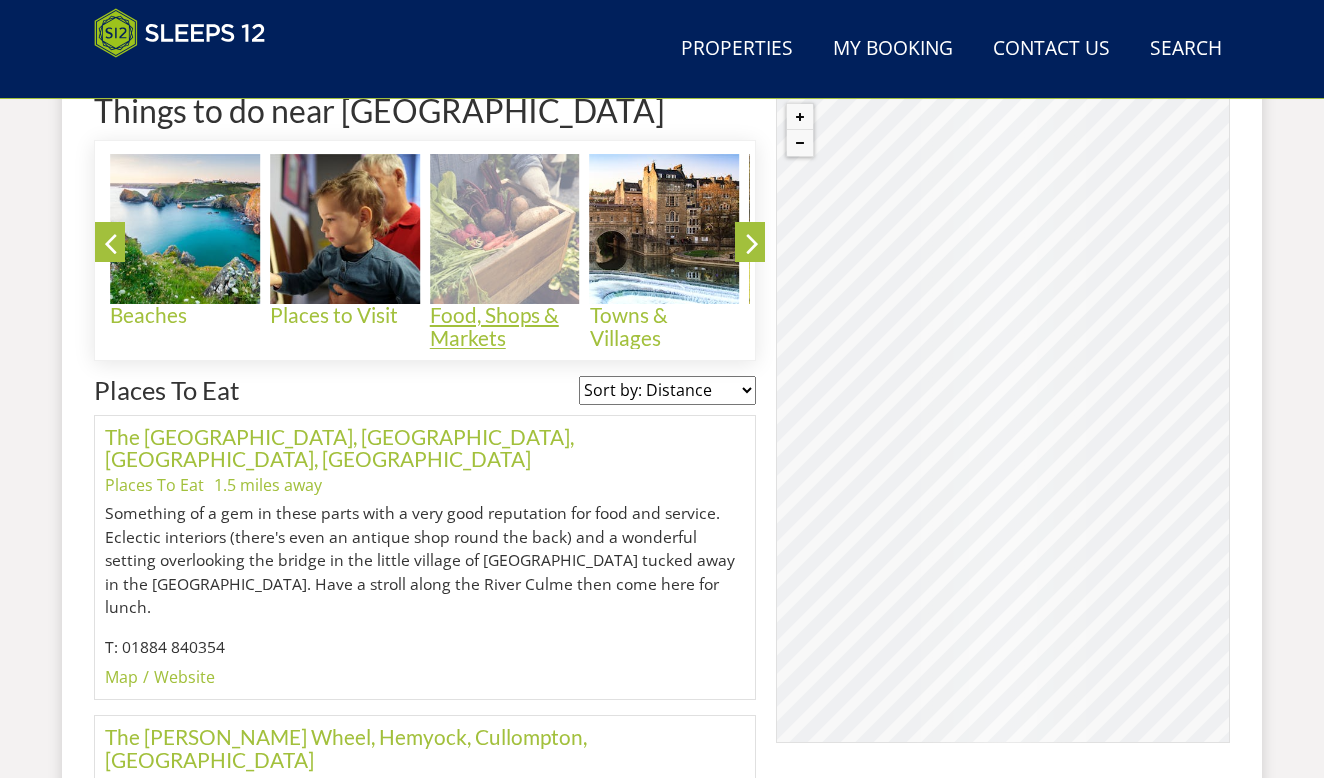 click at bounding box center (505, 229) 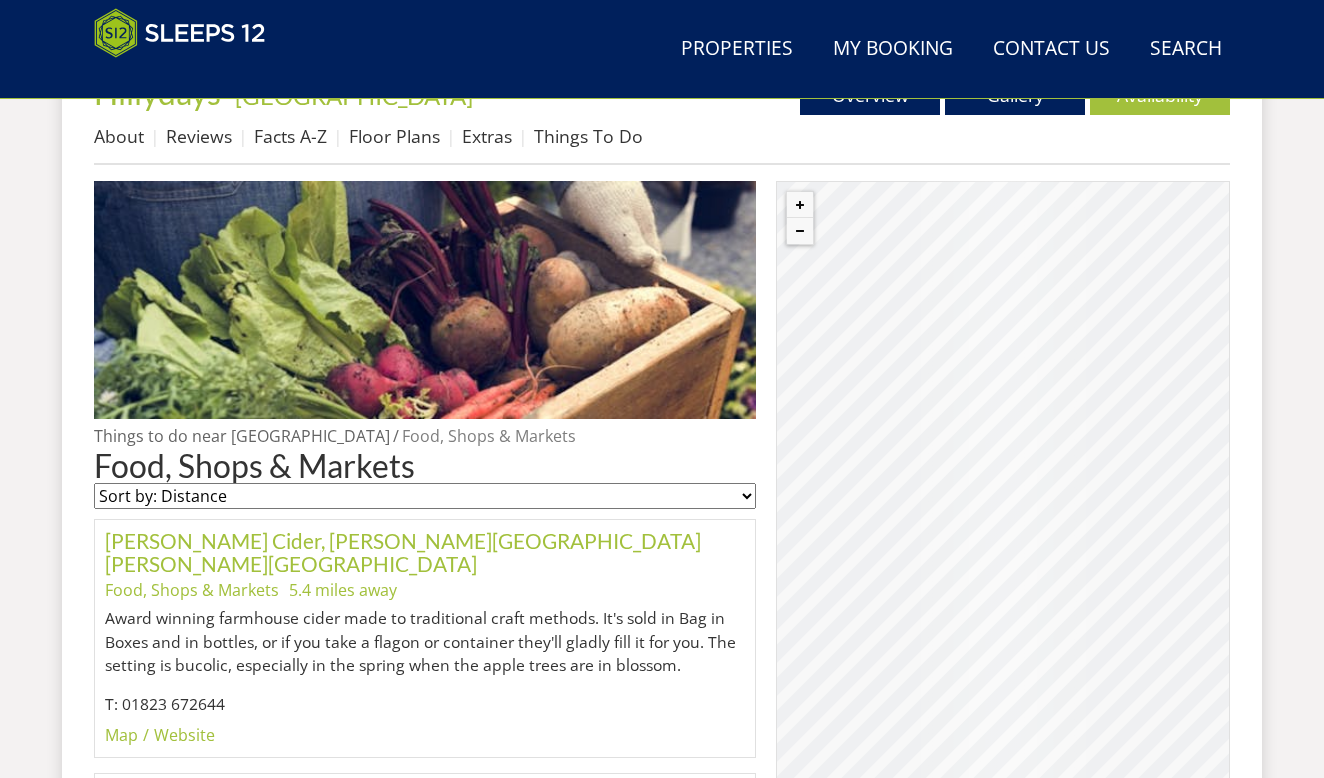 scroll, scrollTop: 787, scrollLeft: 0, axis: vertical 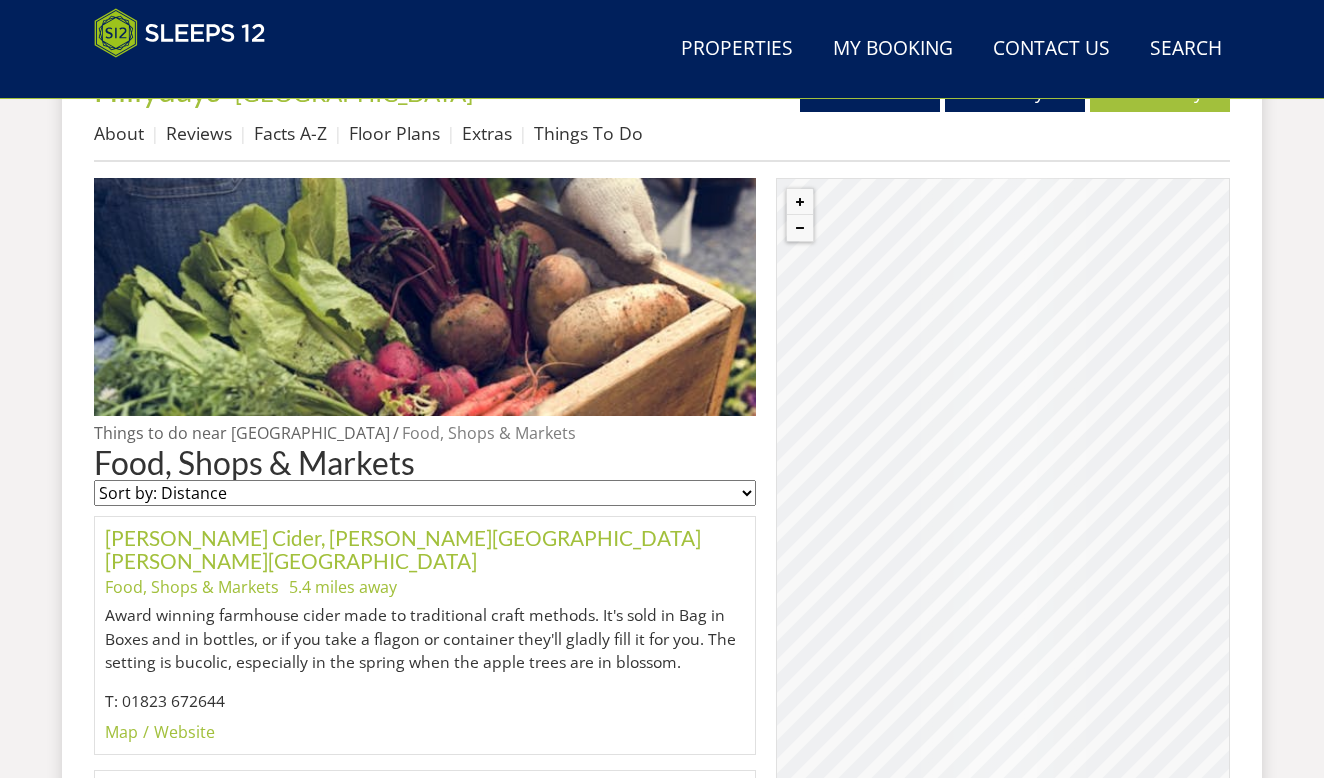 click on "Things To Do" at bounding box center (588, 133) 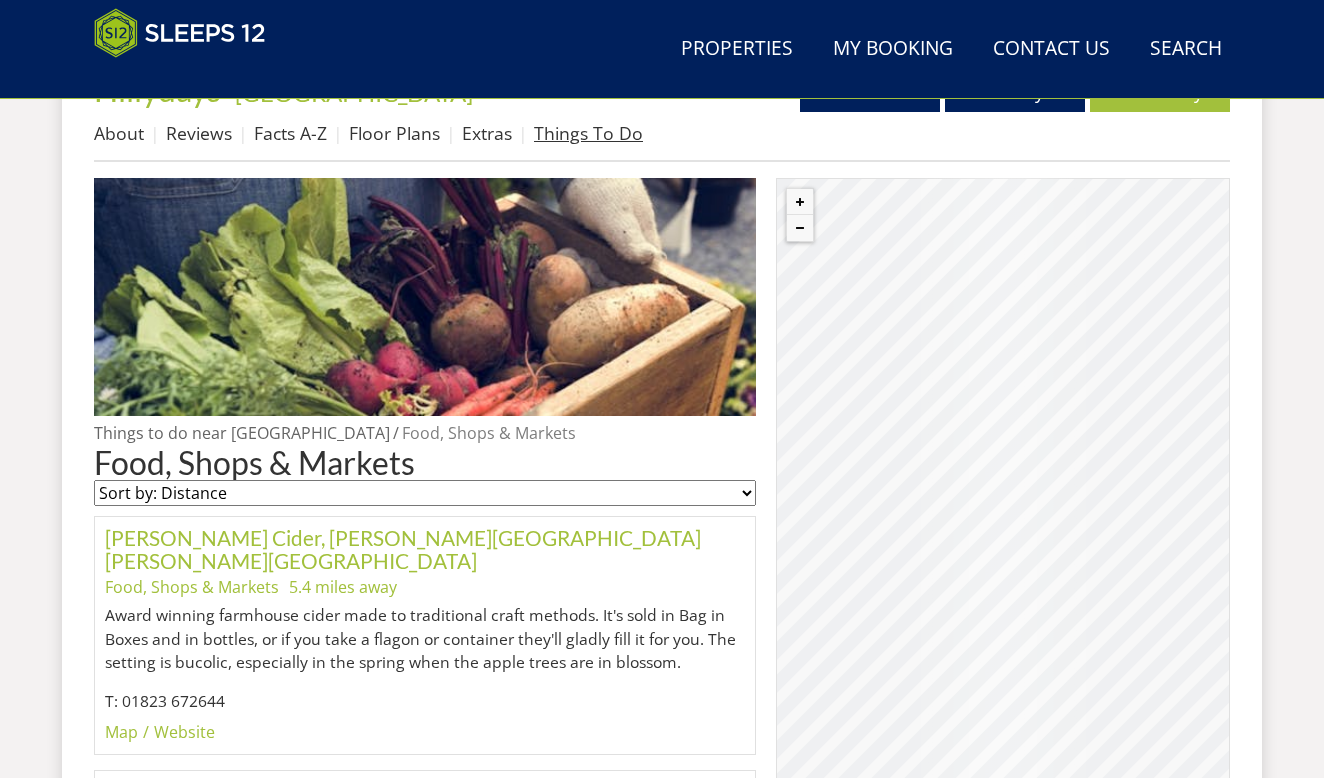 click on "Things To Do" at bounding box center (588, 133) 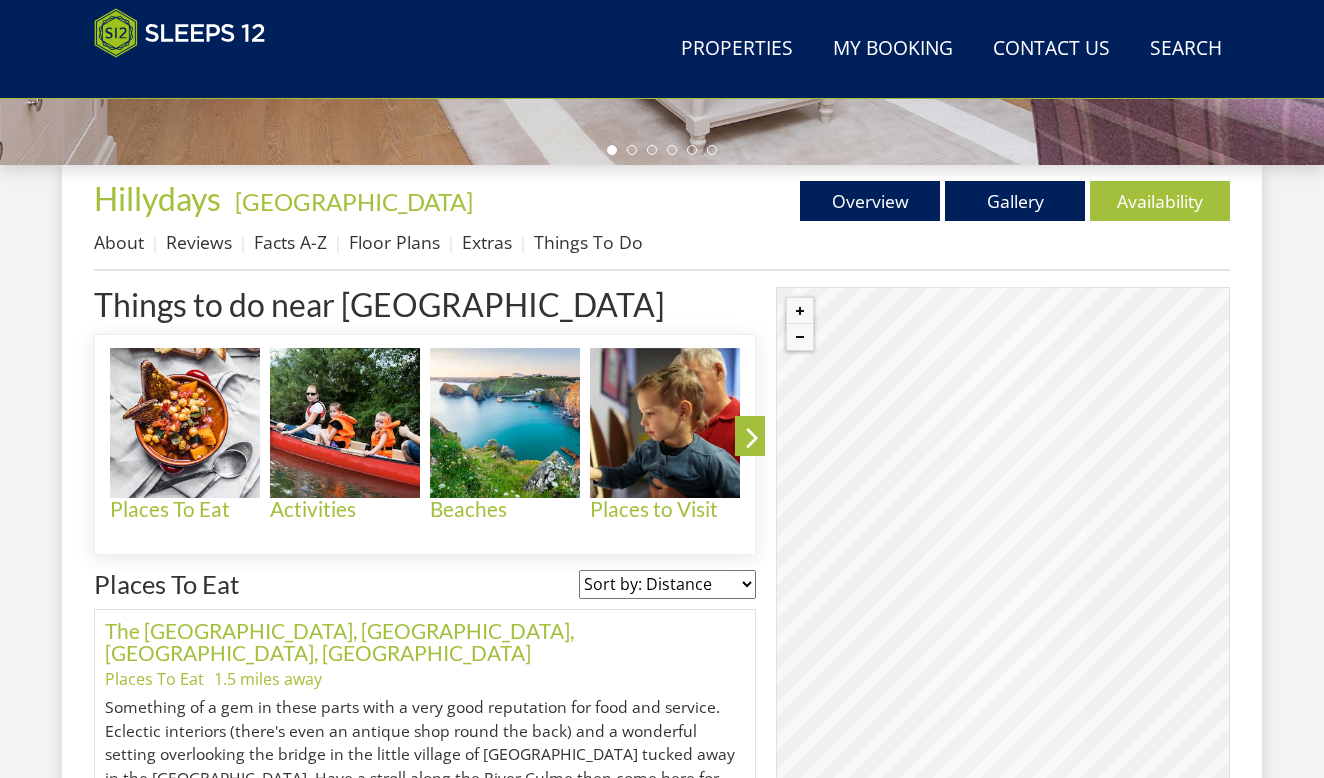 scroll, scrollTop: 0, scrollLeft: 0, axis: both 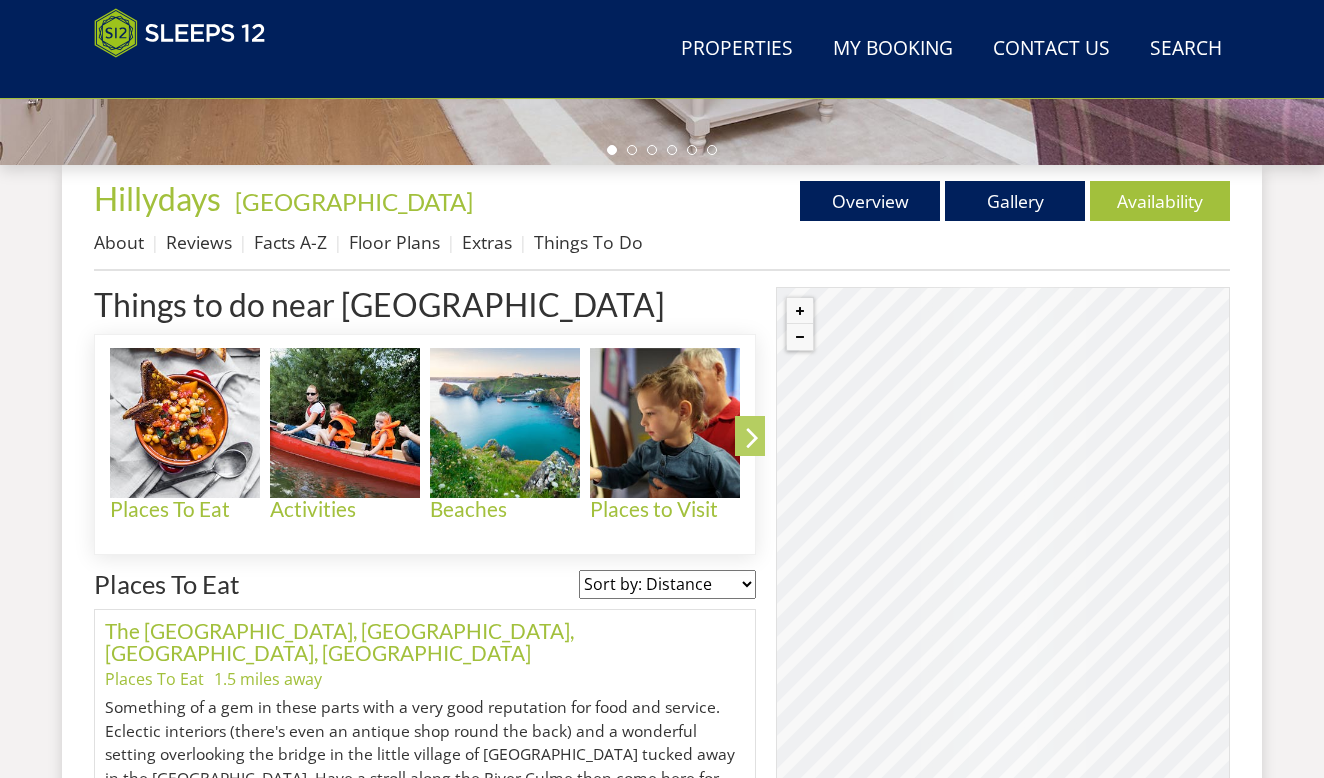 click at bounding box center [752, 441] 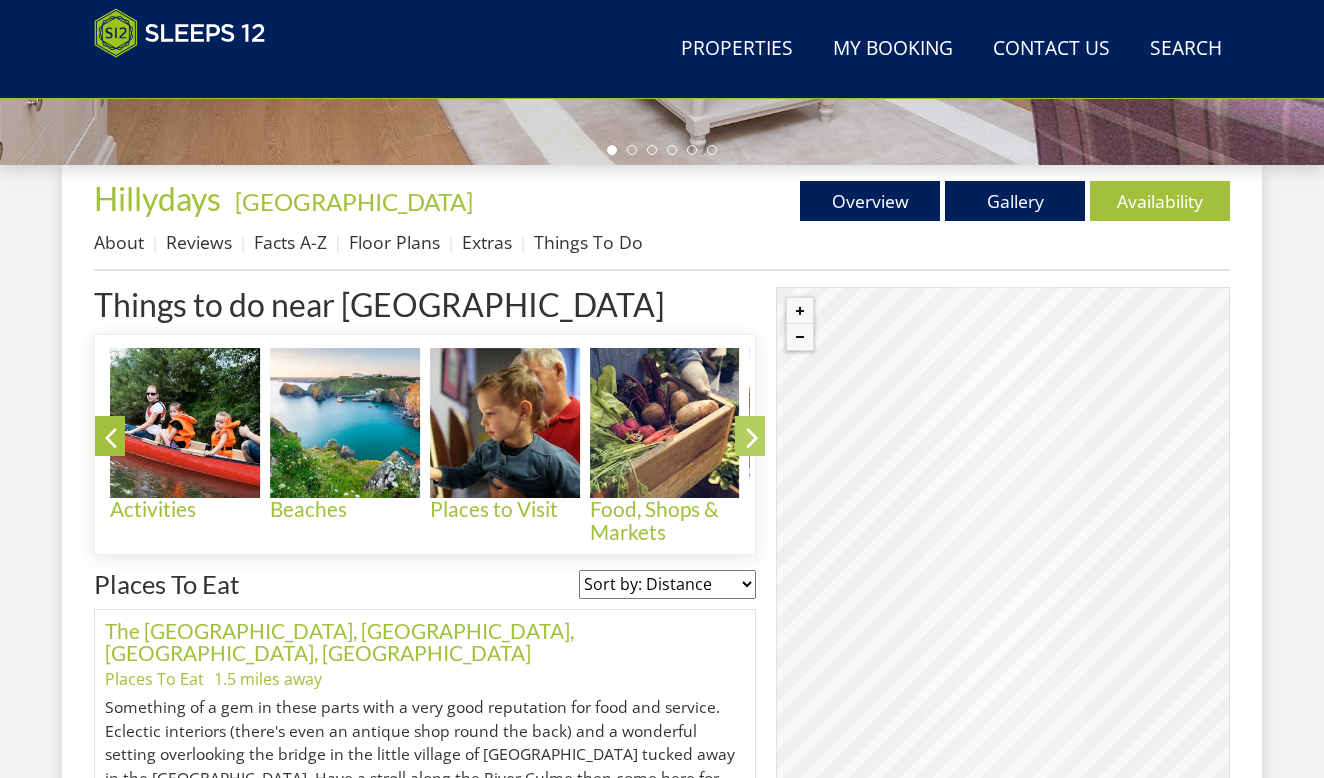 click at bounding box center (752, 441) 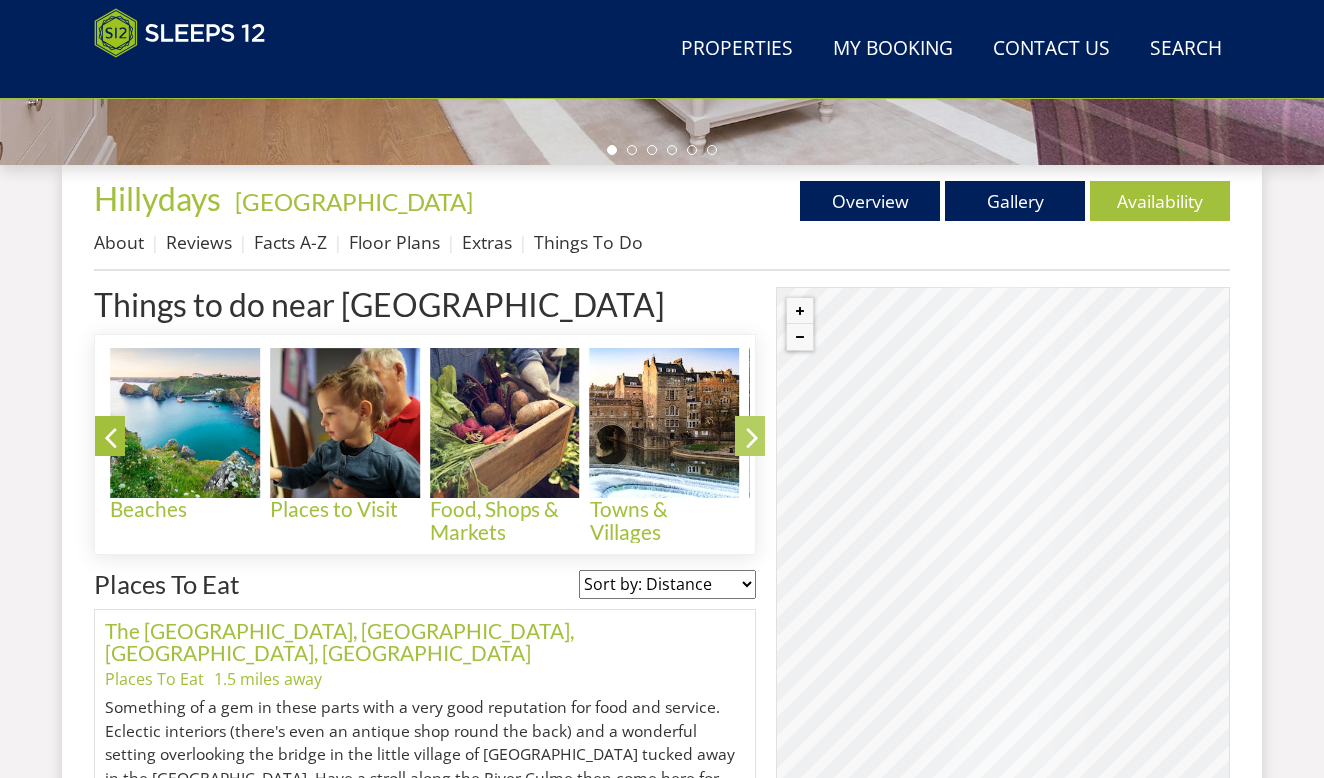 click at bounding box center [752, 441] 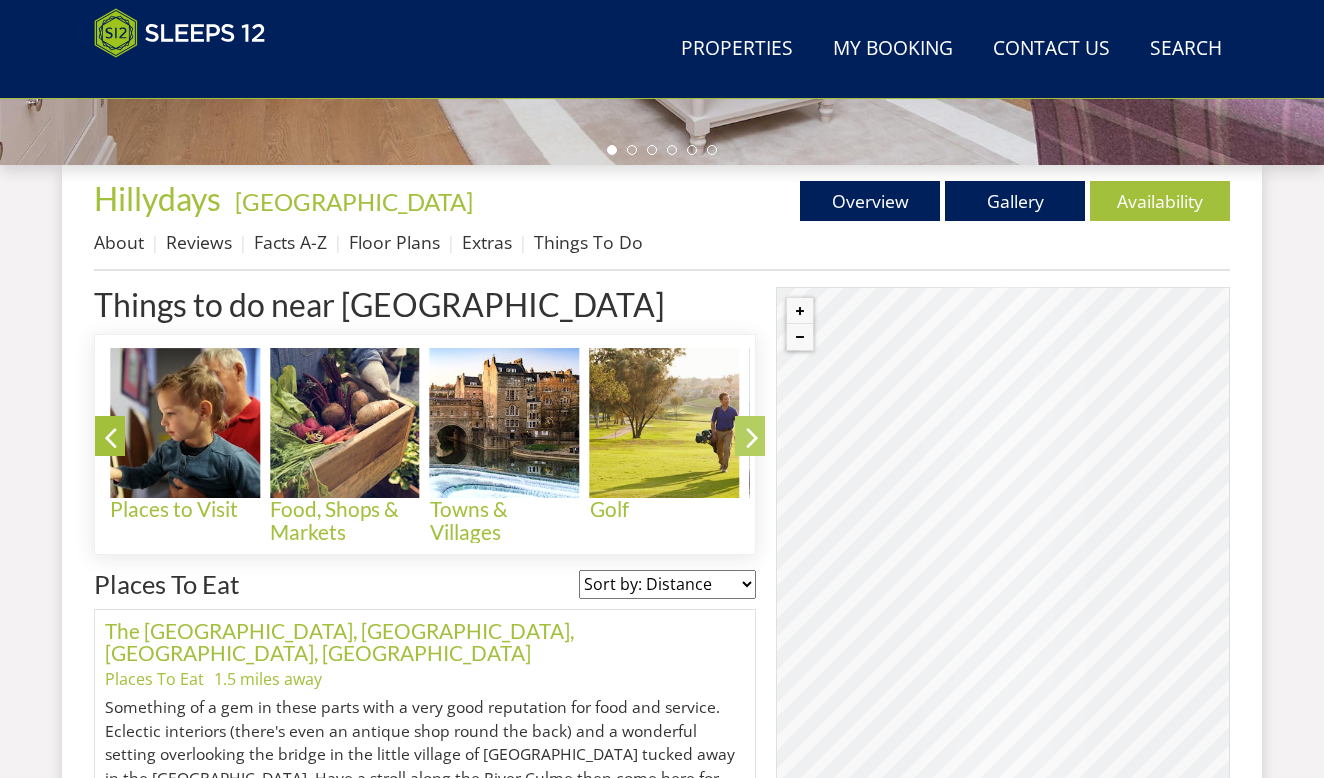 click at bounding box center (752, 441) 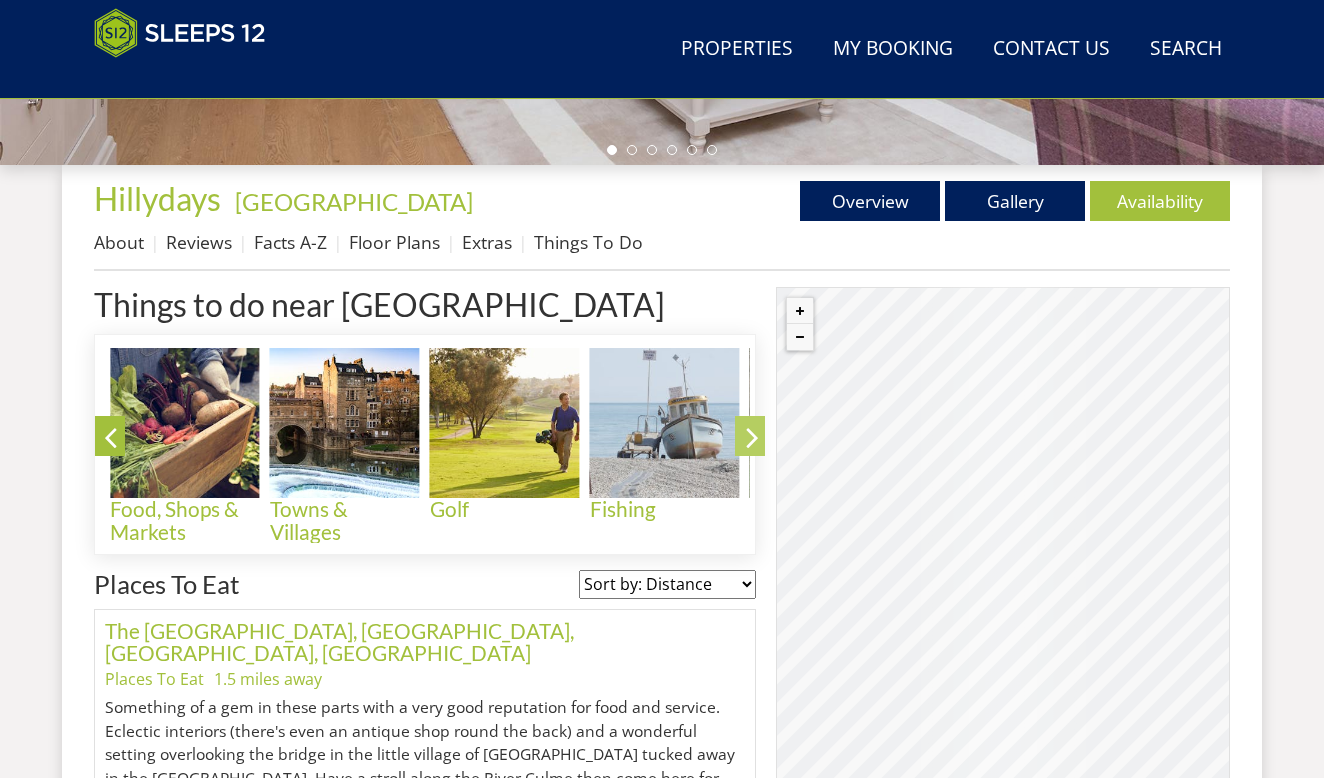 click at bounding box center (752, 441) 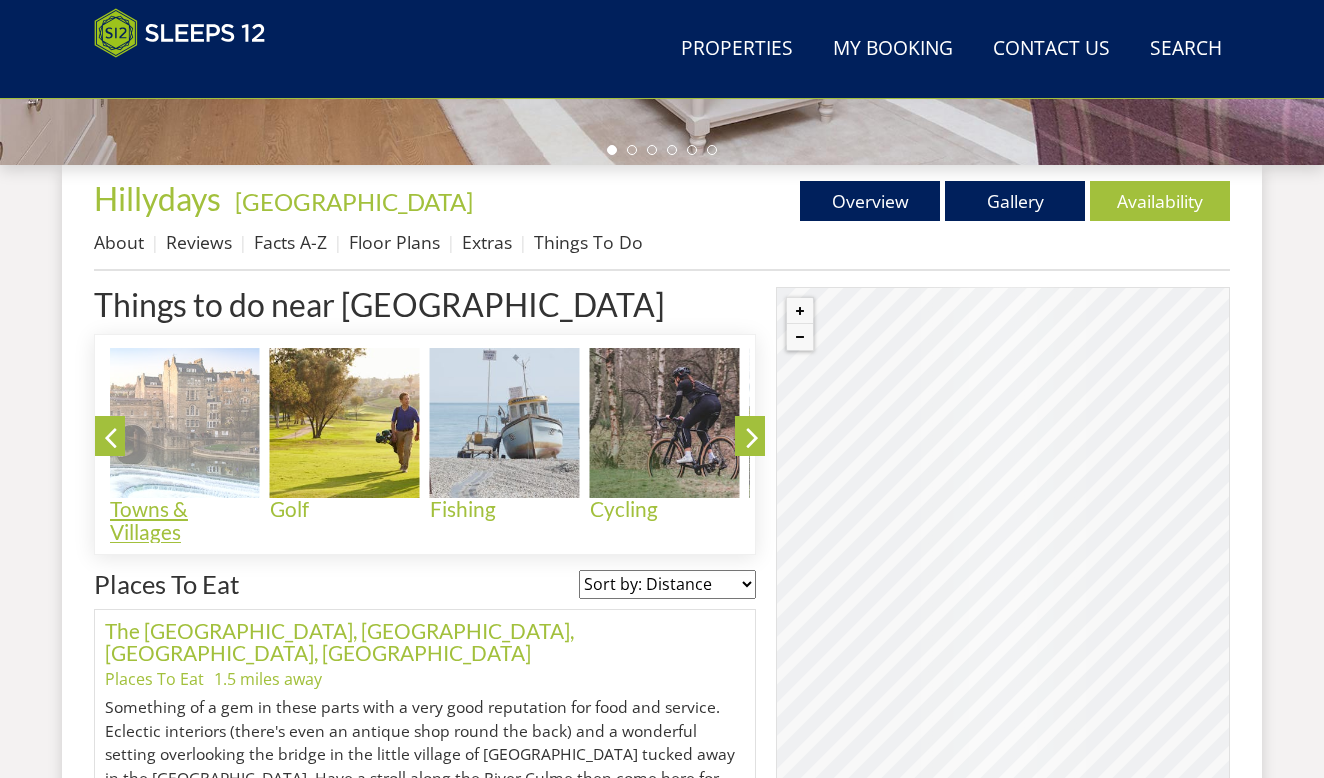 click at bounding box center [185, 423] 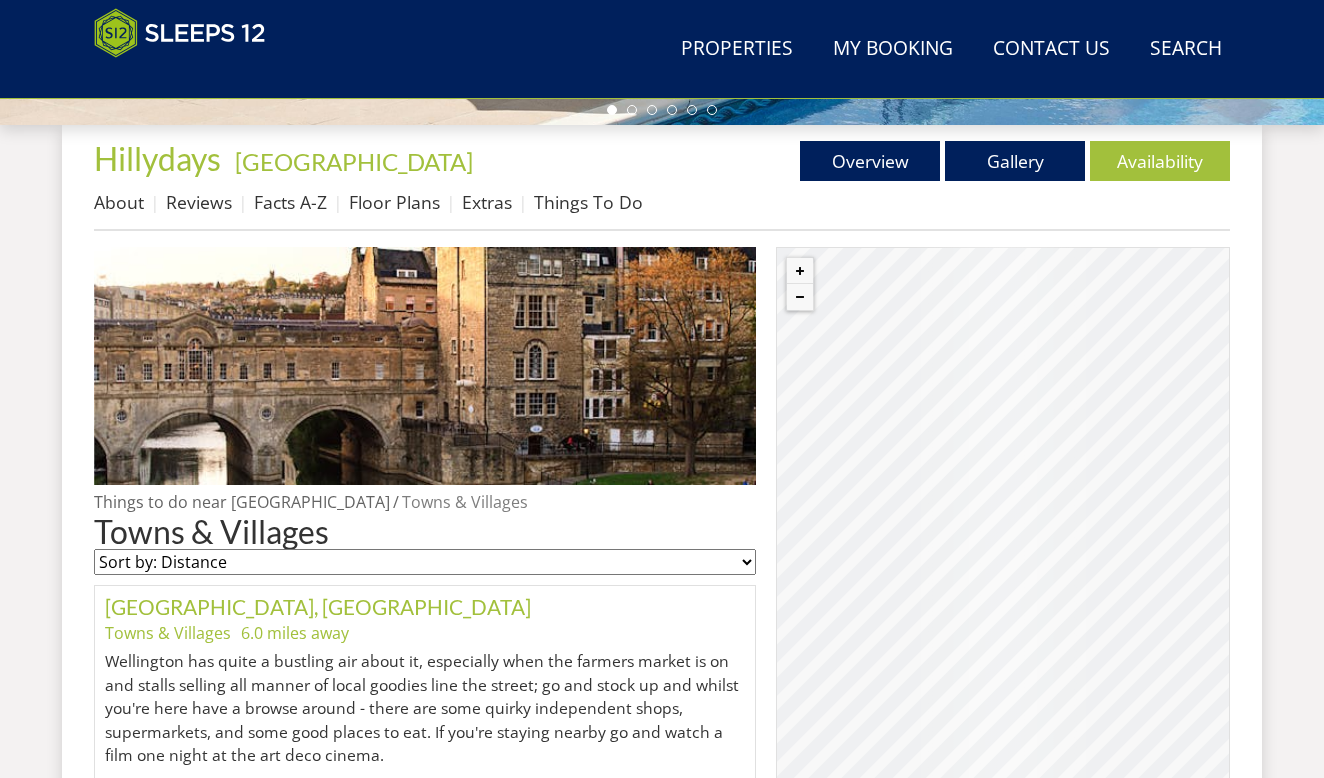 scroll, scrollTop: 717, scrollLeft: 0, axis: vertical 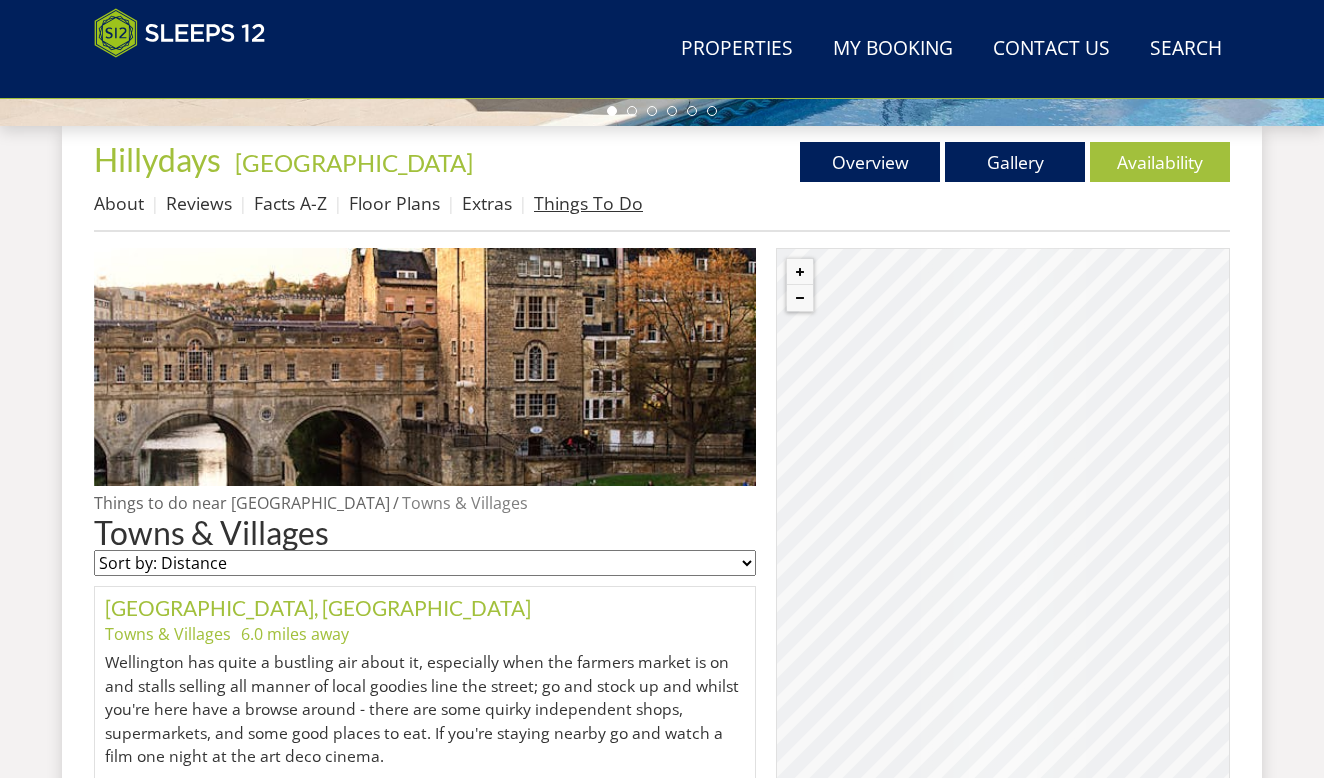 click on "Things To Do" at bounding box center (588, 203) 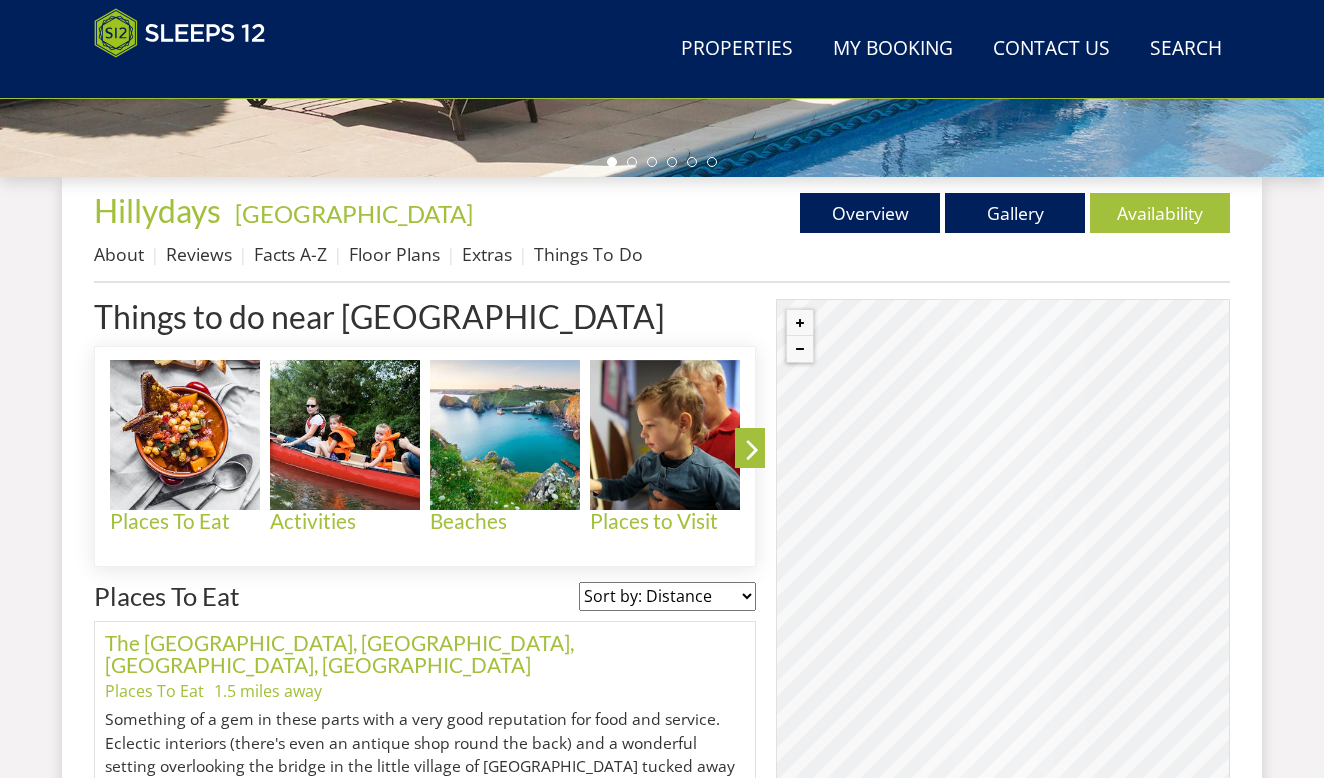 scroll, scrollTop: 669, scrollLeft: 0, axis: vertical 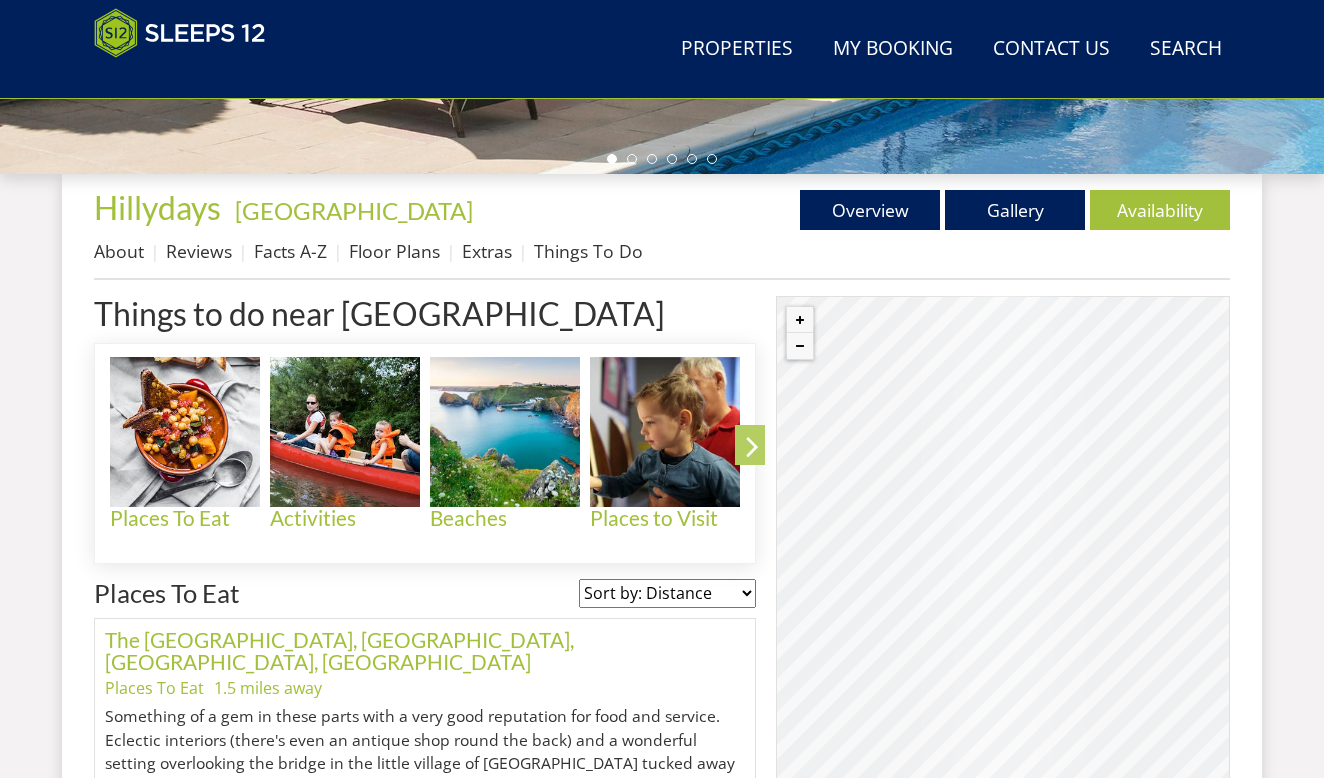 click at bounding box center [752, 450] 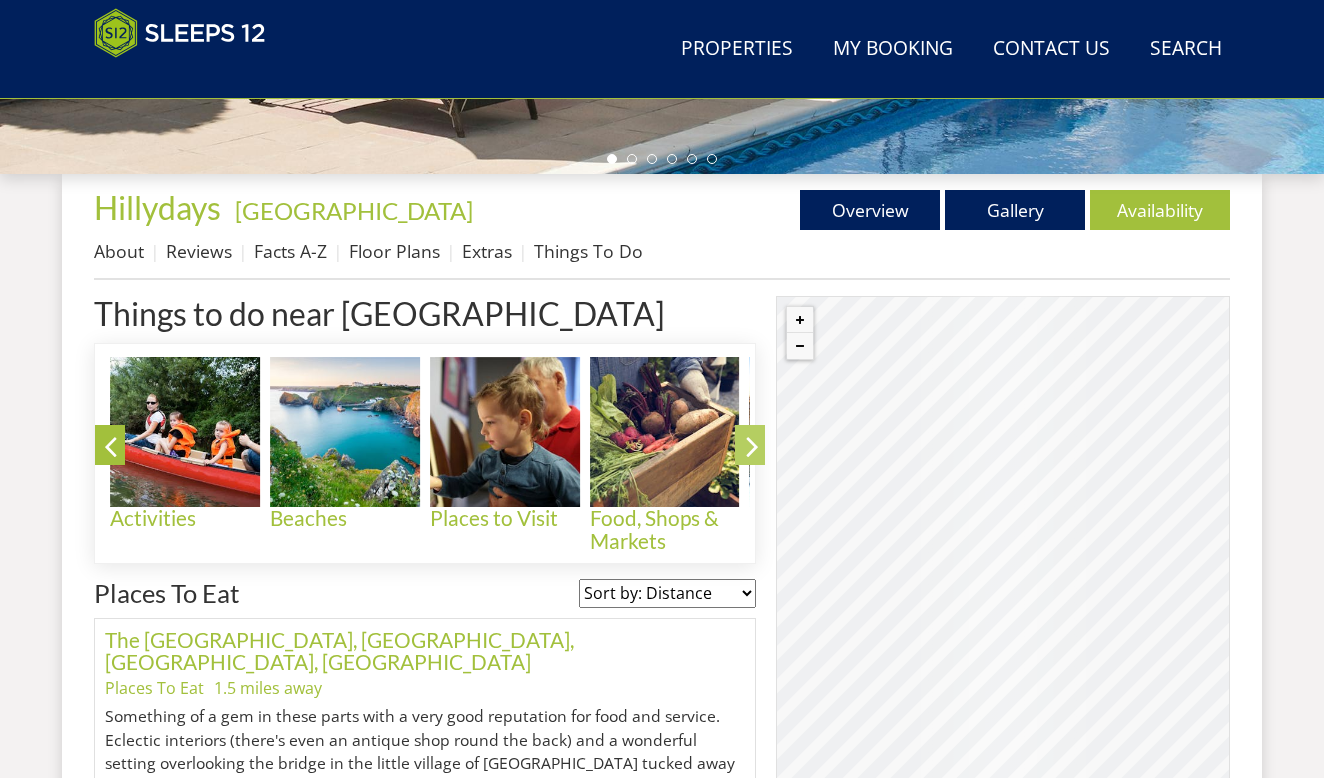 click at bounding box center [752, 450] 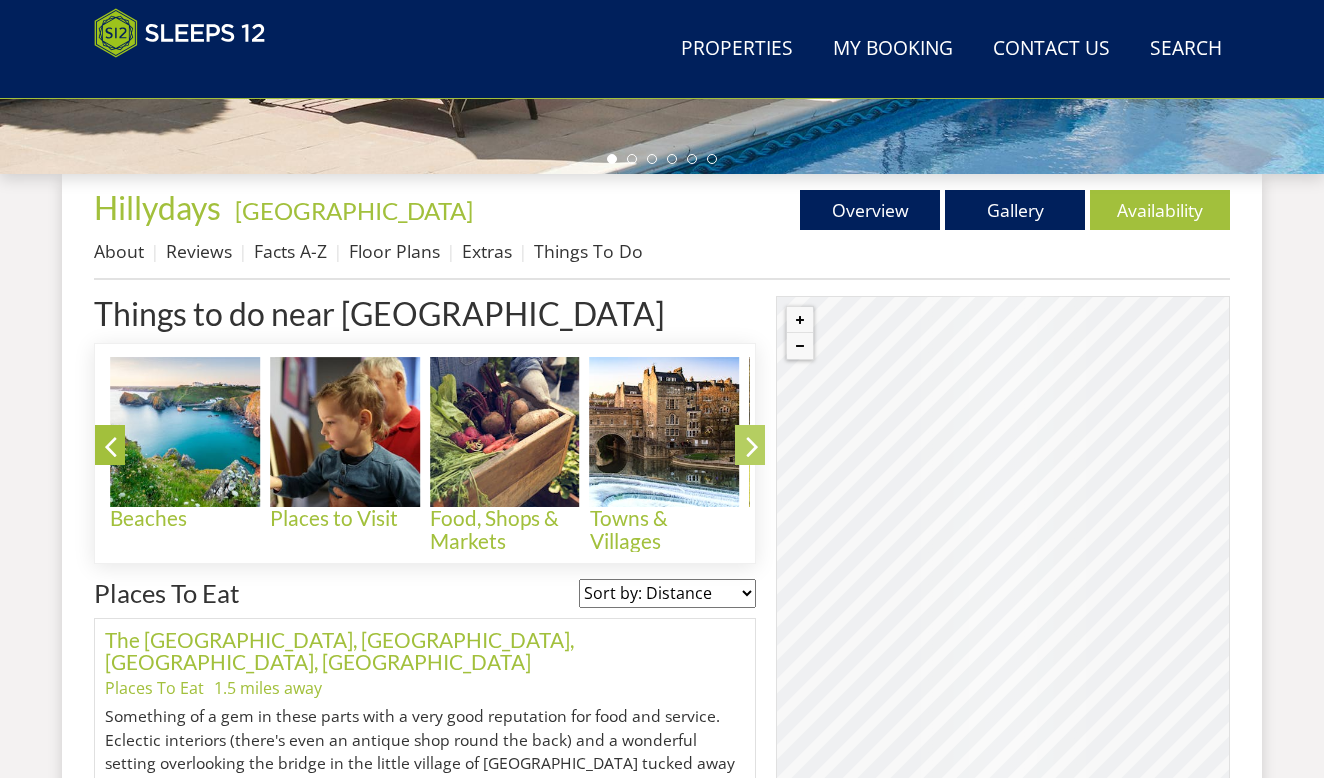 click at bounding box center [752, 450] 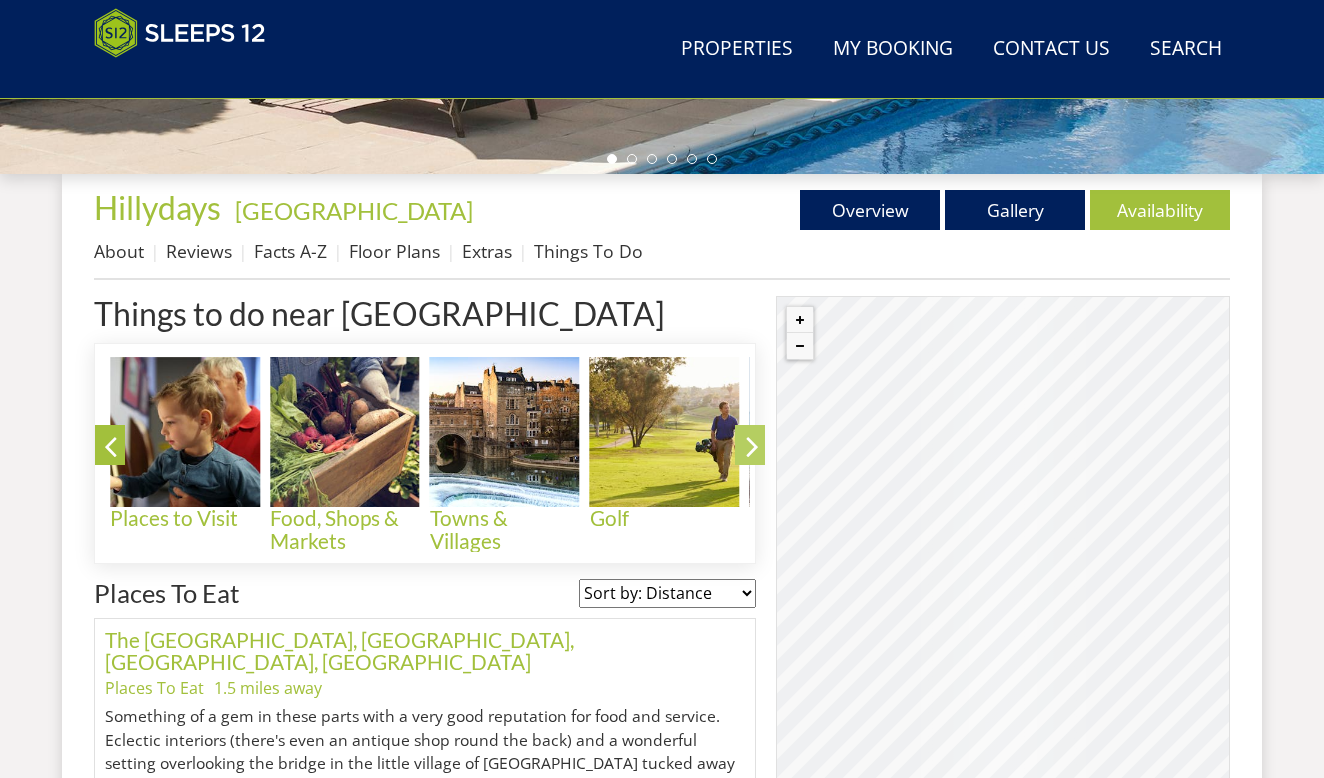 click at bounding box center [752, 450] 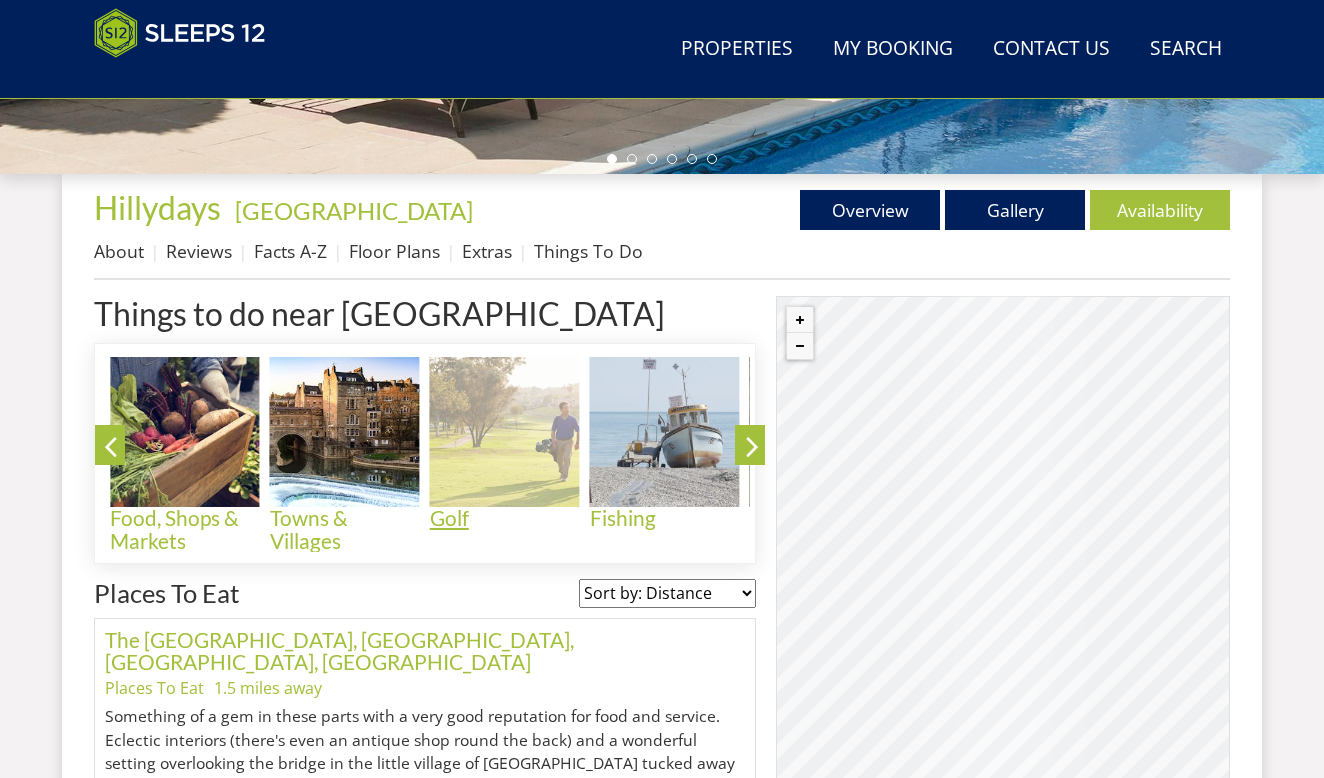 click at bounding box center [505, 432] 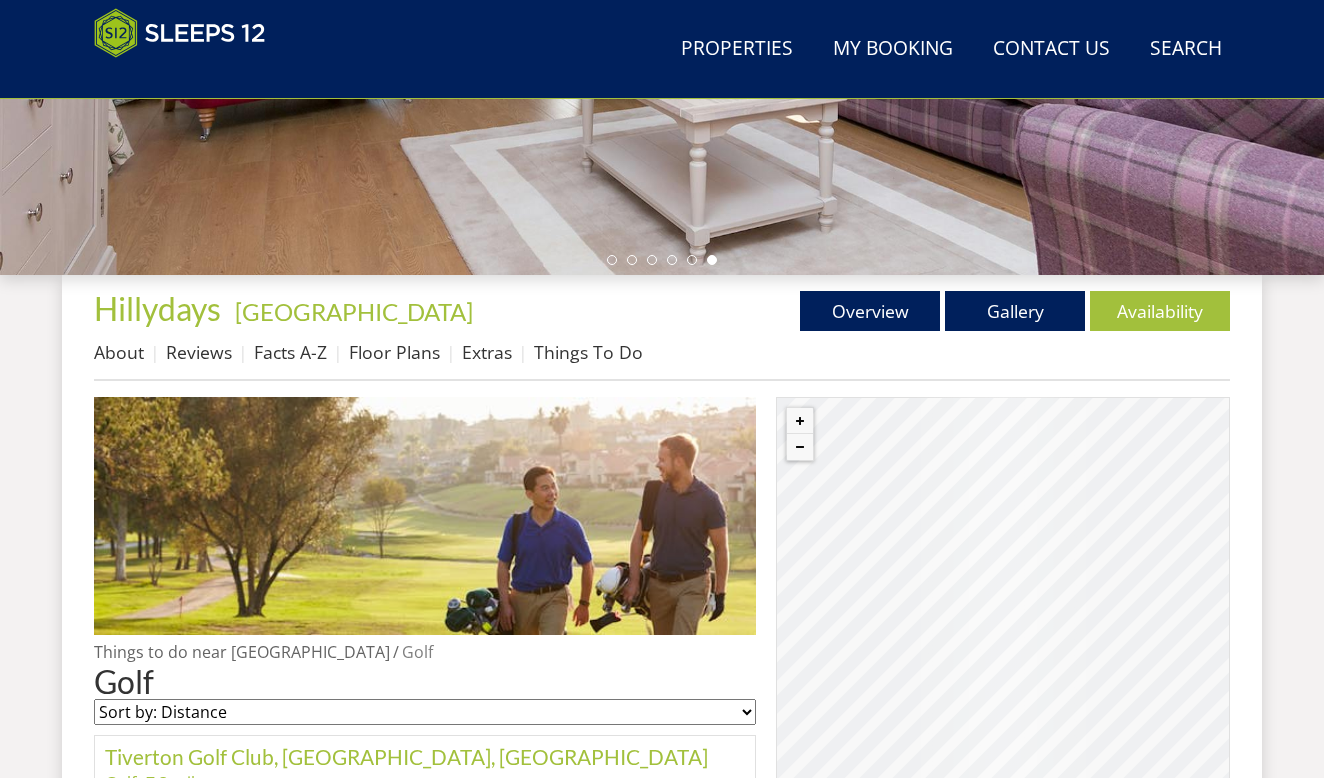 scroll, scrollTop: 628, scrollLeft: 0, axis: vertical 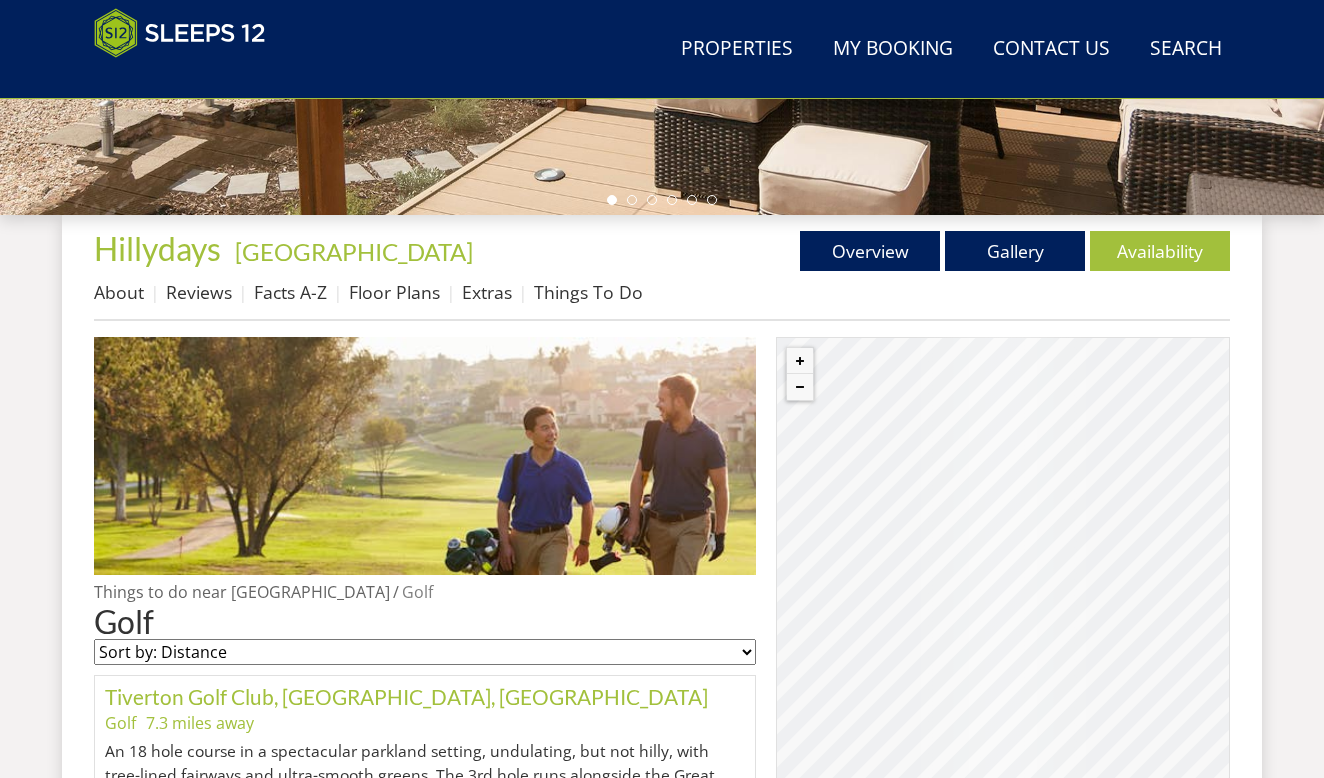 click on "Things To Do" at bounding box center [588, 292] 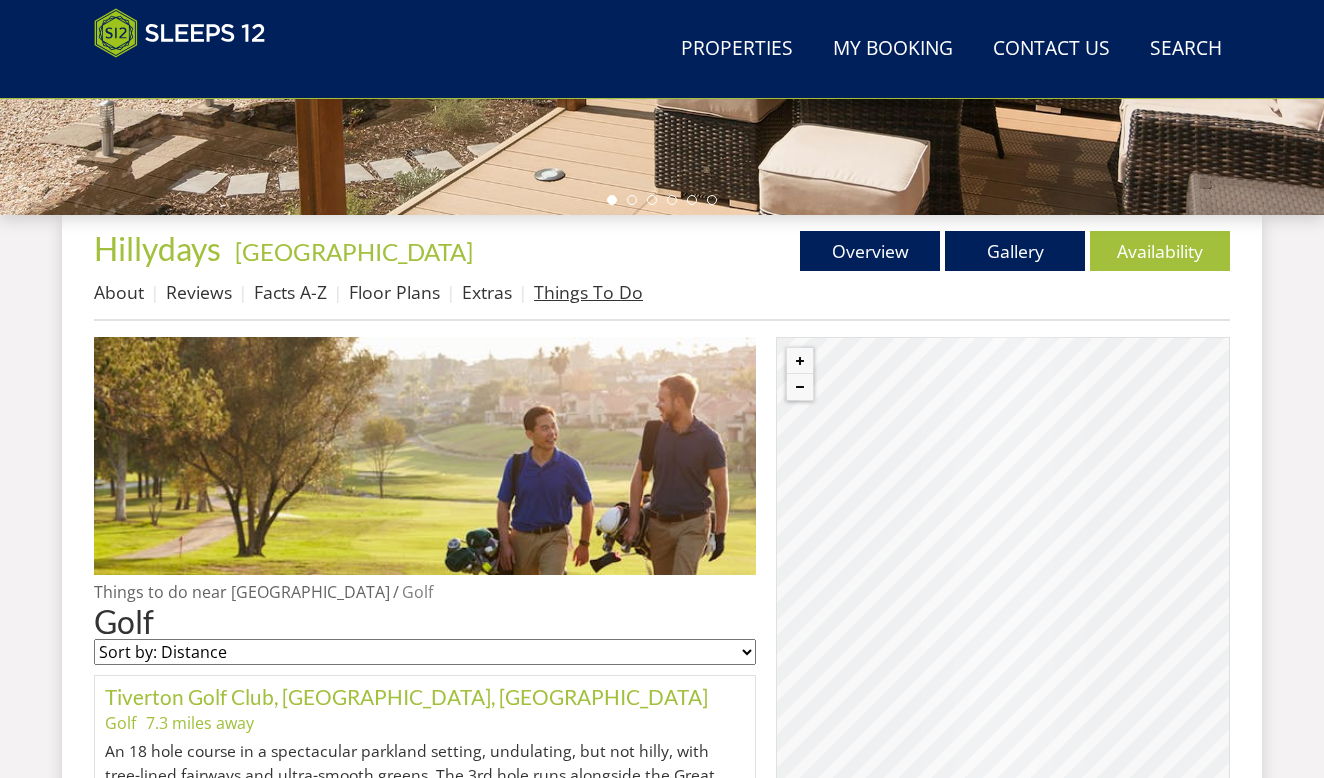 click on "Things To Do" at bounding box center (588, 292) 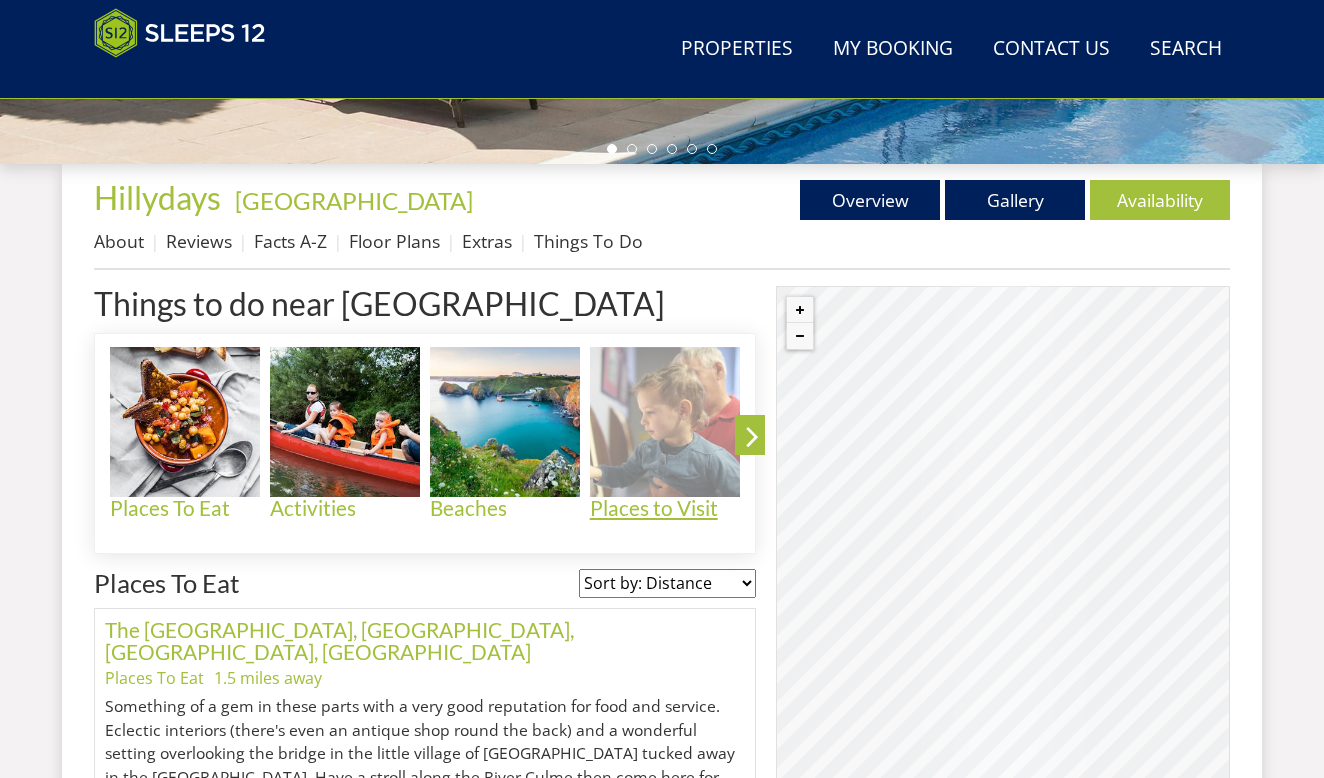scroll, scrollTop: 0, scrollLeft: 0, axis: both 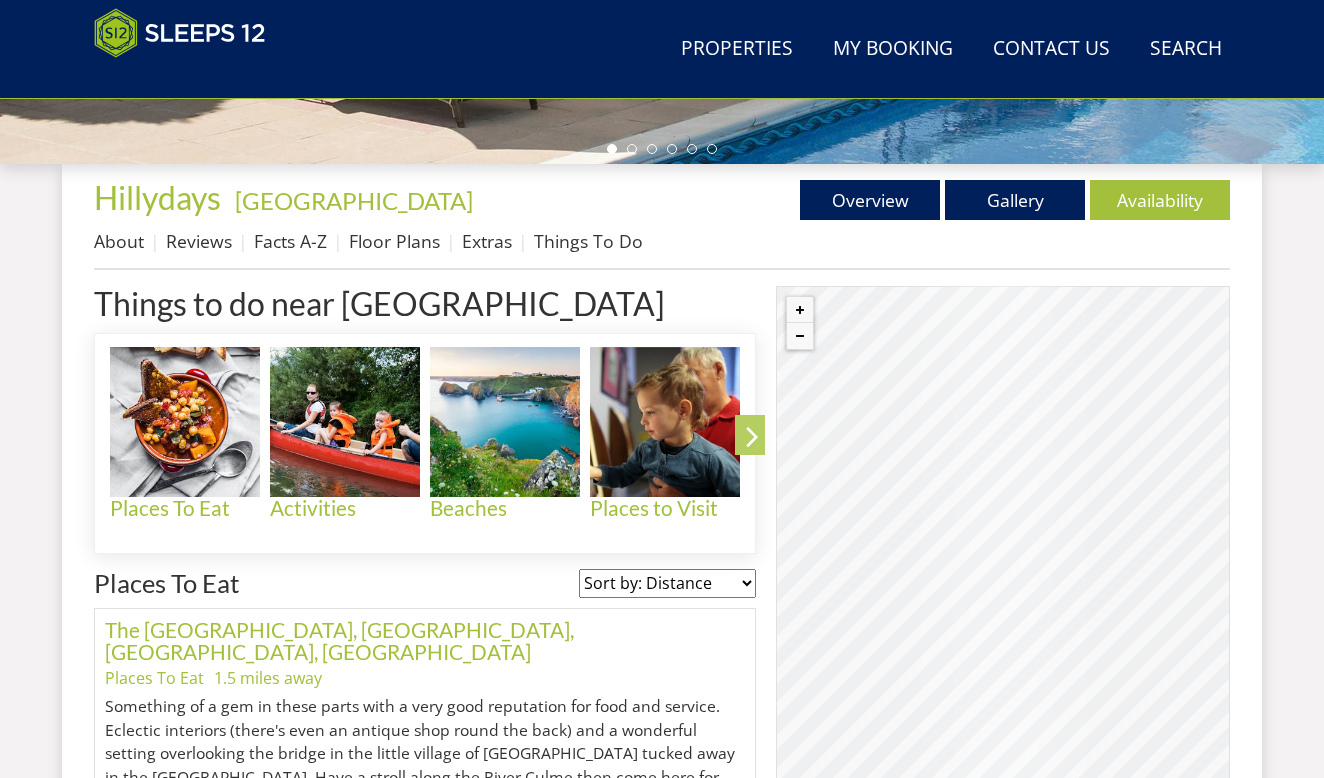 click at bounding box center [752, 440] 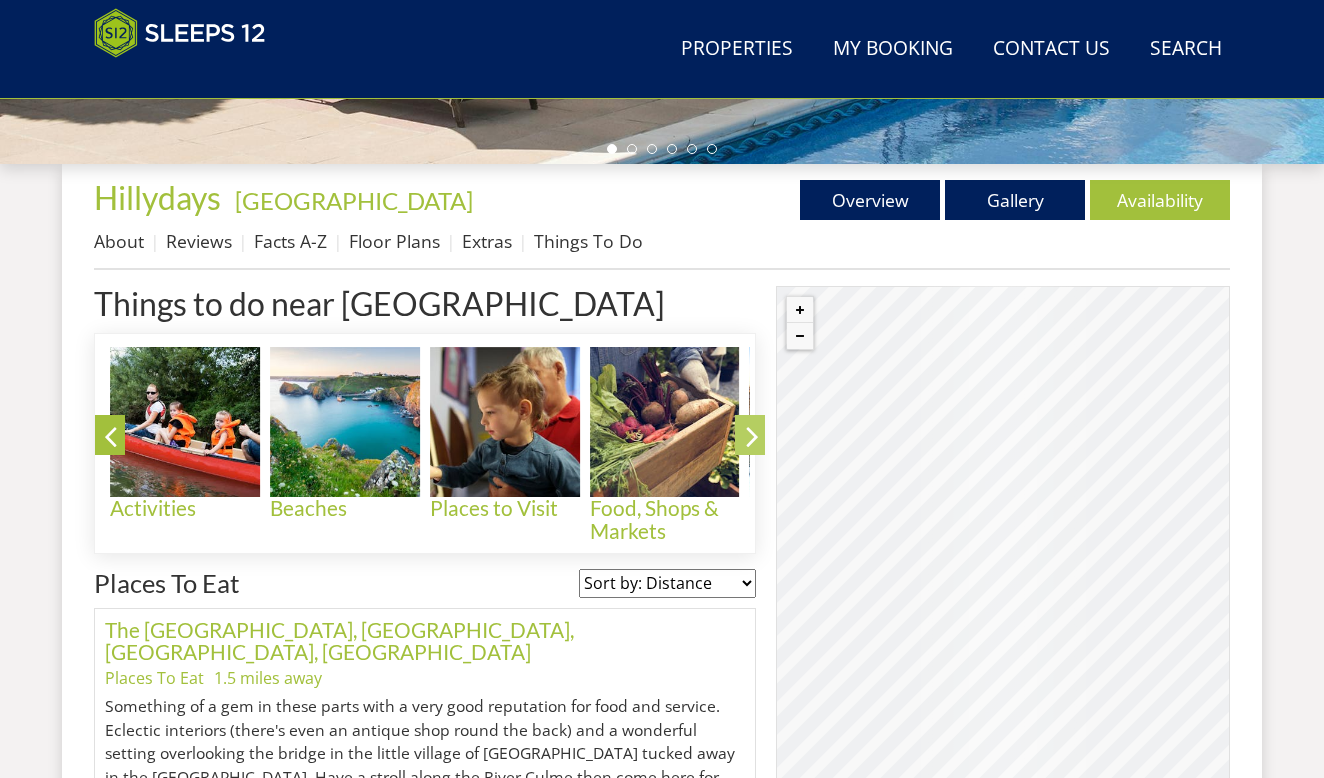 click at bounding box center [752, 440] 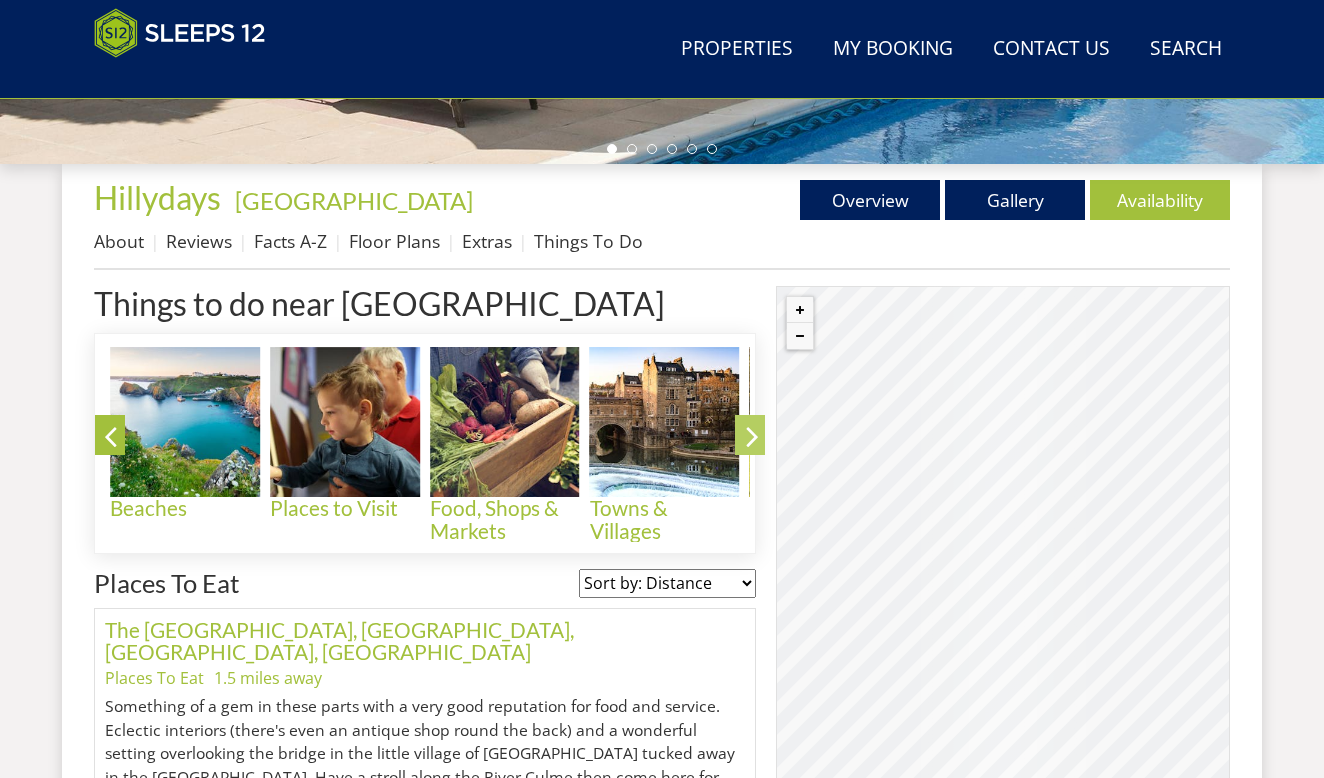 click at bounding box center [752, 440] 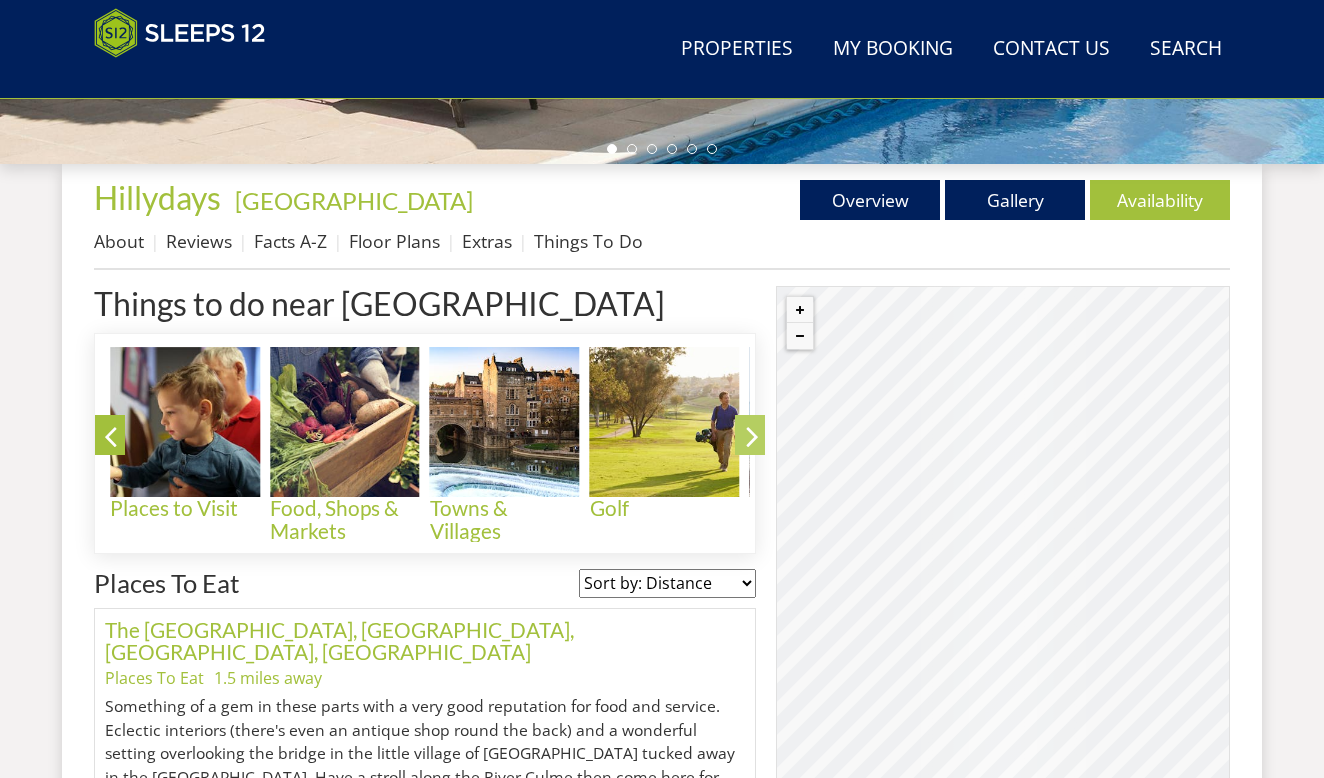 click at bounding box center [752, 440] 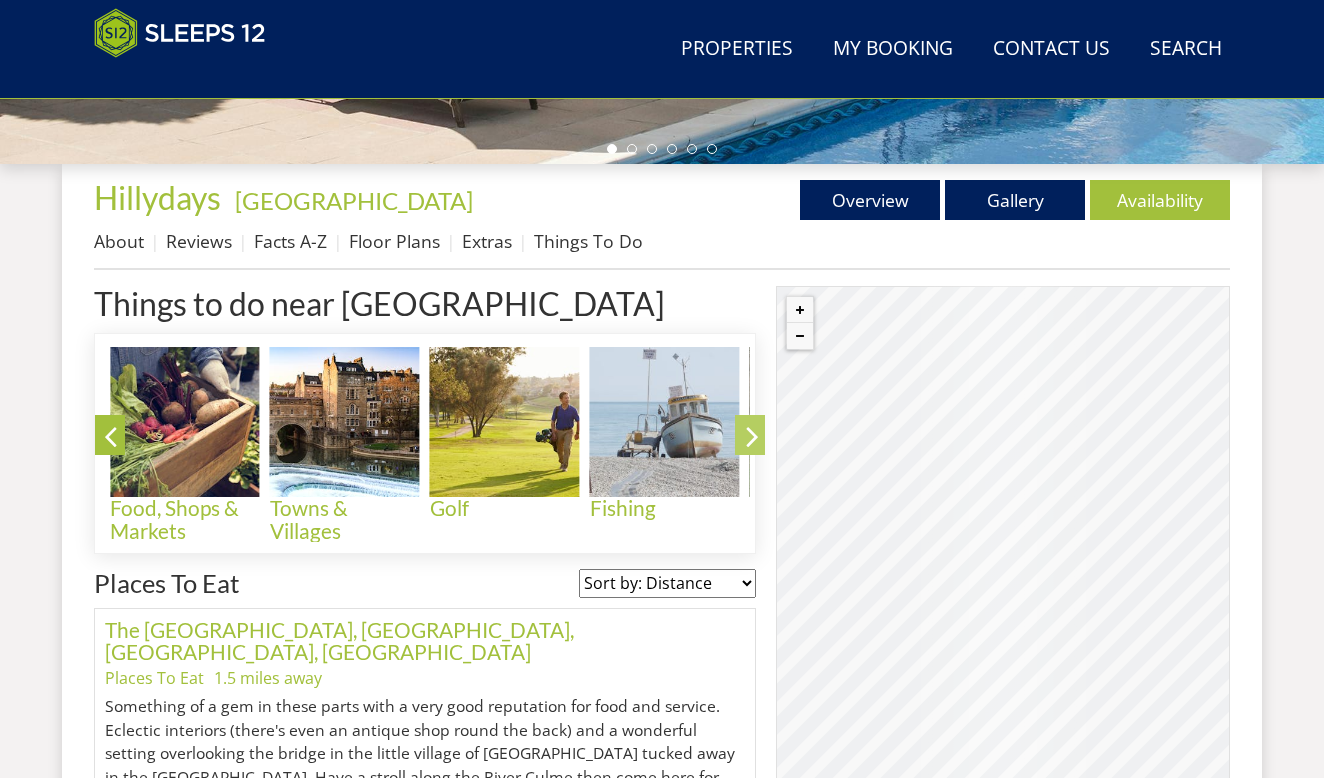 click at bounding box center (752, 440) 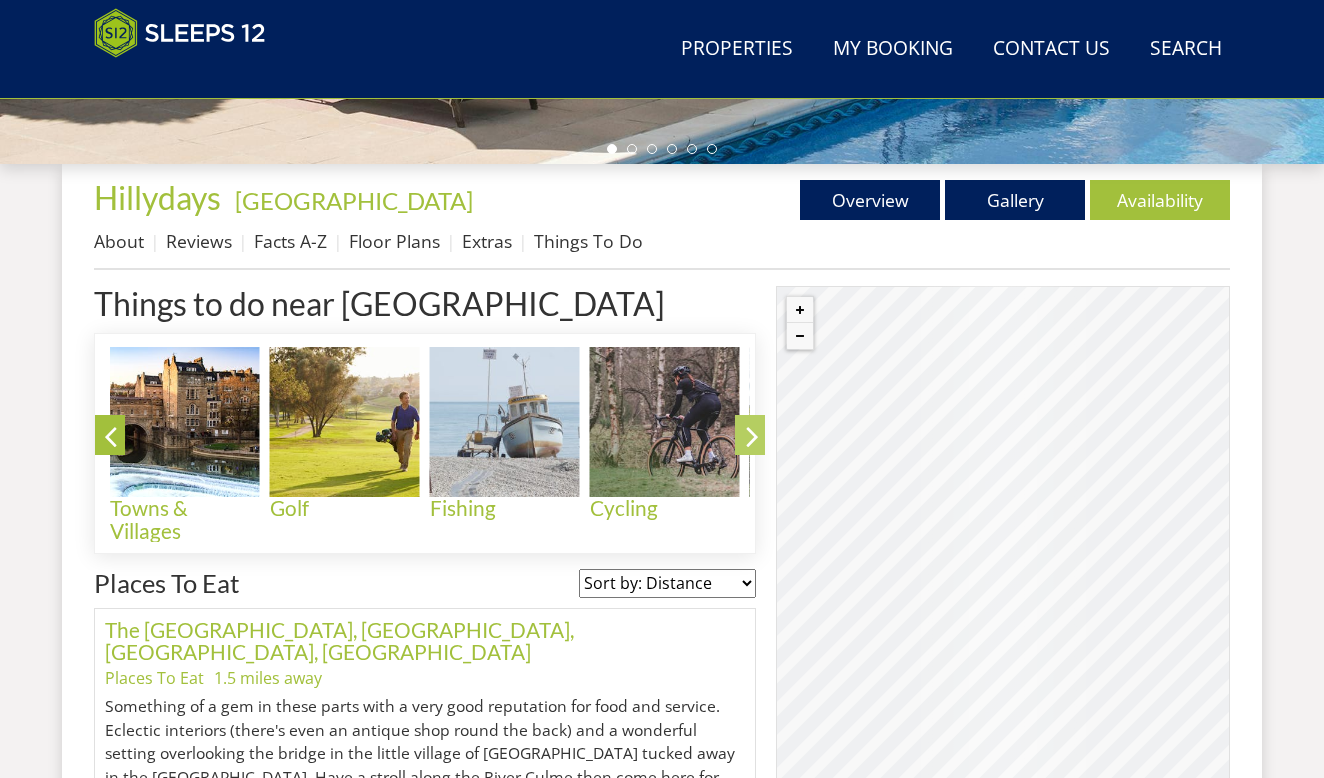 click at bounding box center [752, 440] 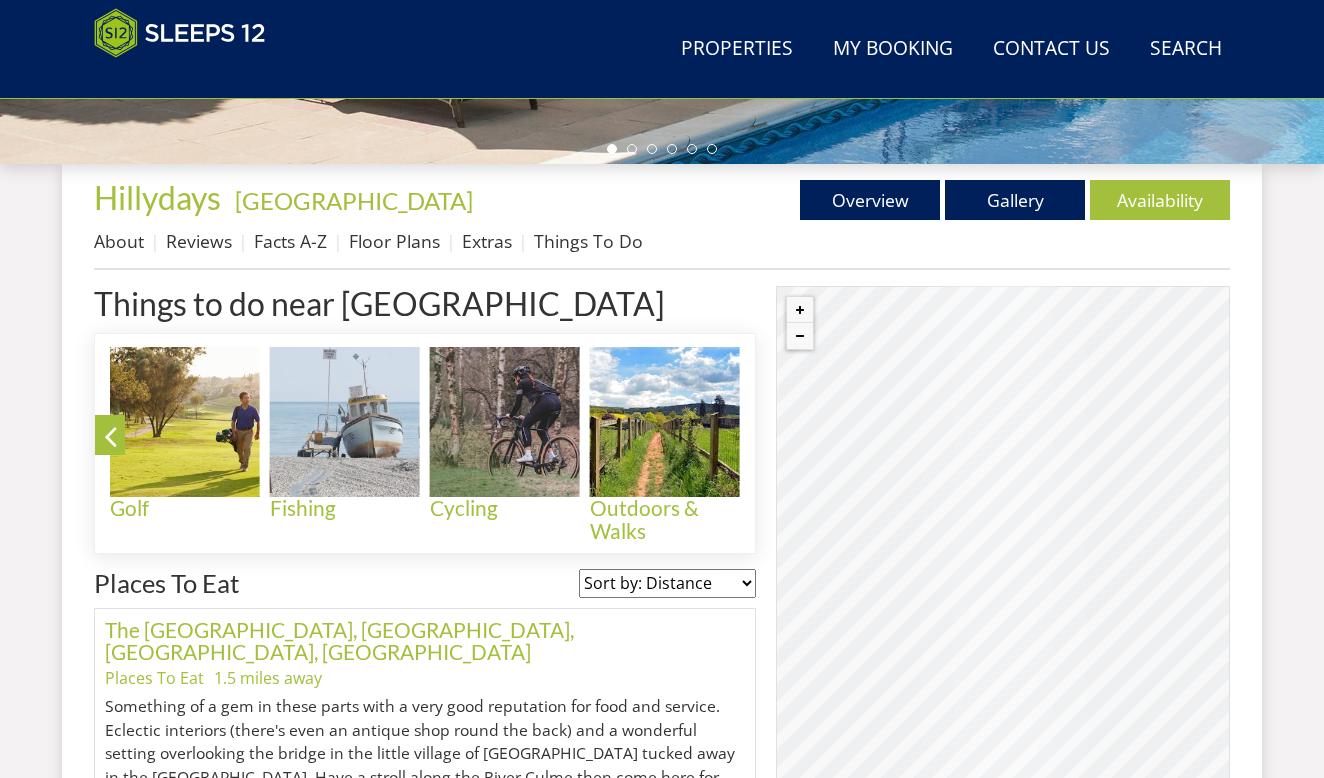 click at bounding box center [752, 440] 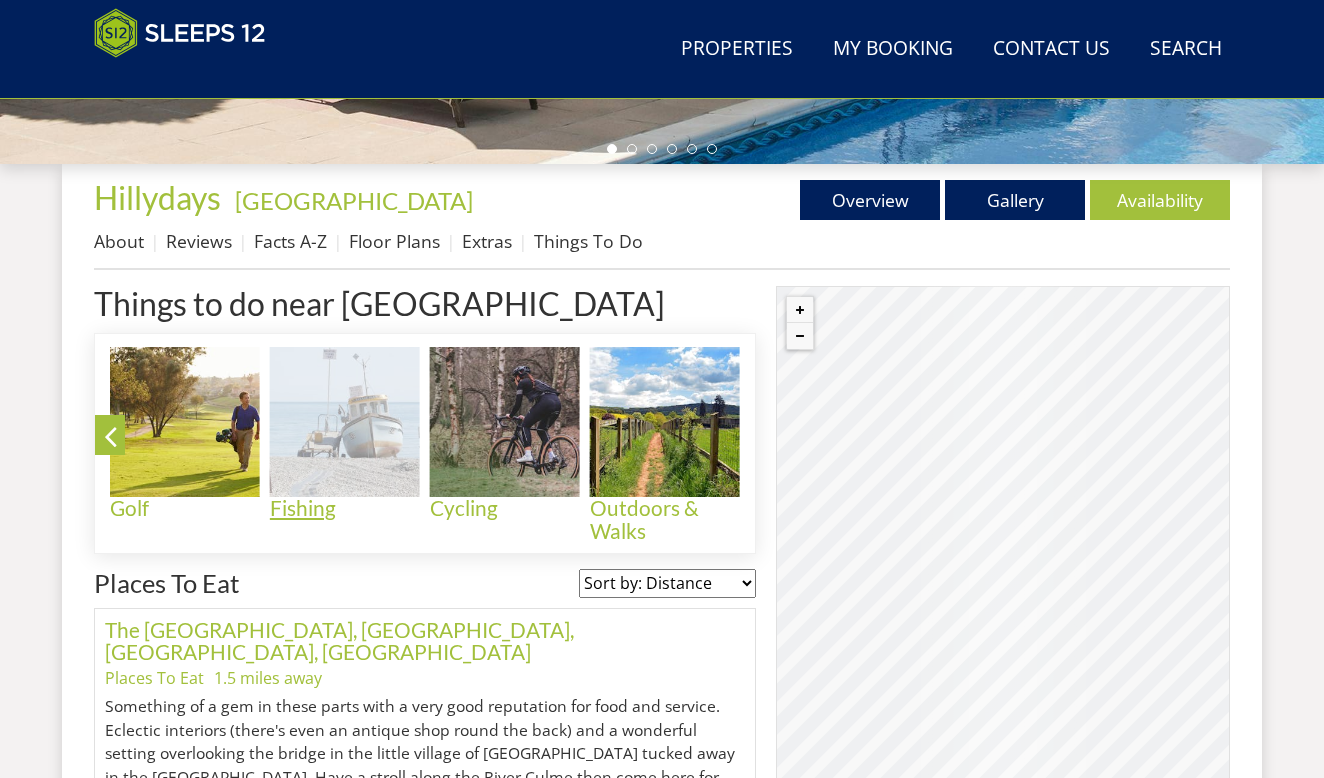 click at bounding box center (345, 422) 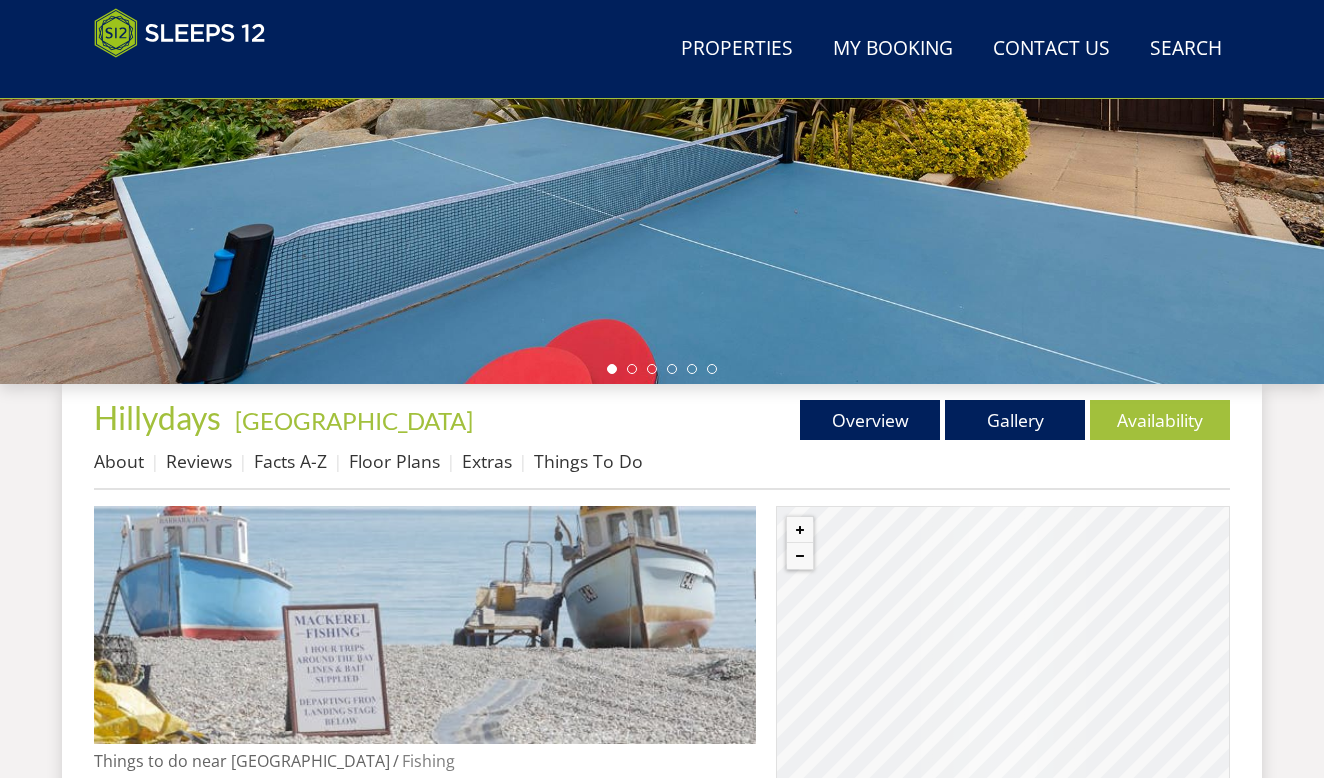 scroll, scrollTop: 457, scrollLeft: 0, axis: vertical 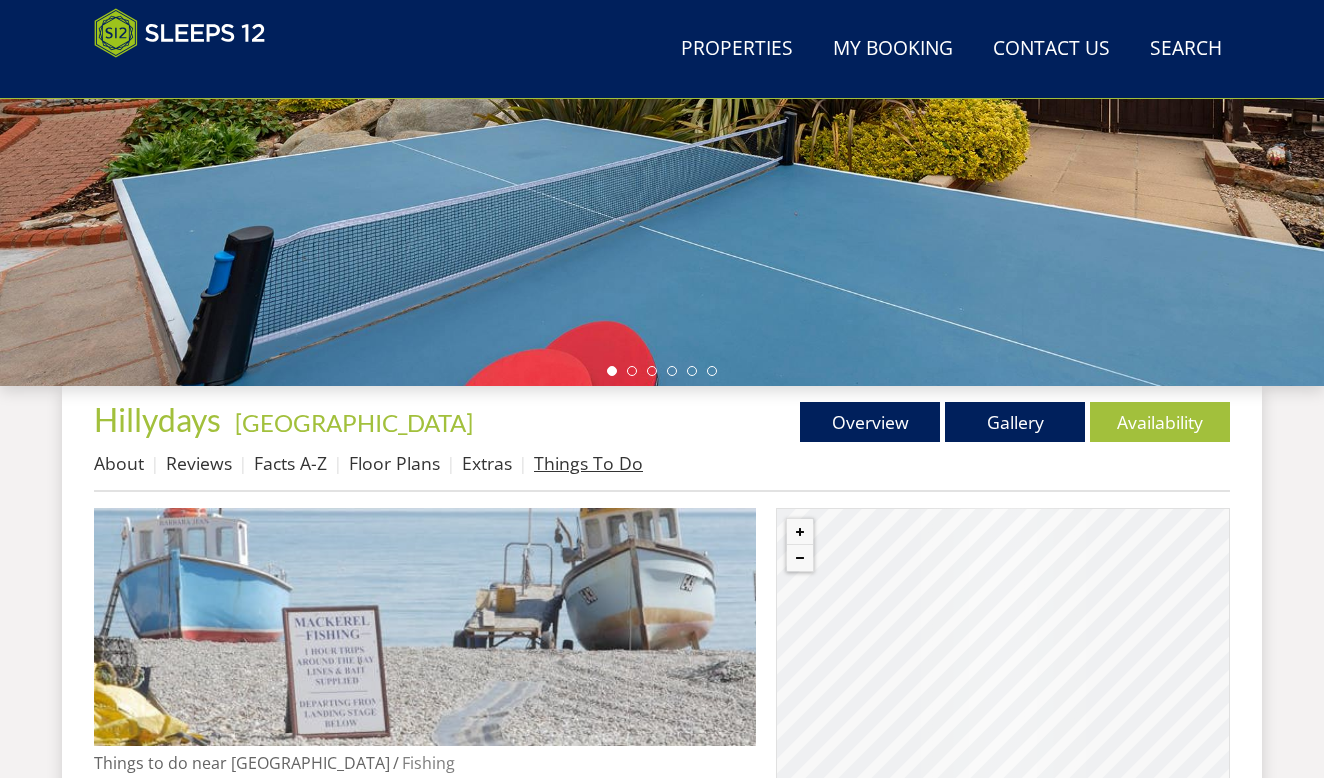 click on "Things To Do" at bounding box center [588, 463] 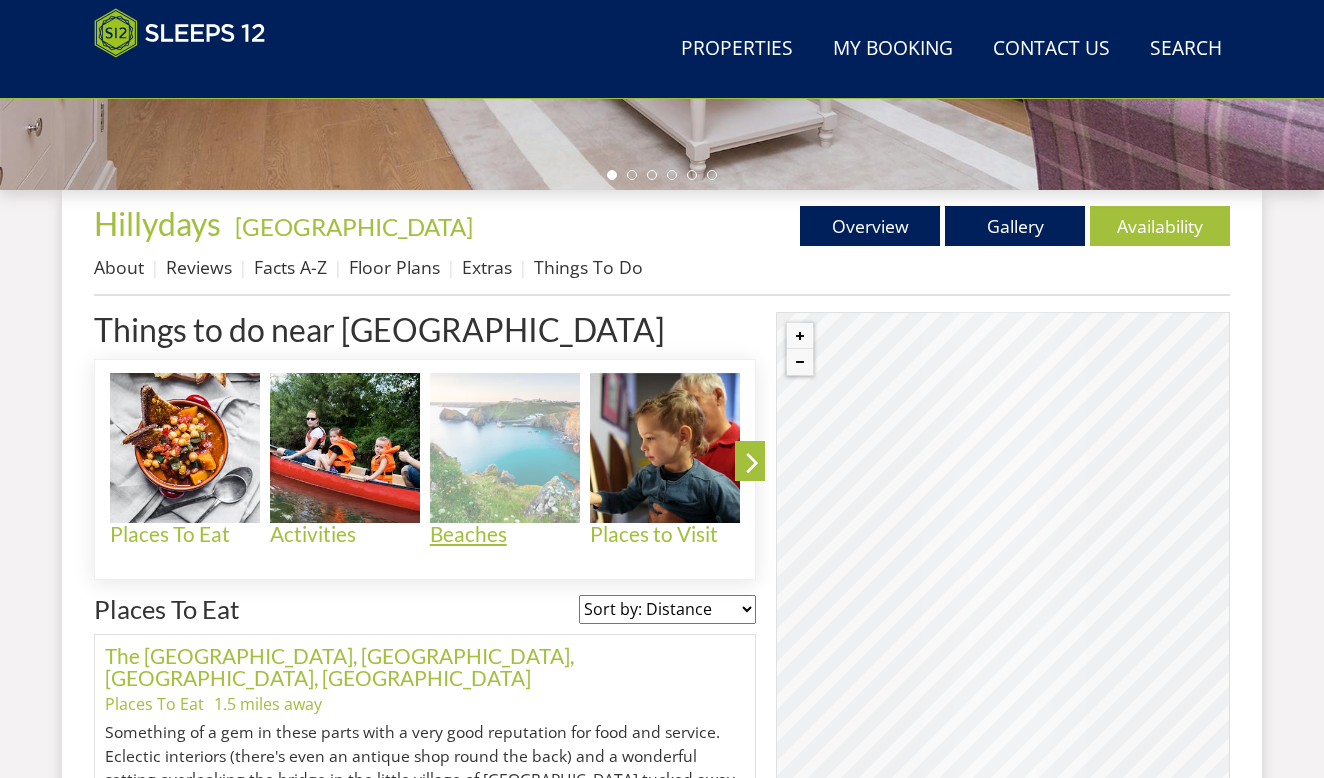 scroll, scrollTop: 653, scrollLeft: 0, axis: vertical 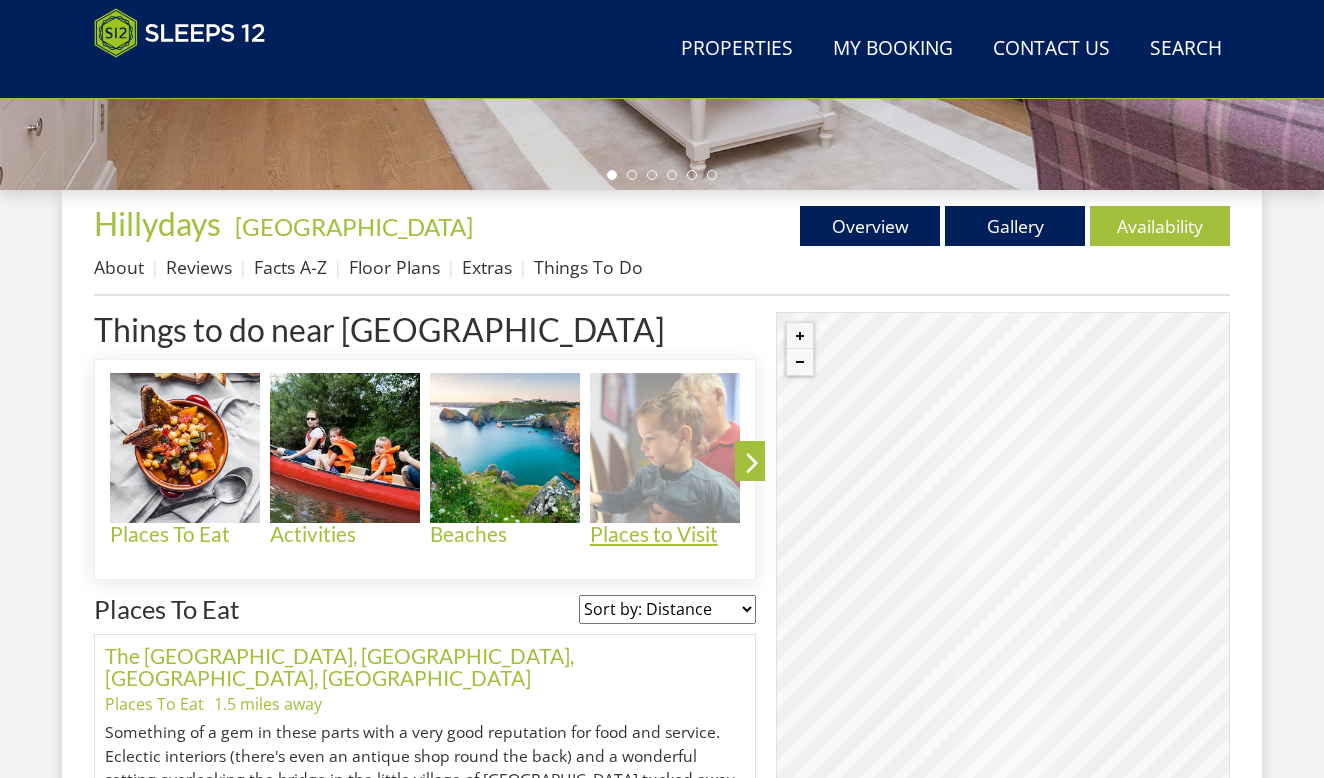 click at bounding box center [665, 448] 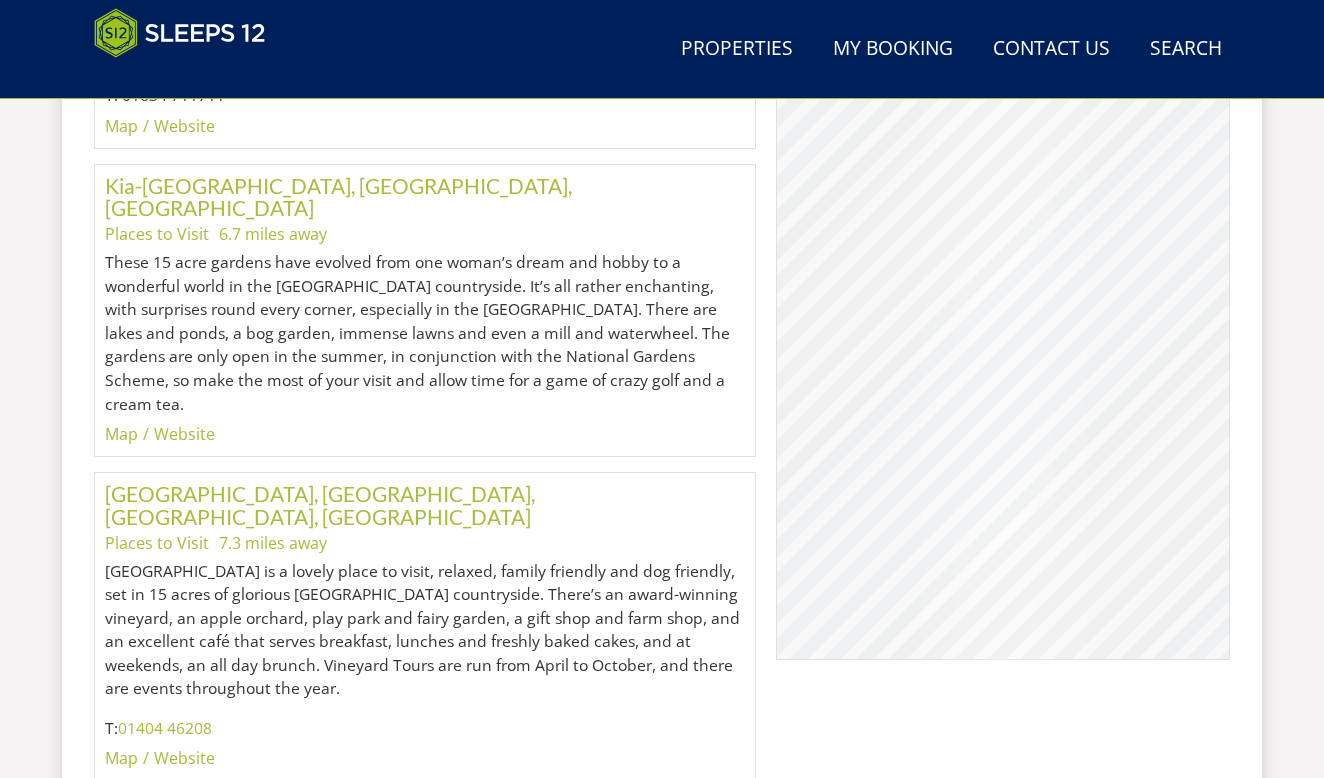 scroll, scrollTop: 2067, scrollLeft: 0, axis: vertical 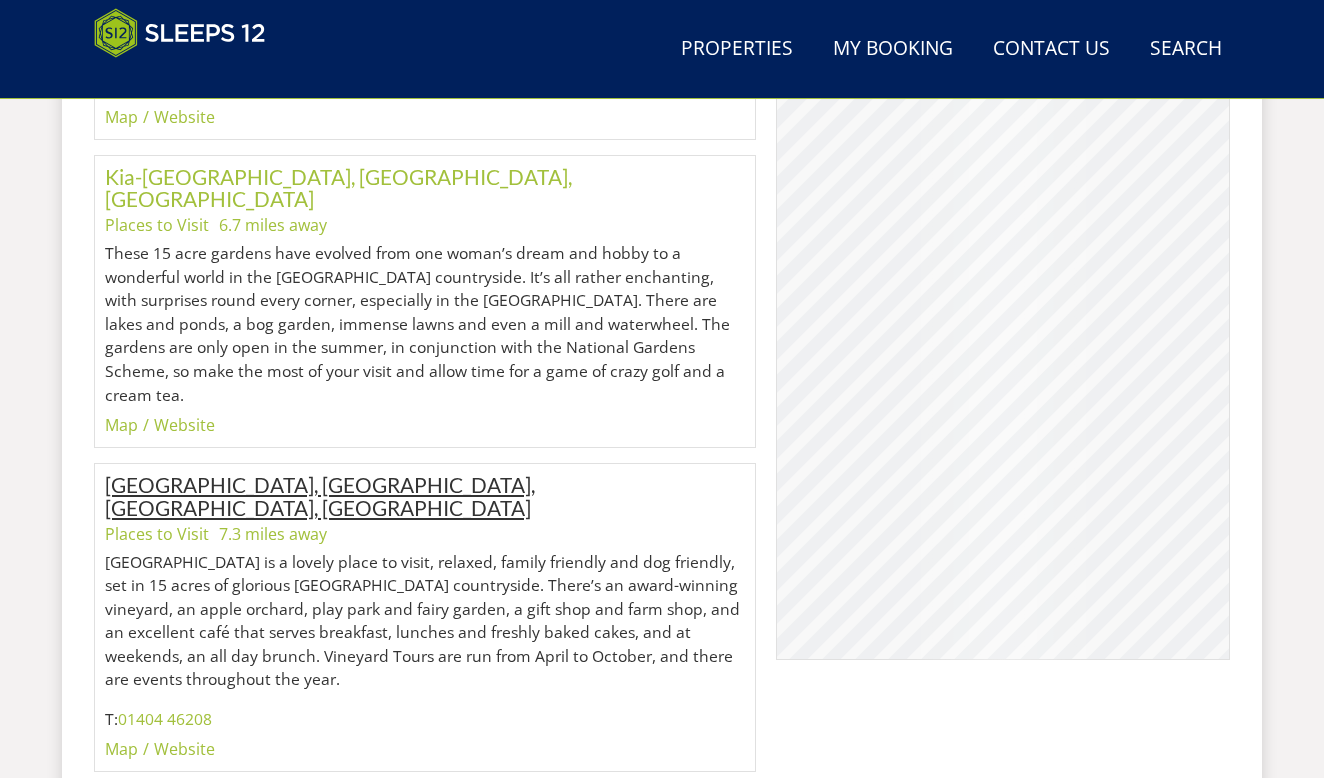 click on "[GEOGRAPHIC_DATA], [GEOGRAPHIC_DATA], [GEOGRAPHIC_DATA], [GEOGRAPHIC_DATA]" at bounding box center [320, 496] 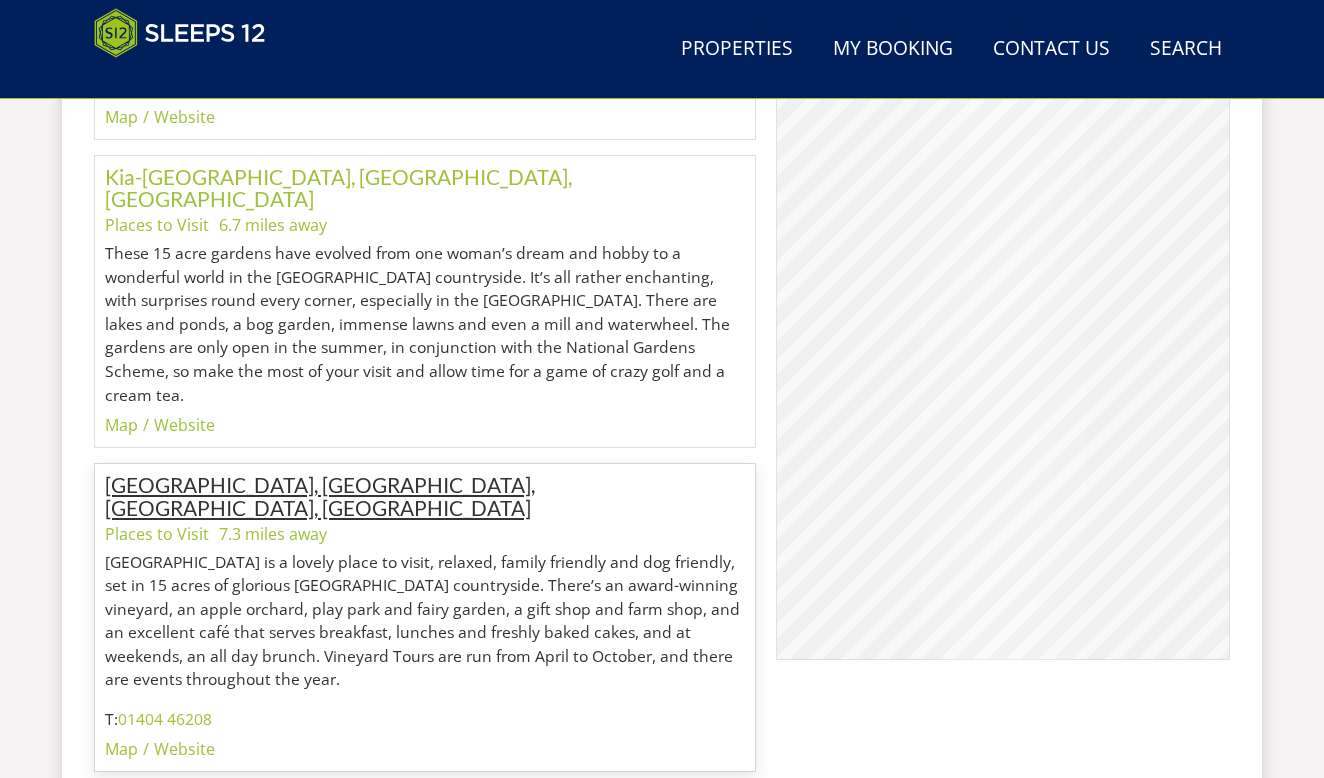 scroll, scrollTop: 2077, scrollLeft: 0, axis: vertical 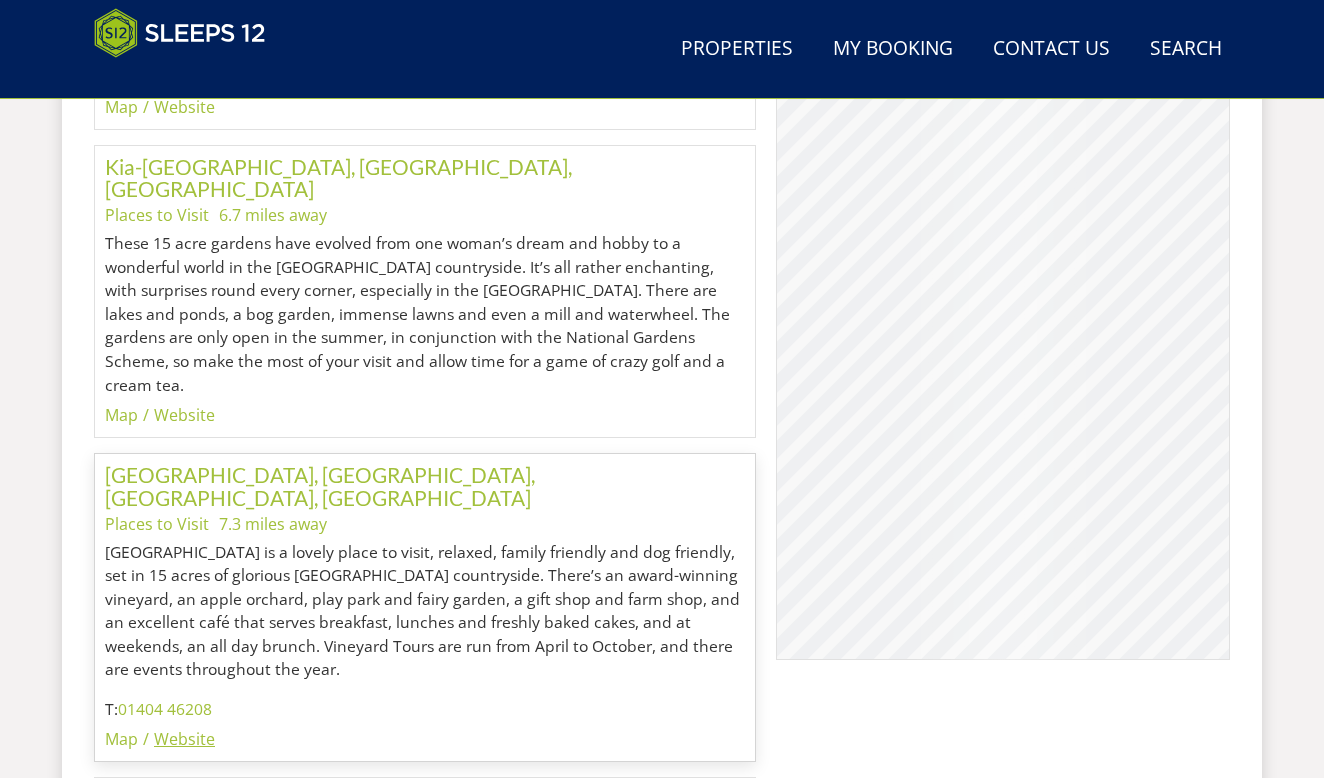 click on "Website" at bounding box center (184, 739) 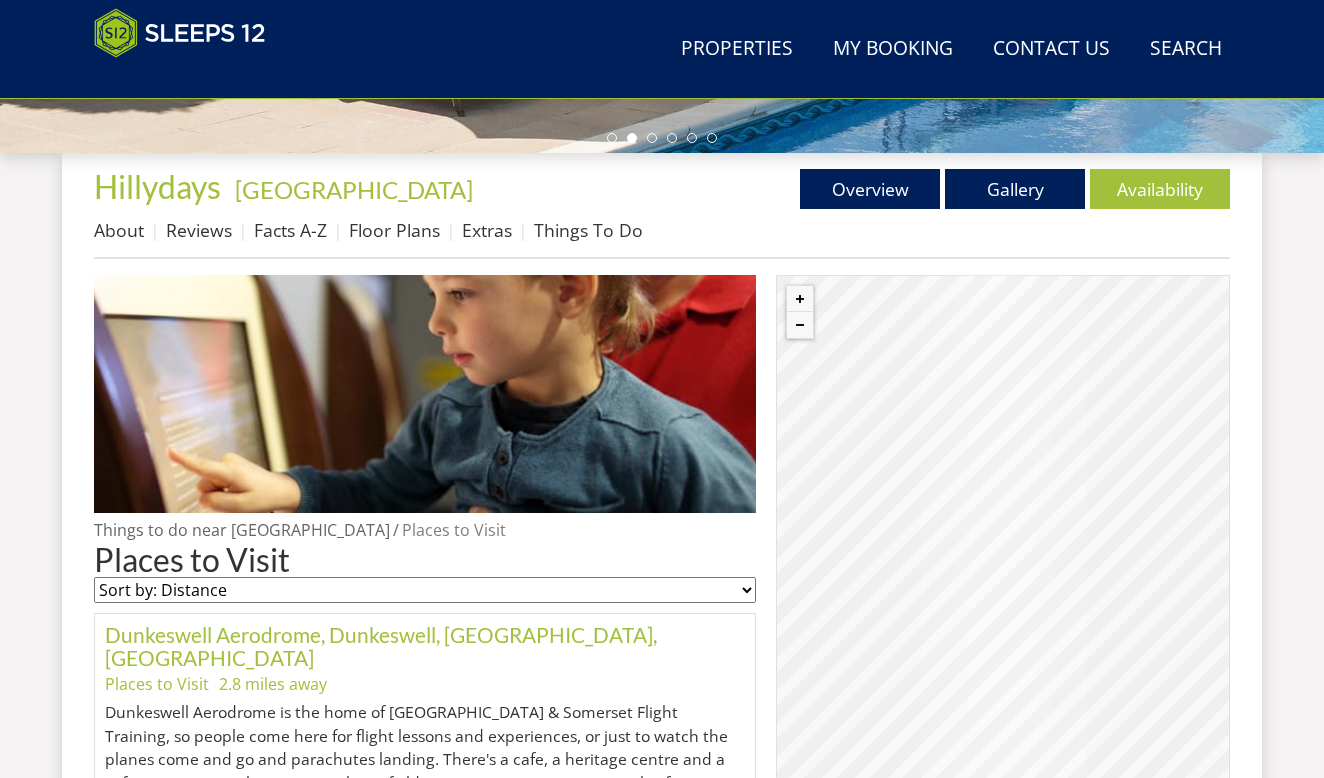 scroll, scrollTop: 690, scrollLeft: 0, axis: vertical 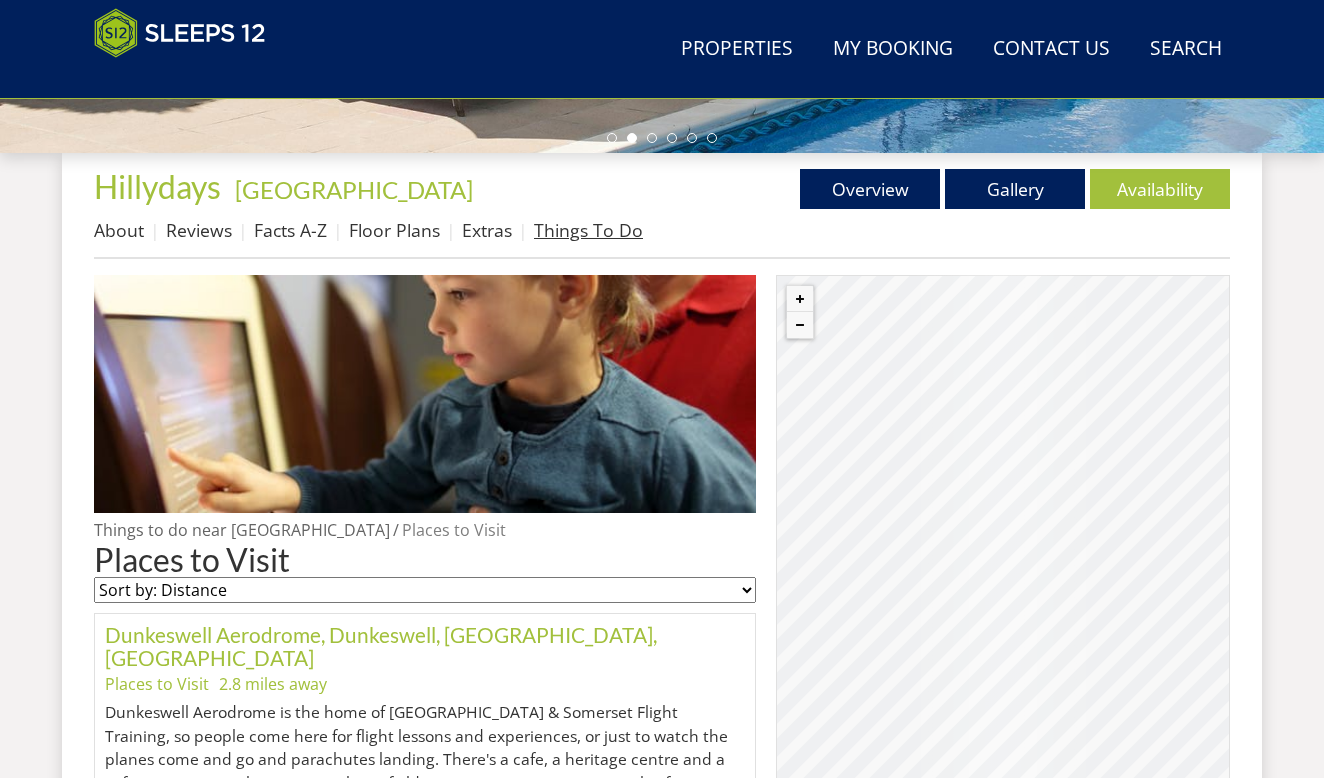 click on "Things To Do" at bounding box center [588, 230] 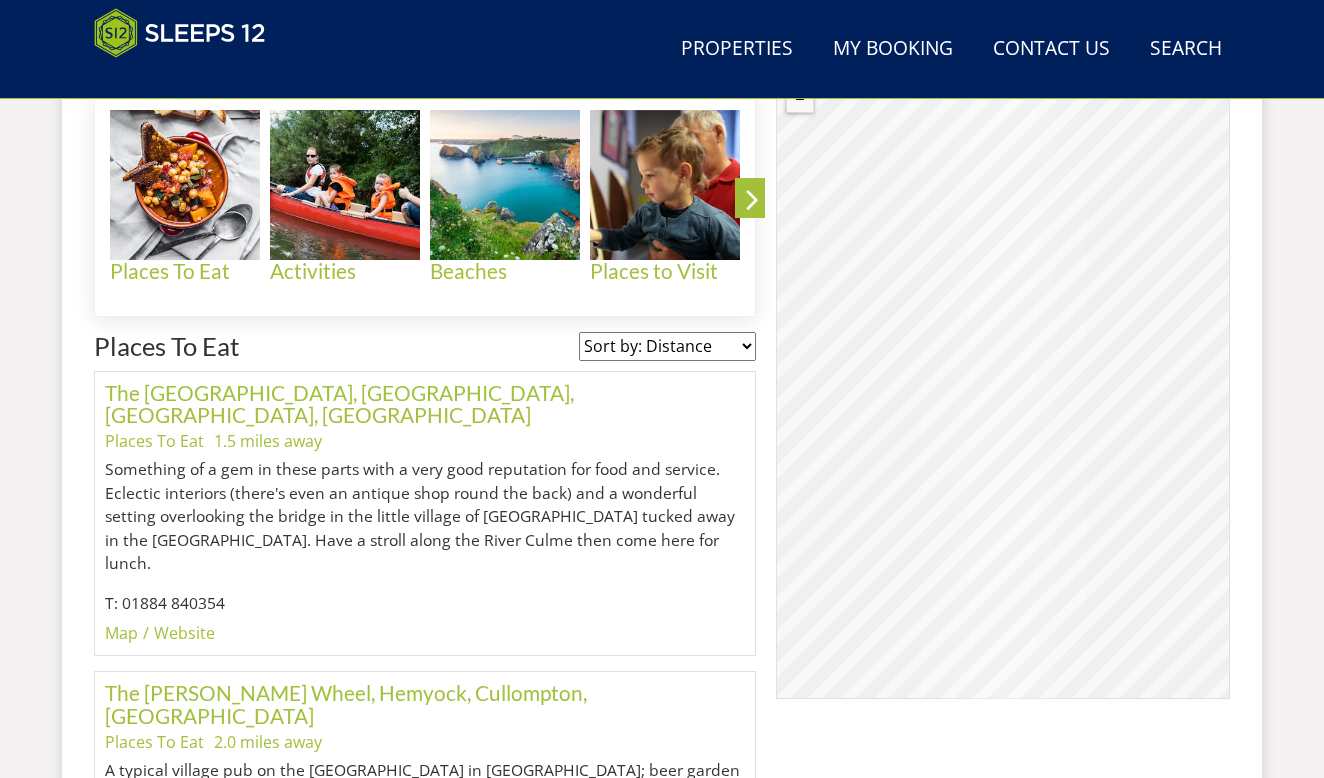 scroll, scrollTop: 943, scrollLeft: 0, axis: vertical 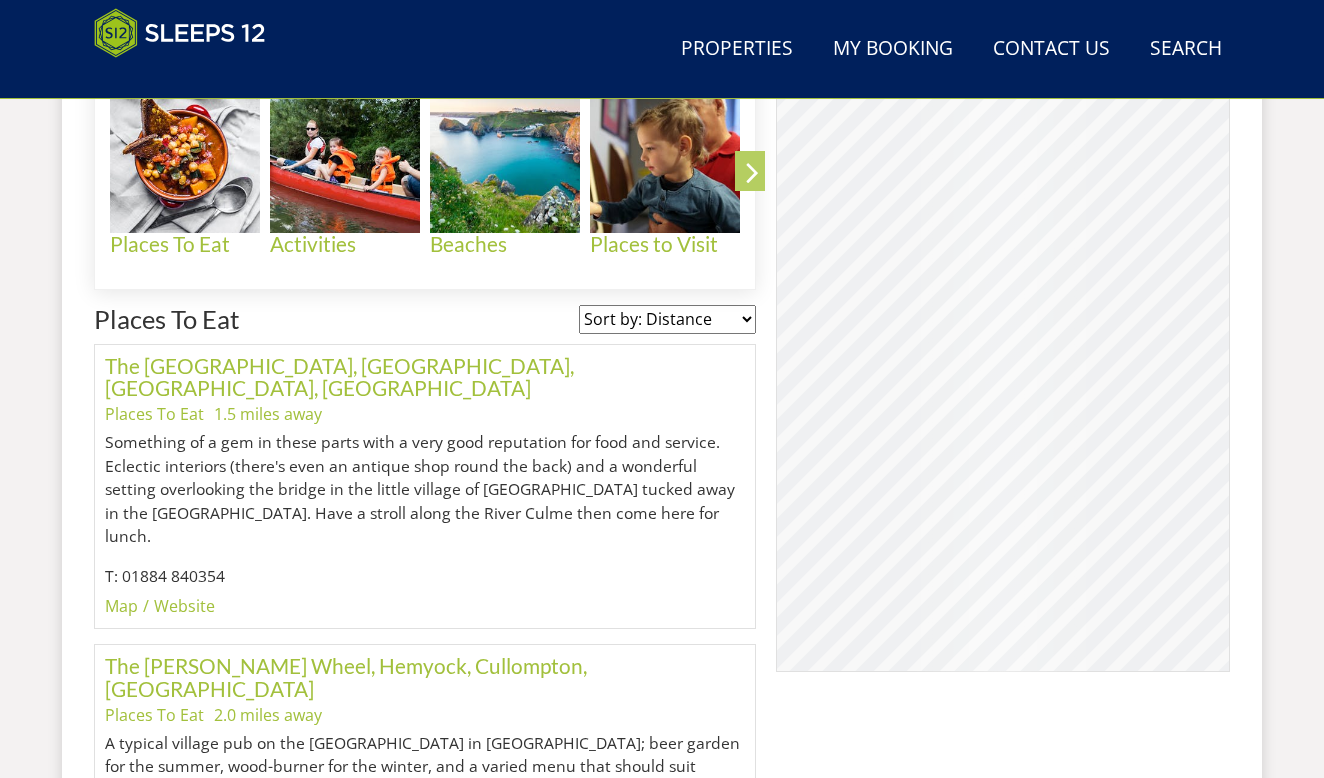 click at bounding box center (752, 176) 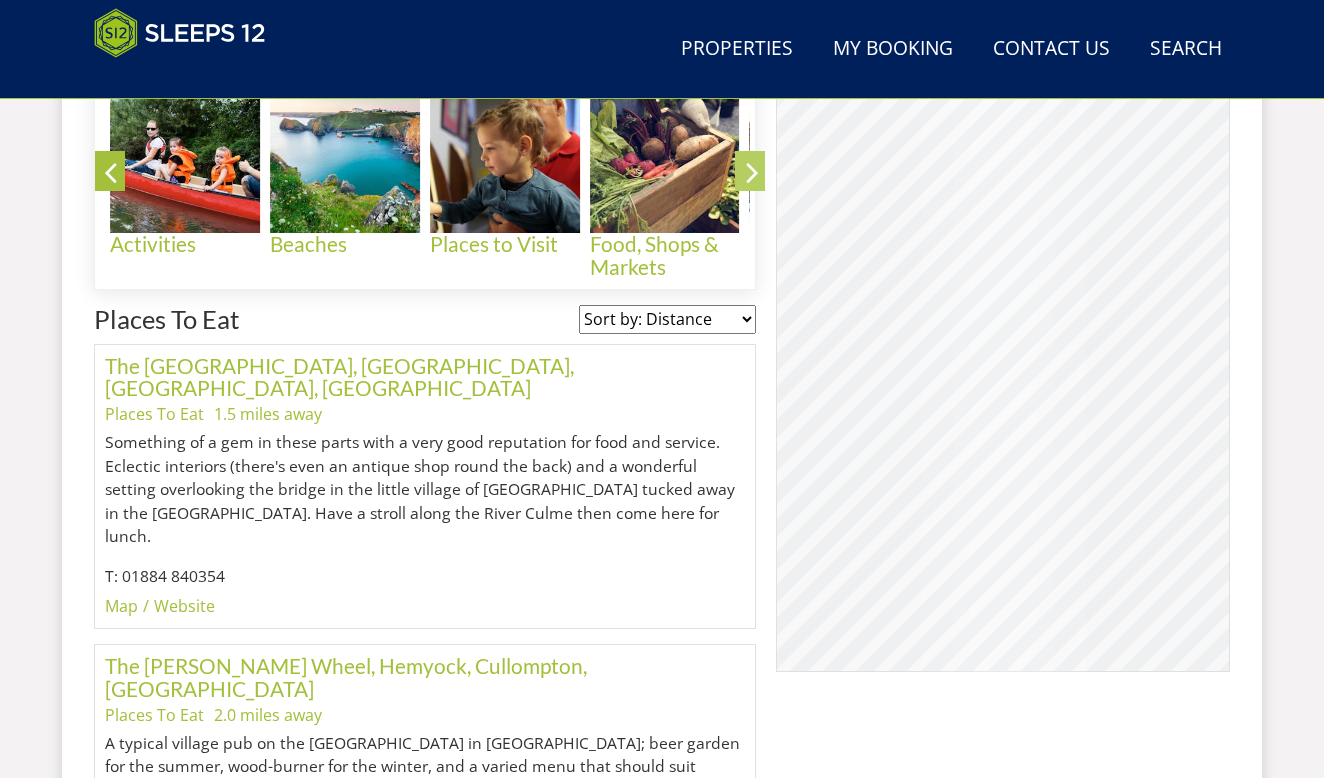 click at bounding box center (752, 176) 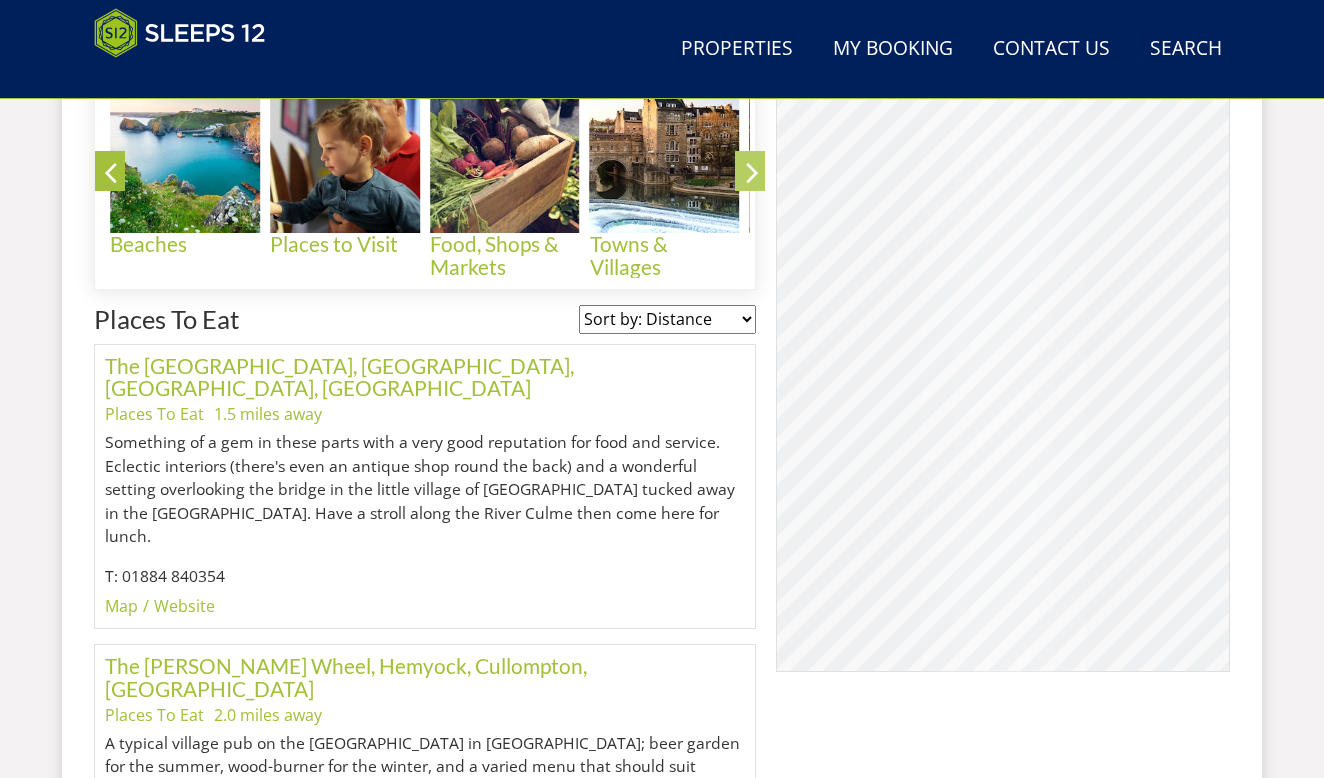click at bounding box center (752, 176) 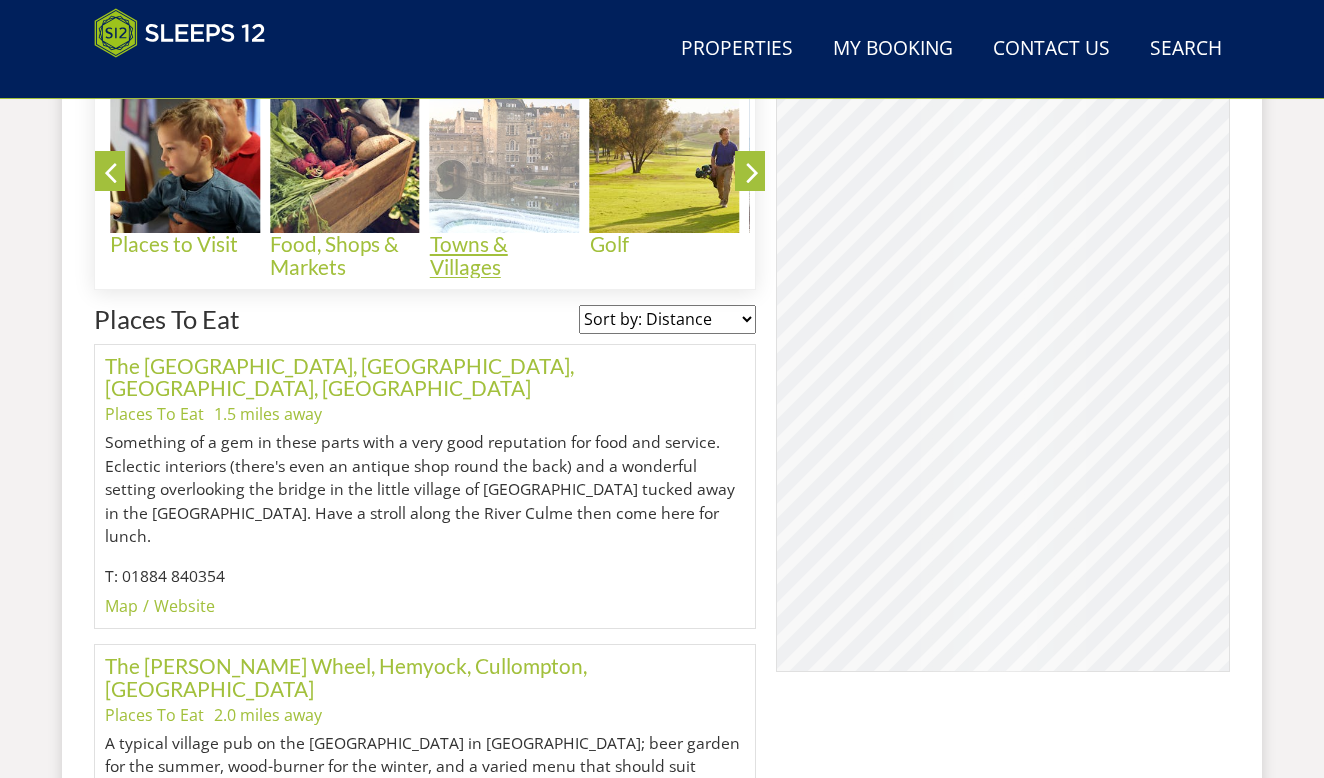 click at bounding box center [505, 158] 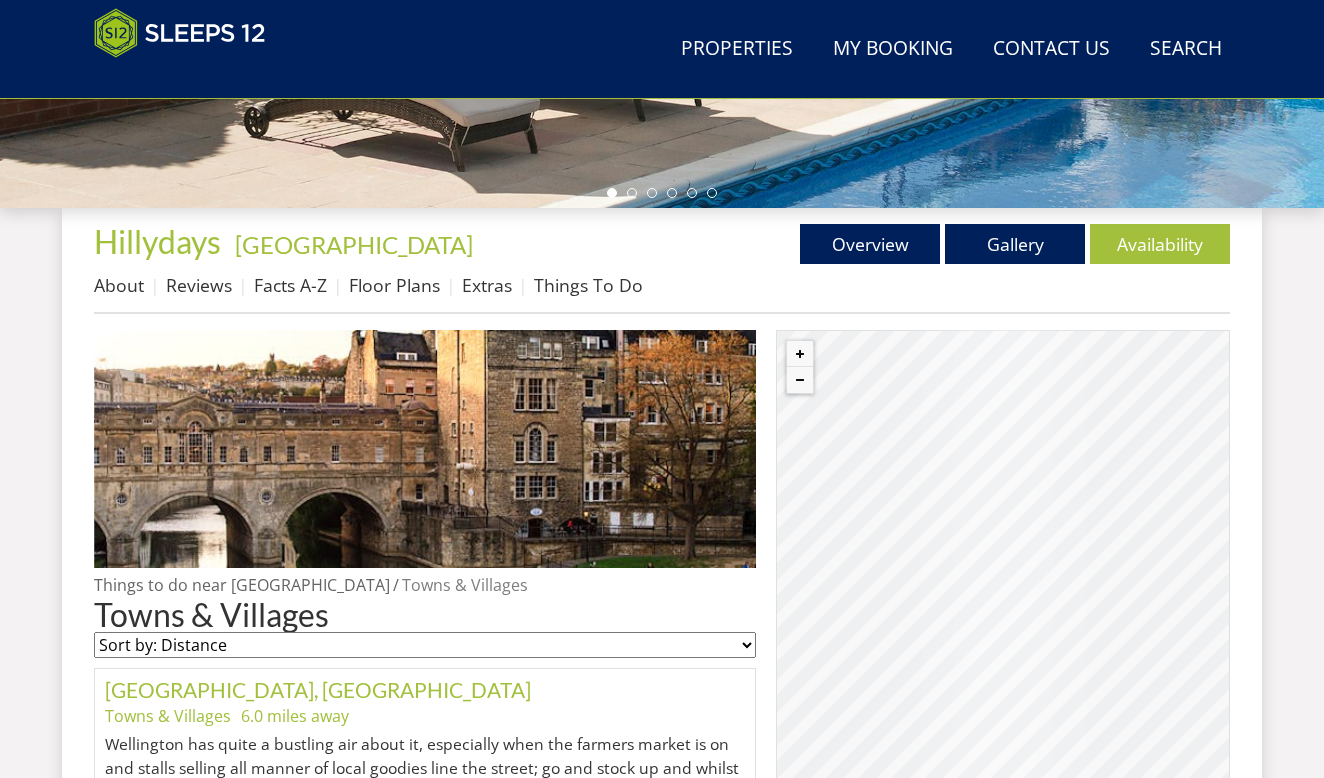 scroll, scrollTop: 637, scrollLeft: 0, axis: vertical 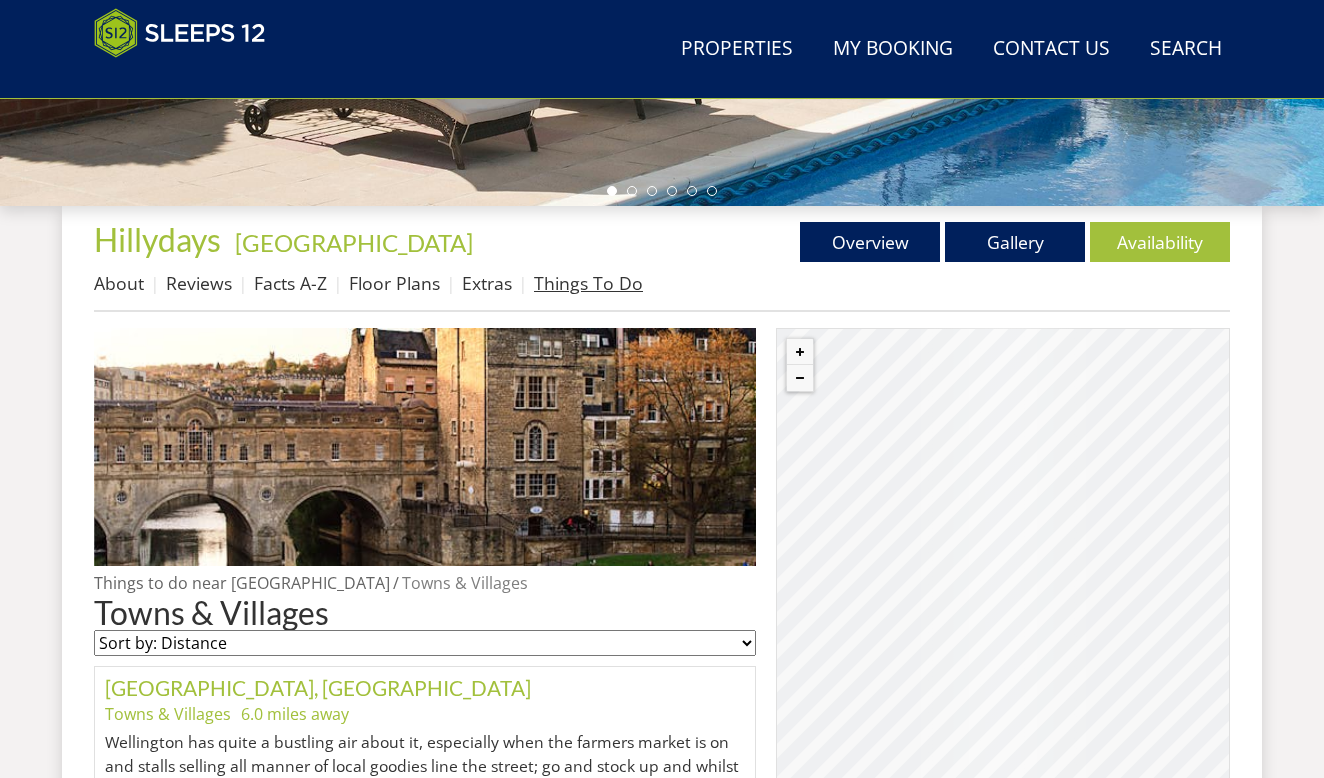 click on "Things To Do" at bounding box center [588, 283] 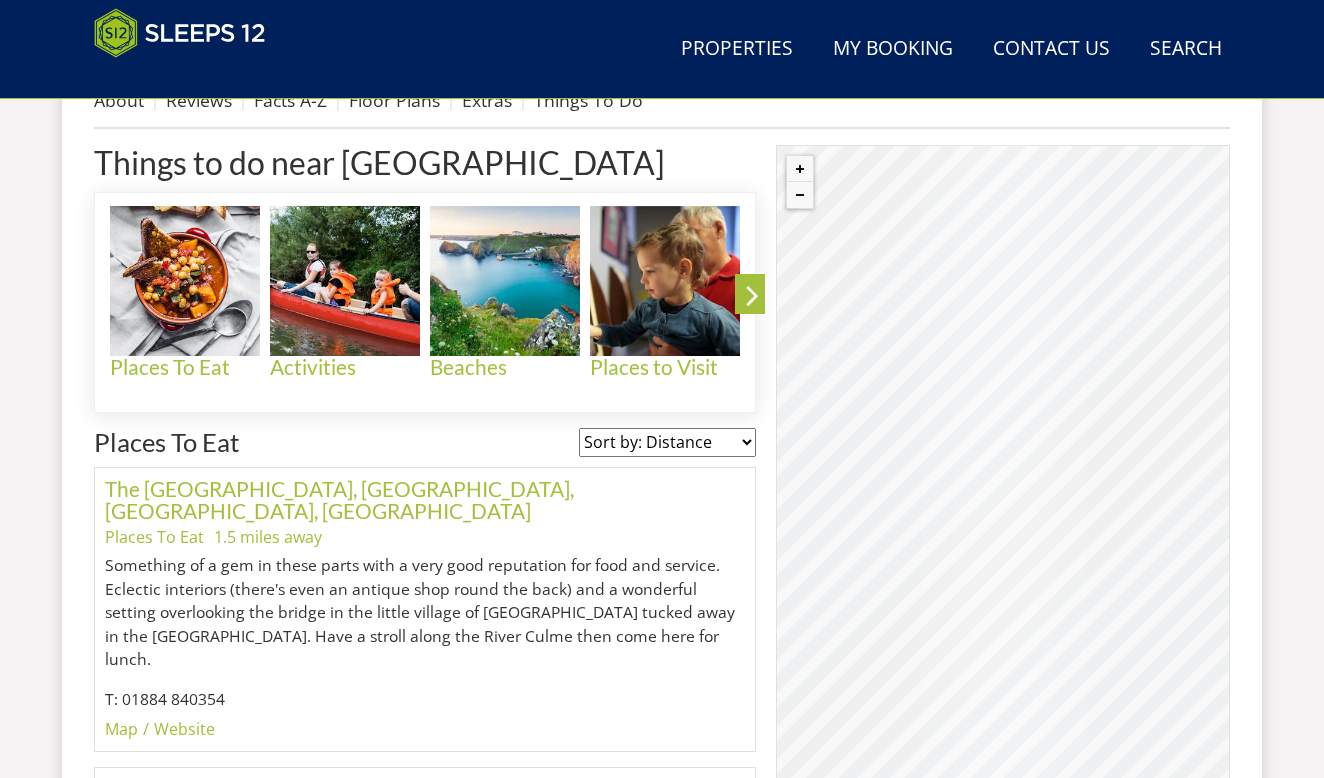 scroll, scrollTop: 825, scrollLeft: 0, axis: vertical 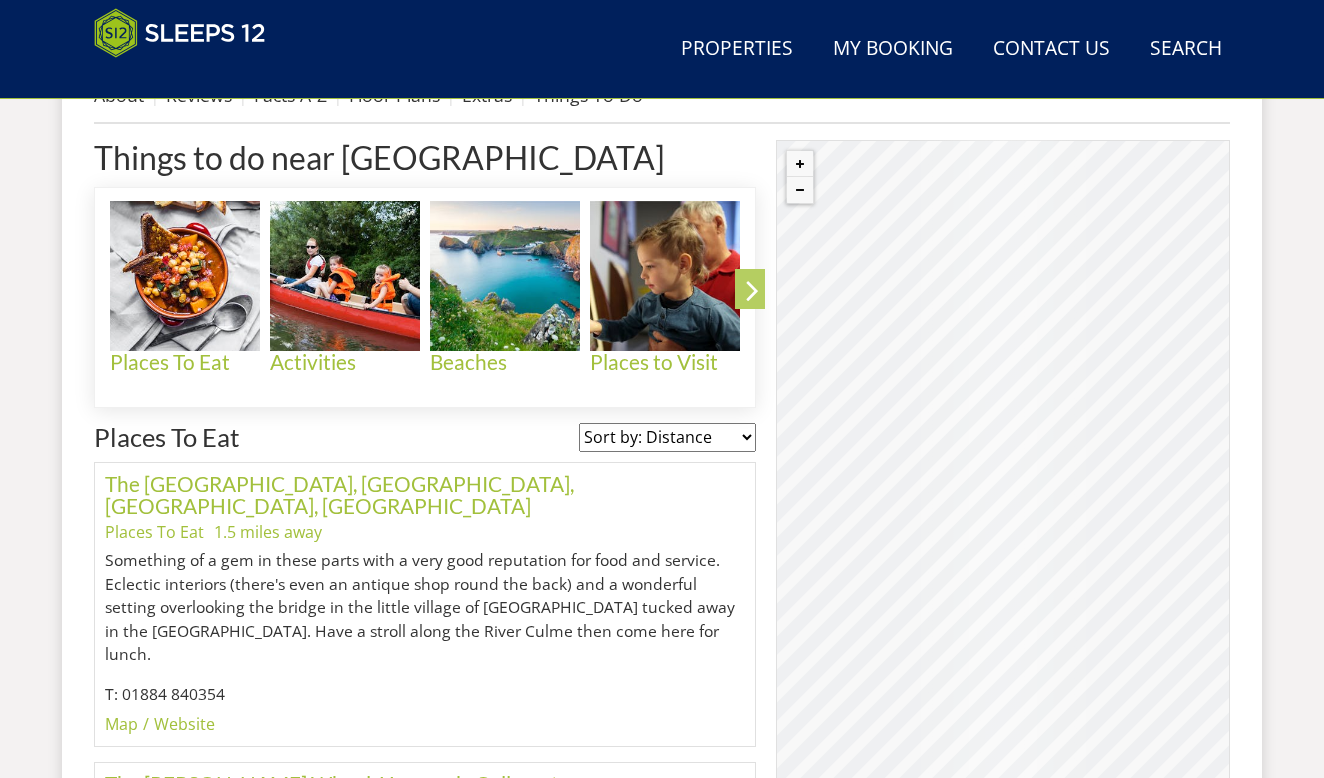 click at bounding box center [752, 294] 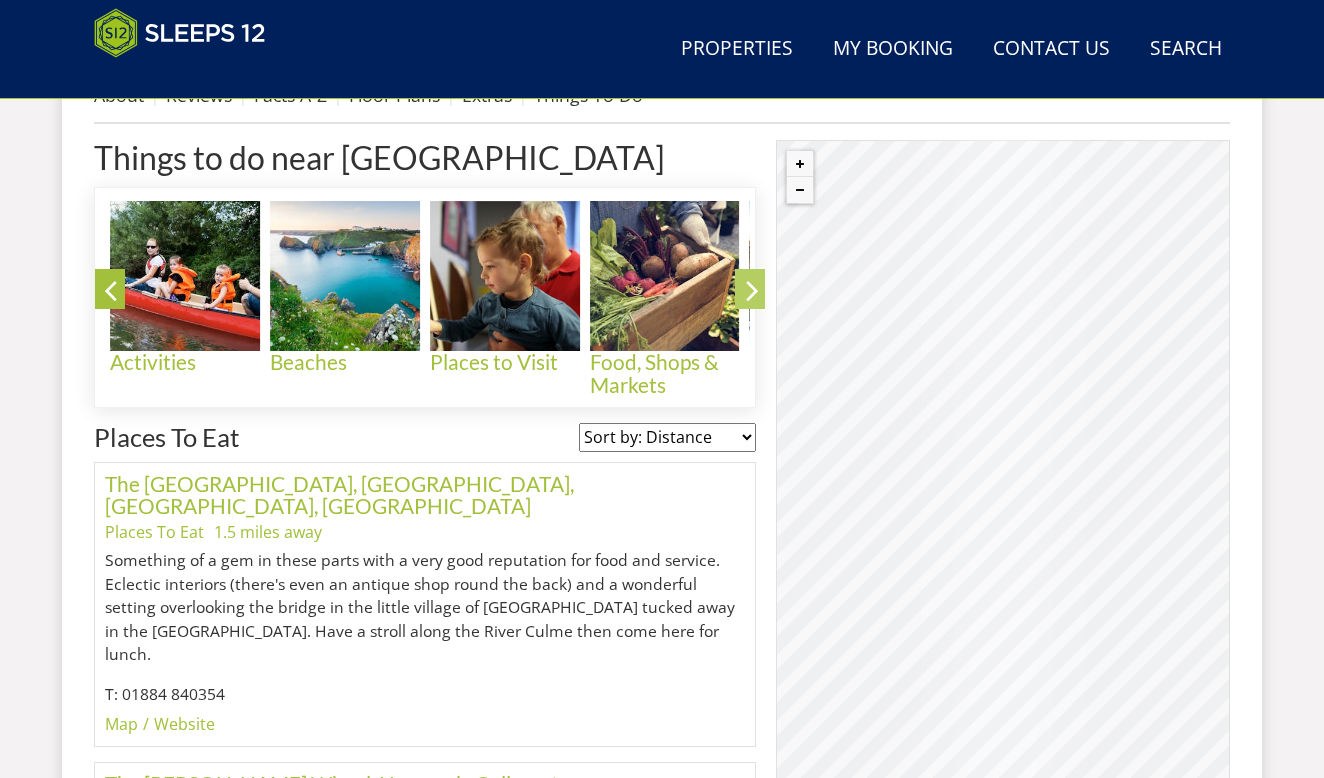 click at bounding box center [752, 294] 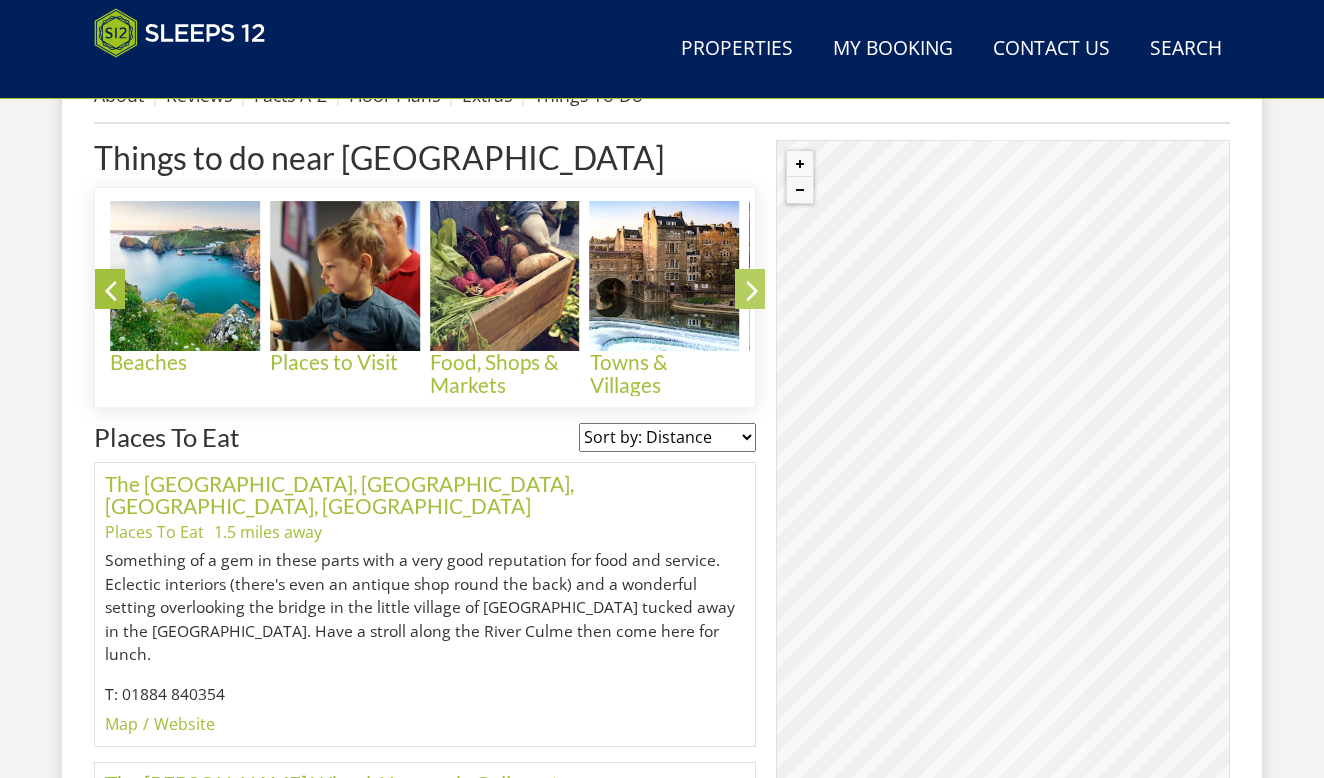 scroll, scrollTop: 0, scrollLeft: 0, axis: both 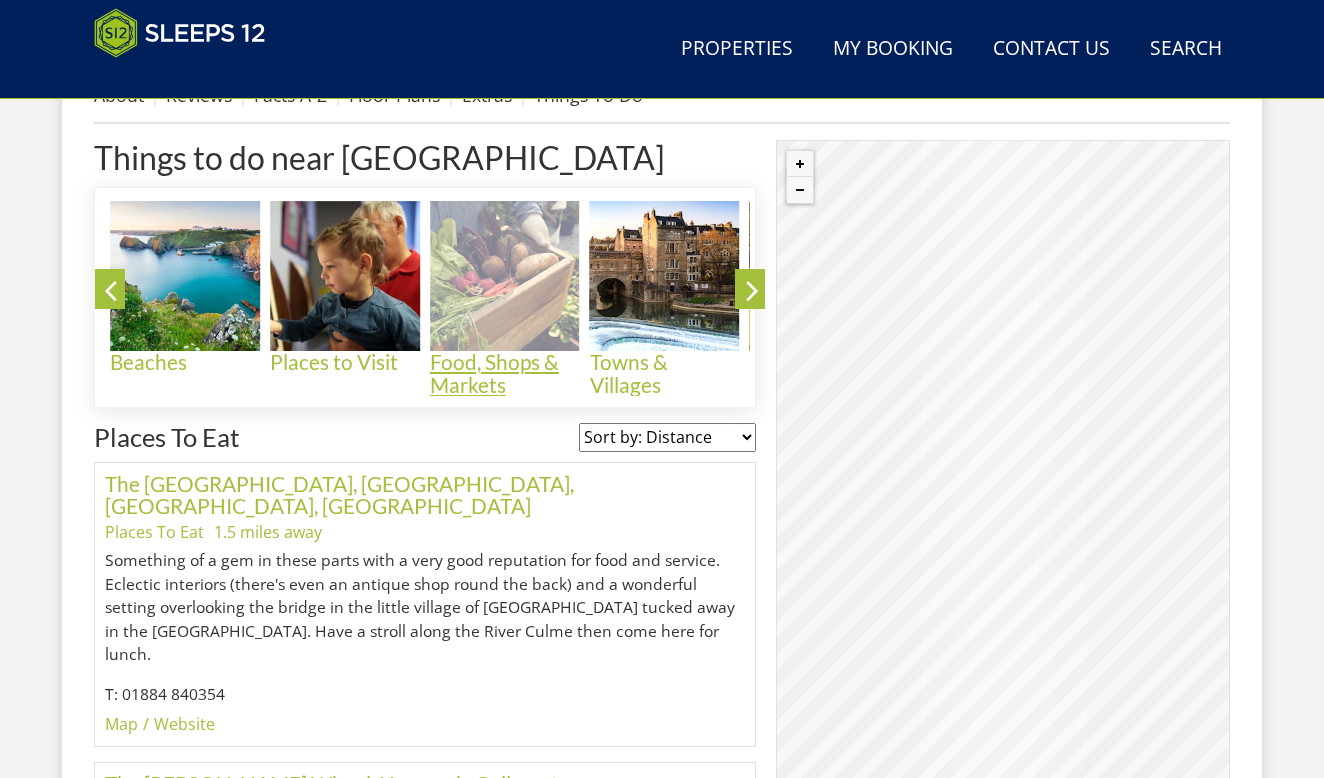 click at bounding box center [505, 276] 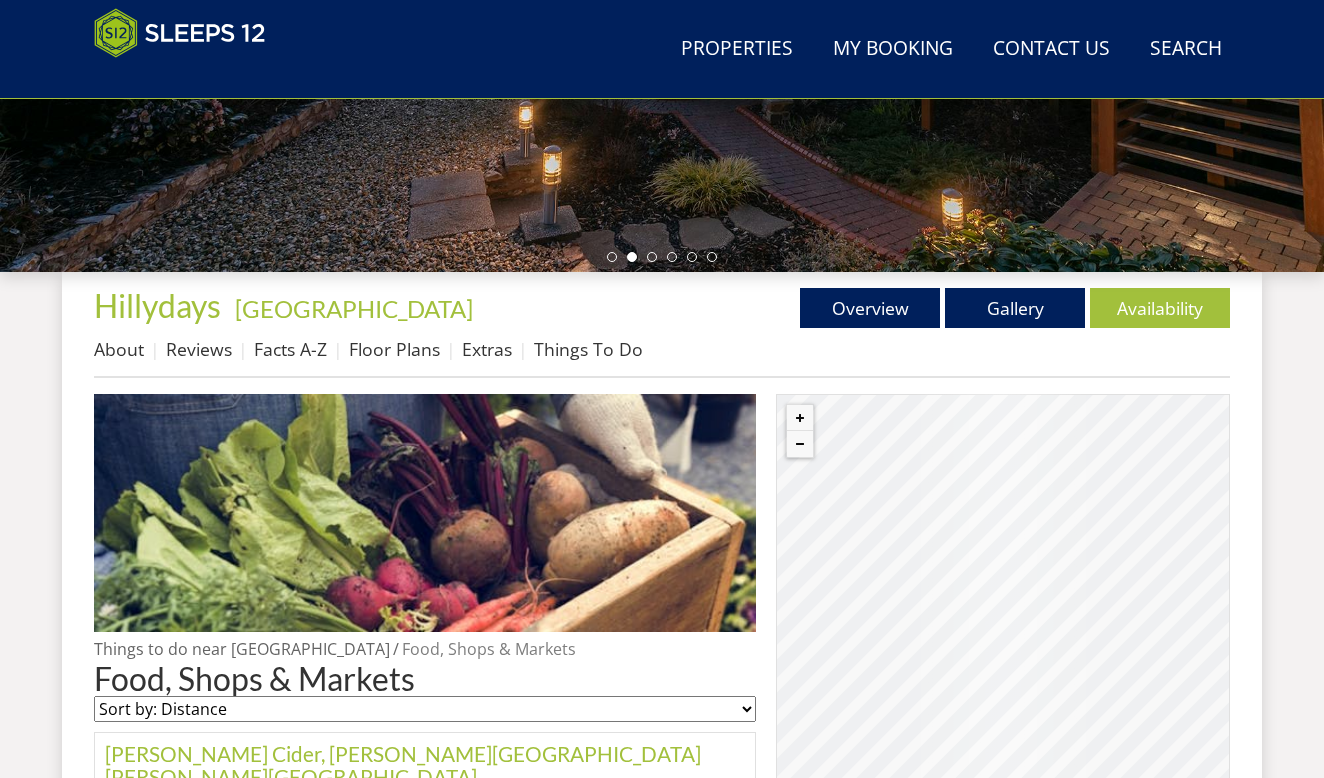 scroll, scrollTop: 368, scrollLeft: 0, axis: vertical 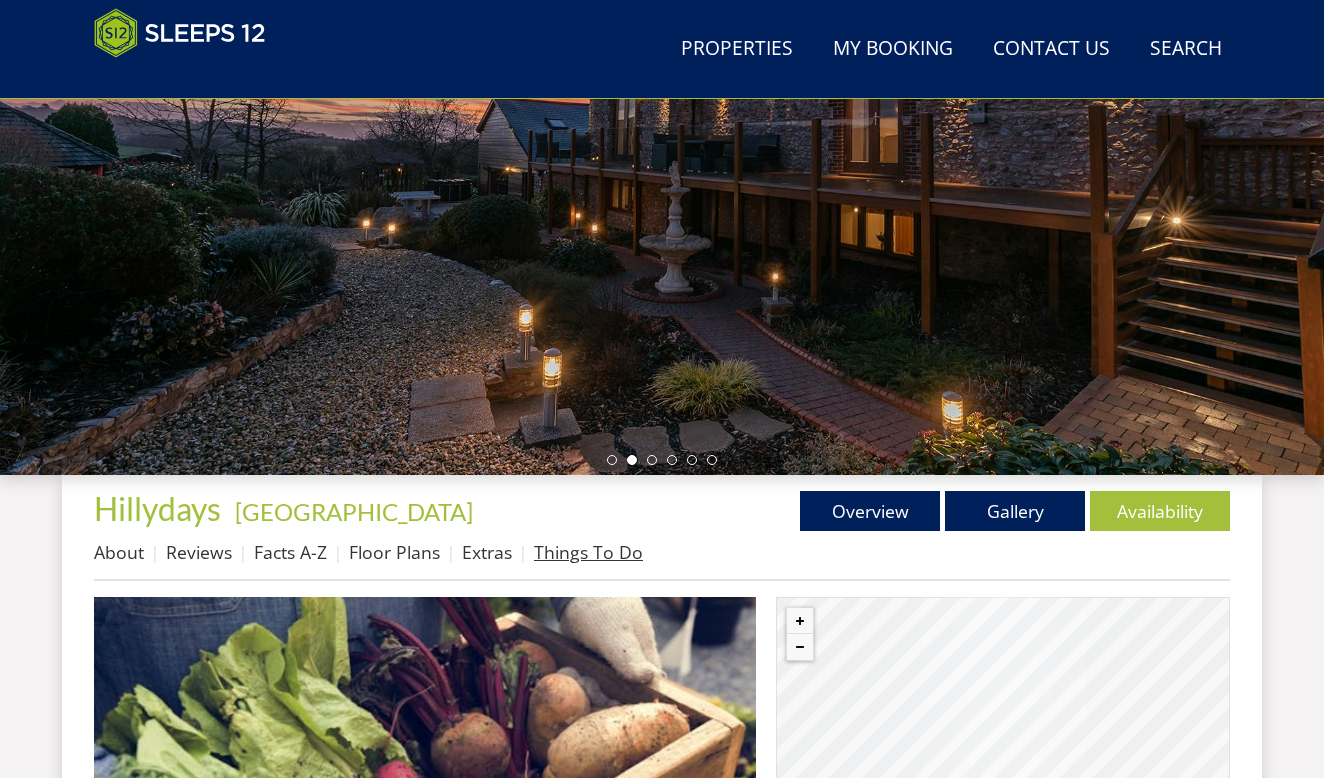 click on "Things To Do" at bounding box center (588, 552) 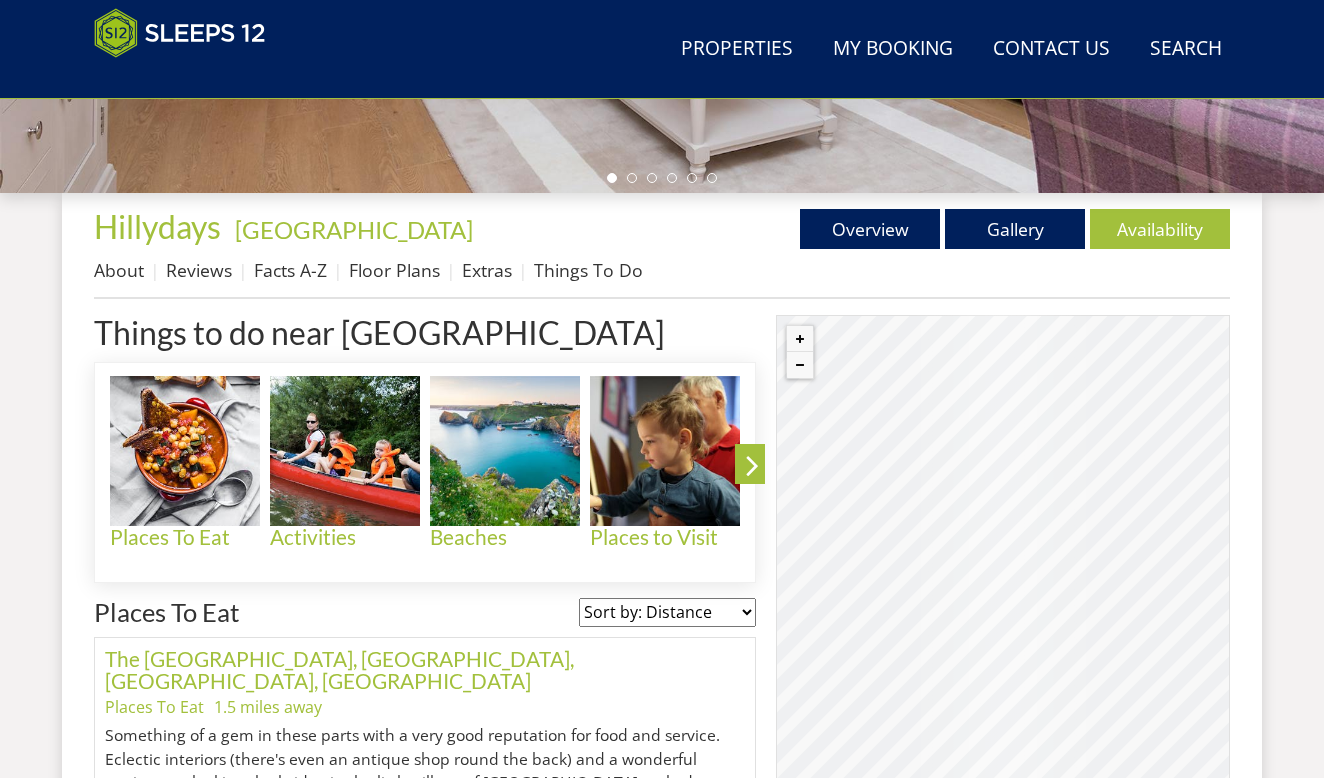 scroll, scrollTop: 692, scrollLeft: 0, axis: vertical 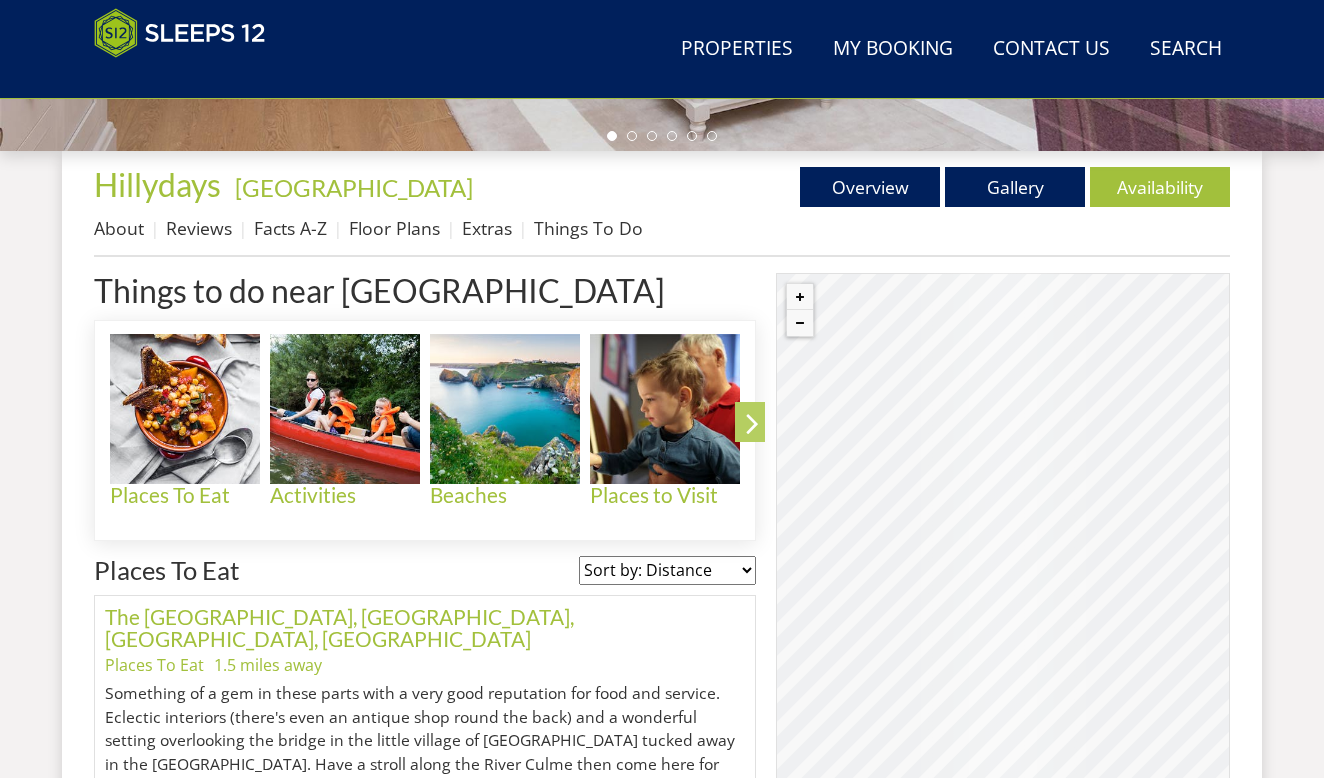 click at bounding box center [752, 427] 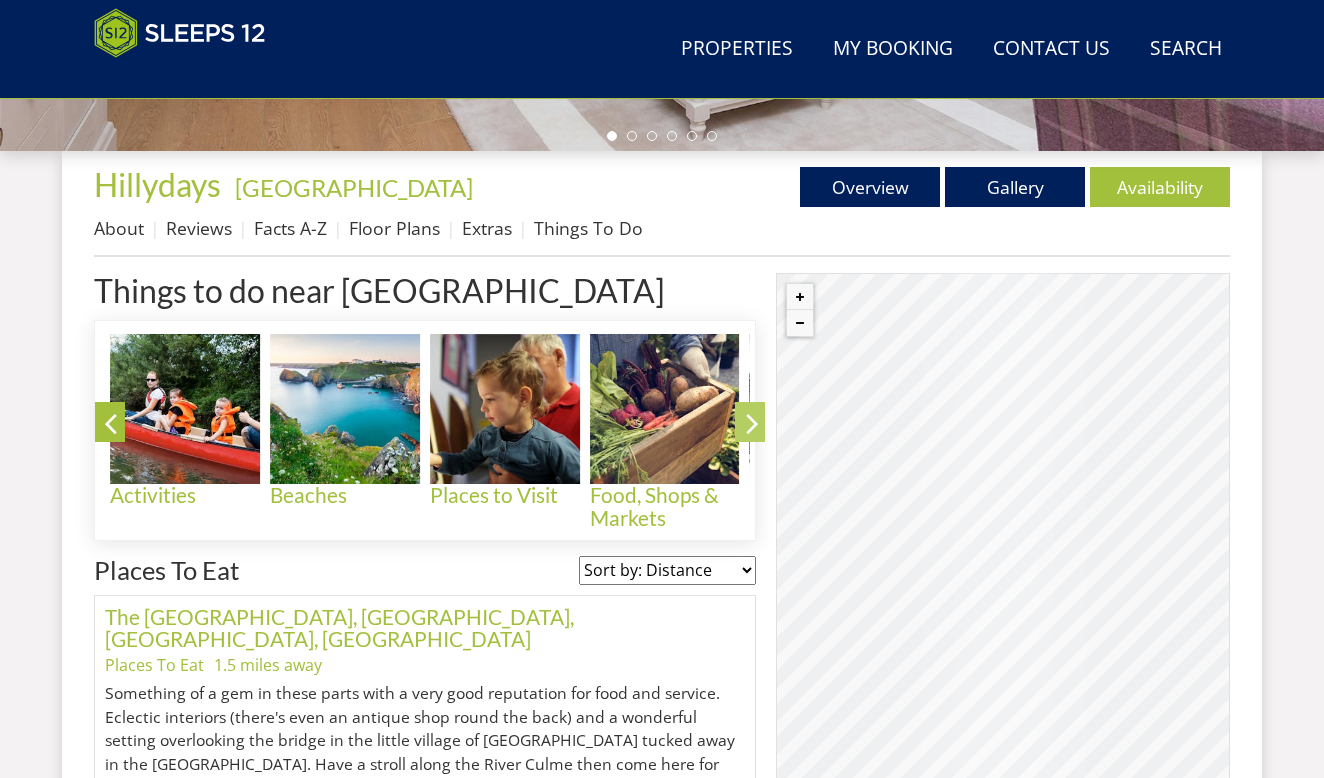 click at bounding box center (752, 427) 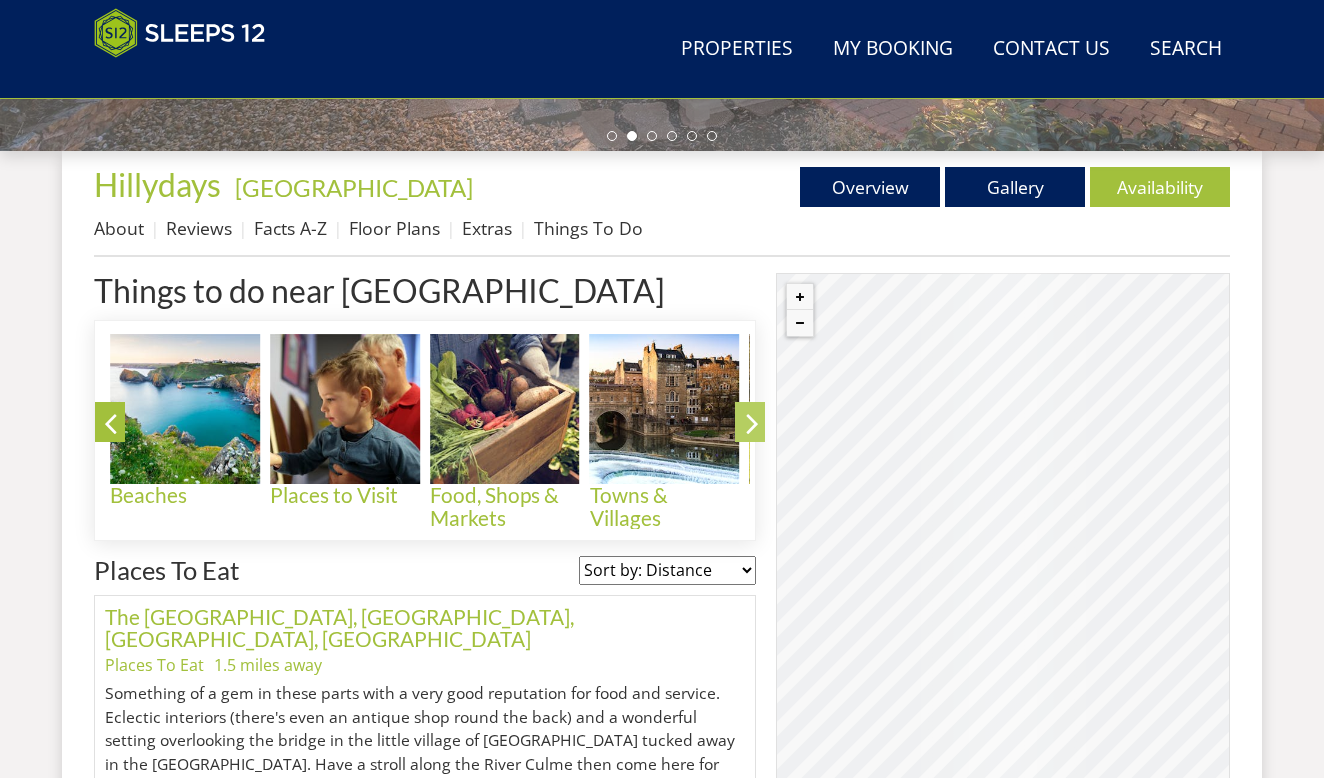 click at bounding box center [752, 427] 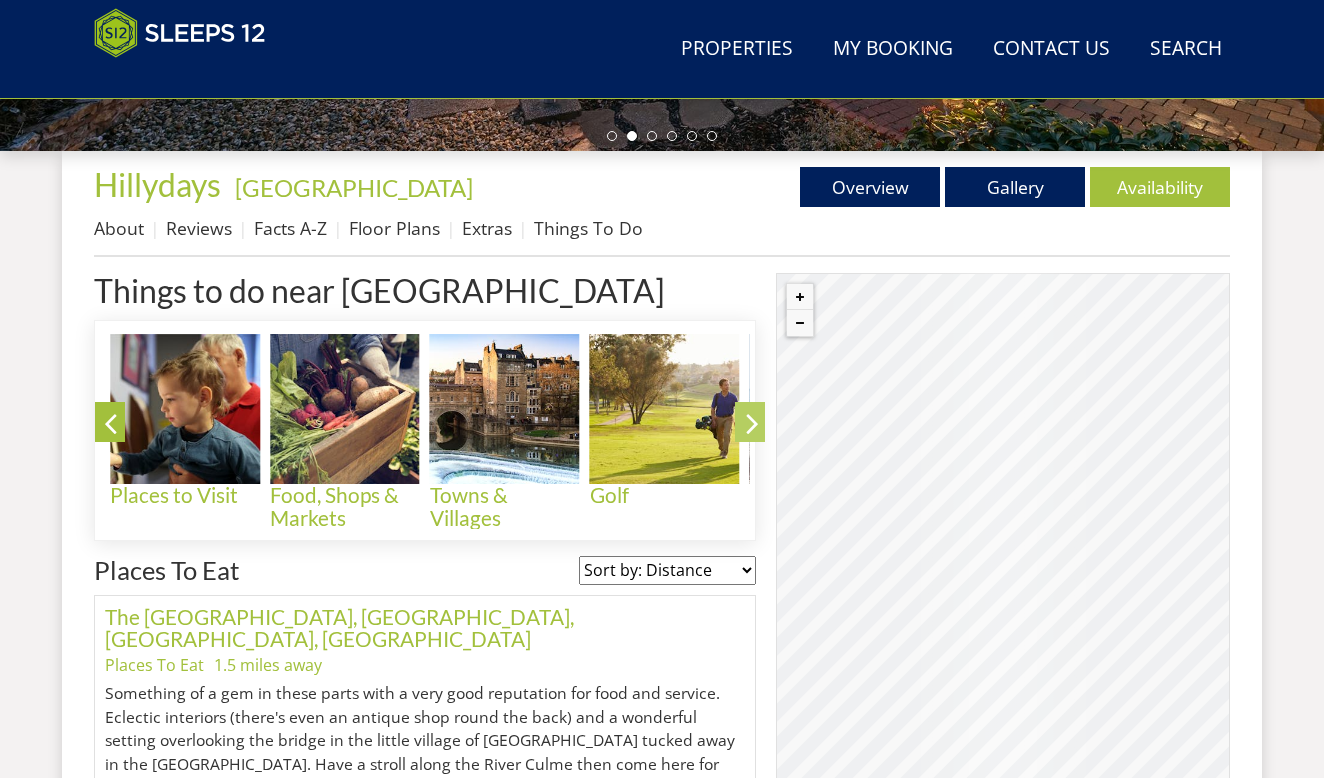 click at bounding box center [752, 427] 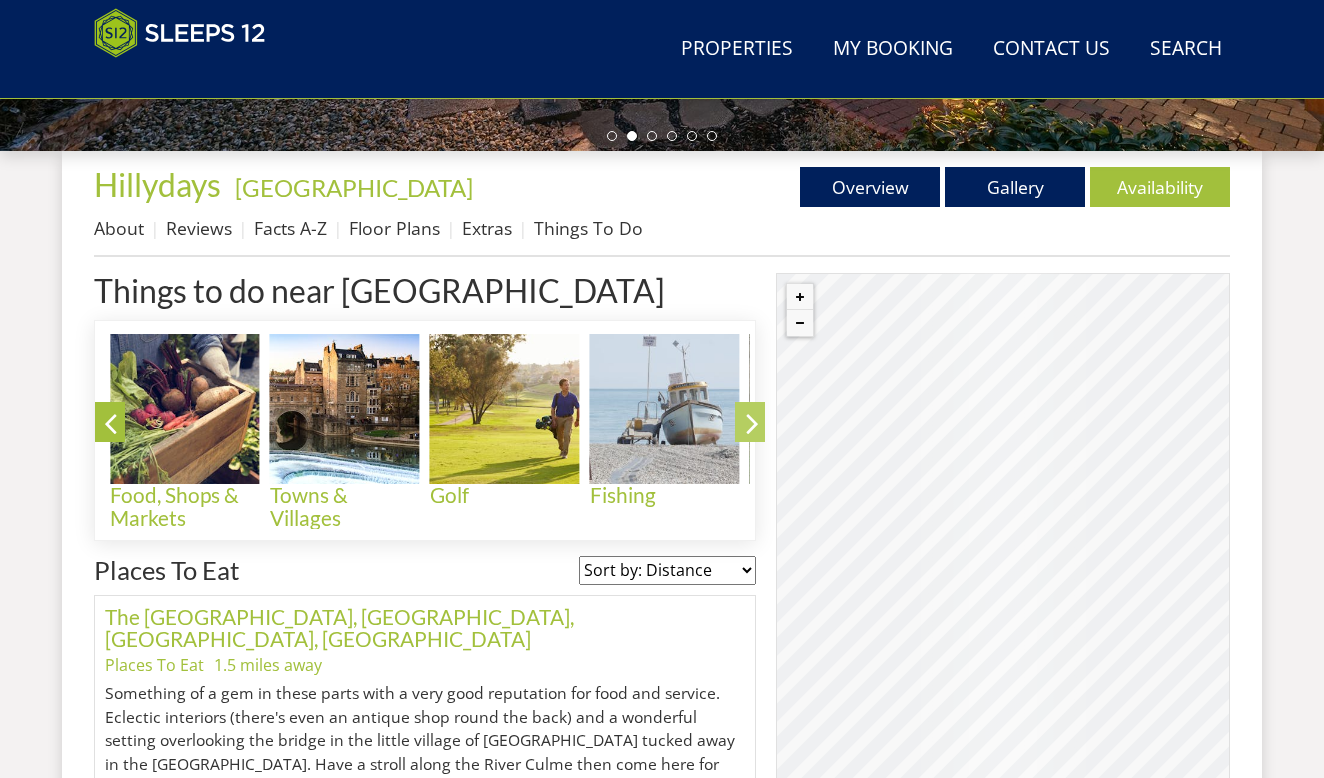 click at bounding box center (752, 427) 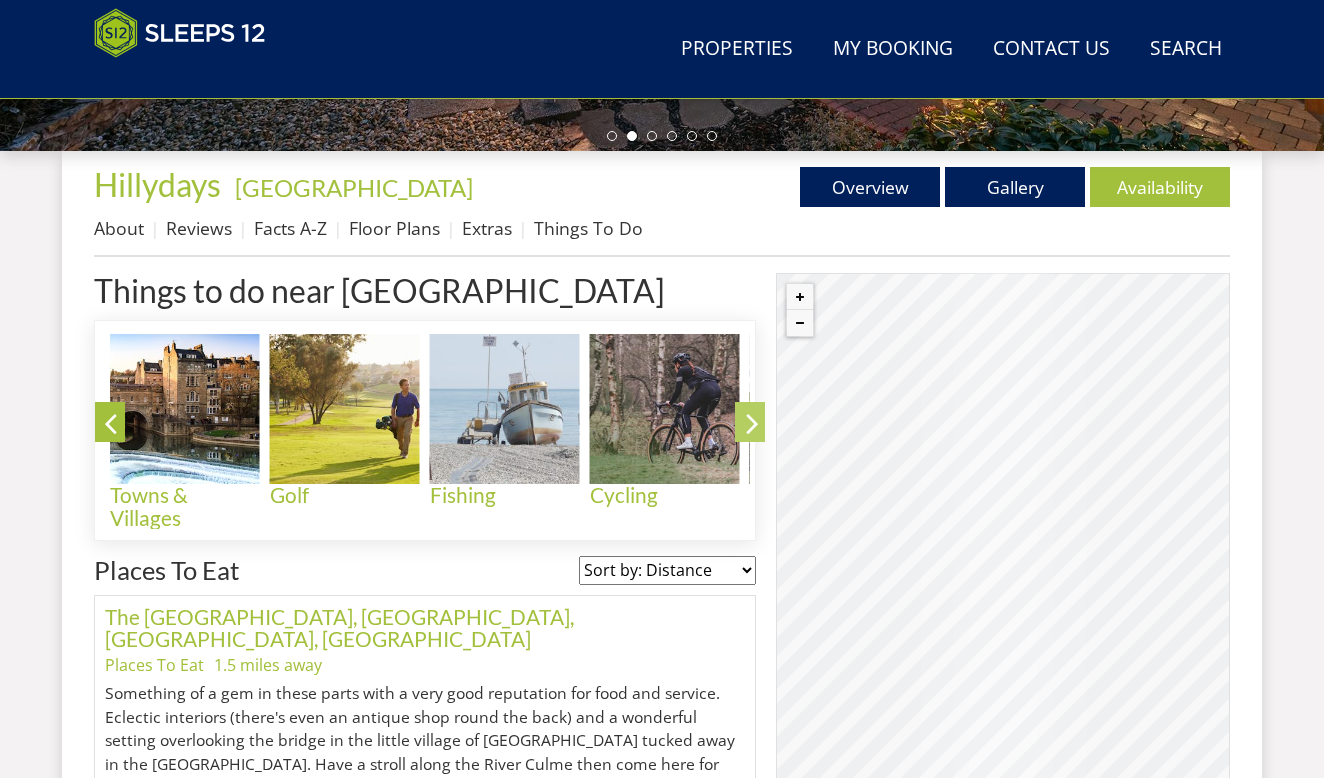 click at bounding box center [752, 427] 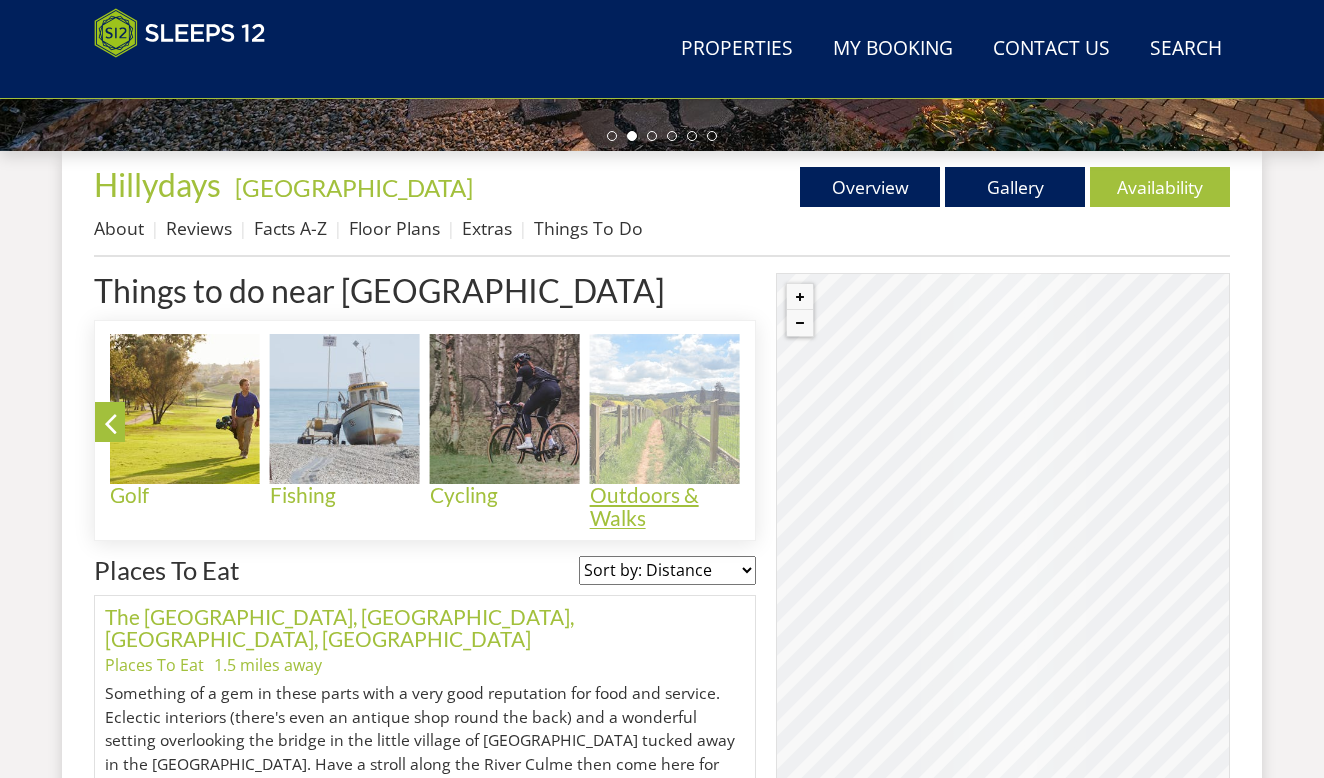 click at bounding box center (665, 409) 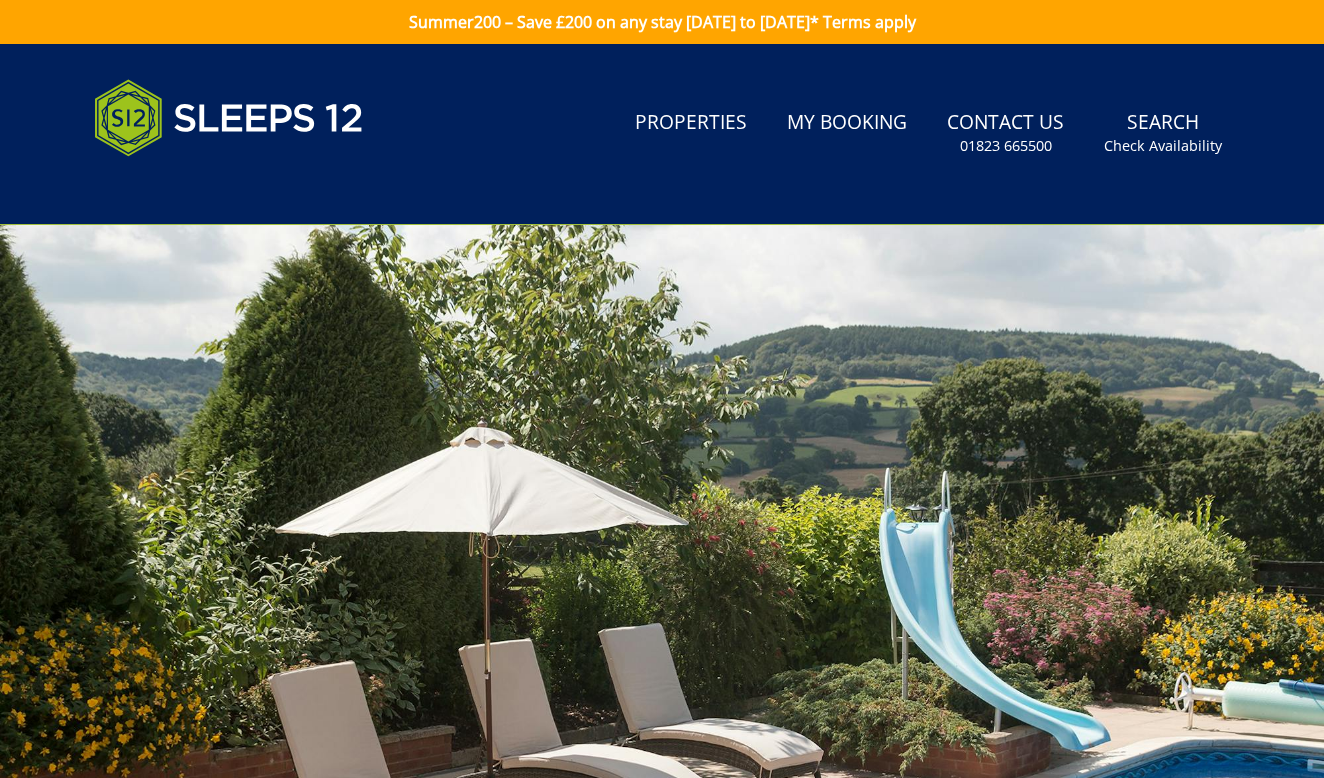 scroll, scrollTop: 0, scrollLeft: 0, axis: both 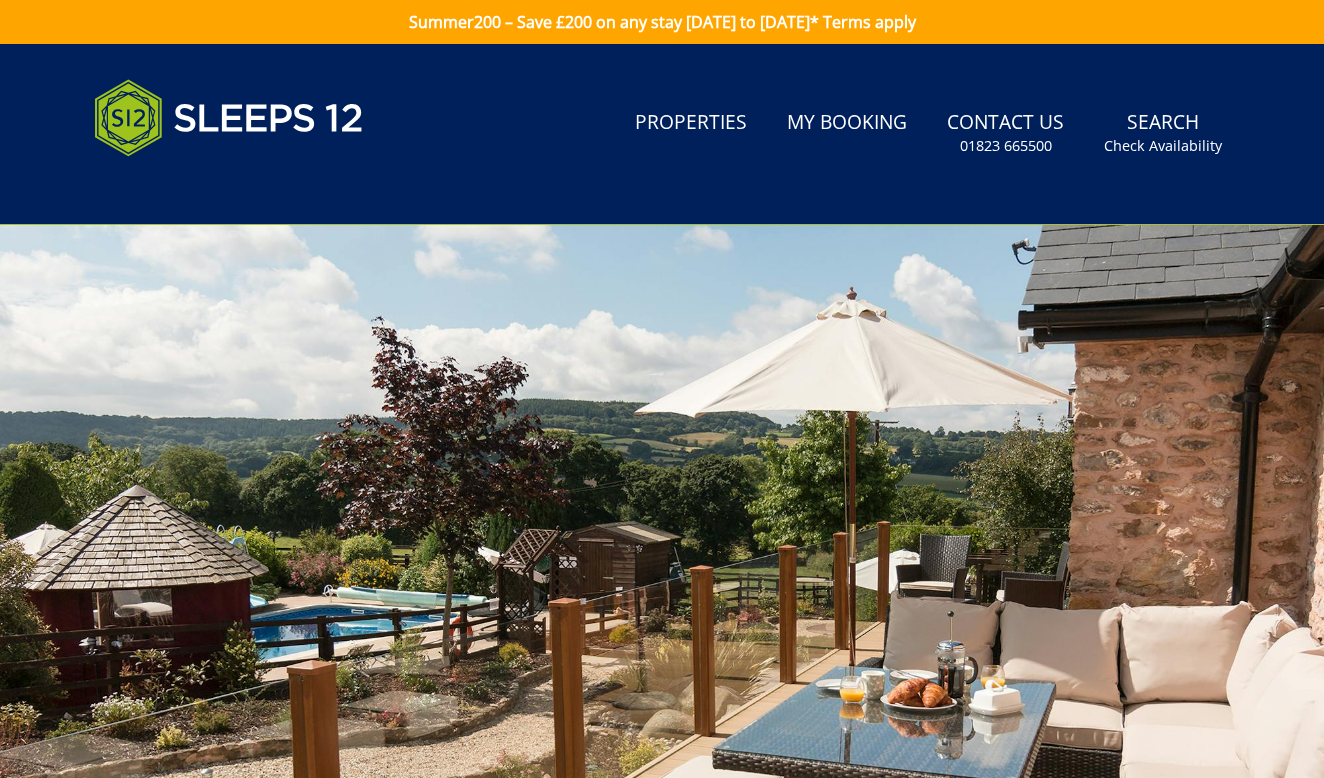 click on "Search
Menu
Properties
My Booking
Contact Us  [PHONE_NUMBER]
Search  Check Availability" at bounding box center (662, 134) 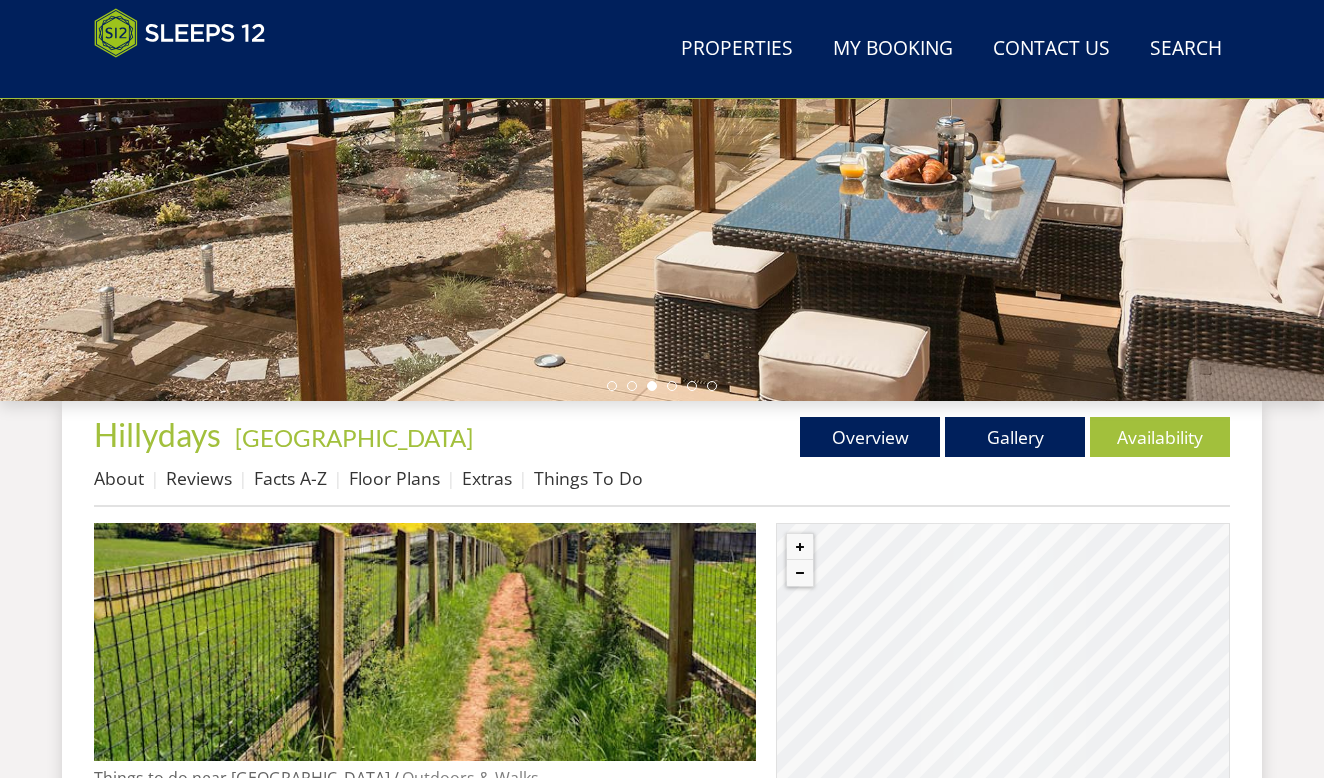 scroll, scrollTop: 444, scrollLeft: 0, axis: vertical 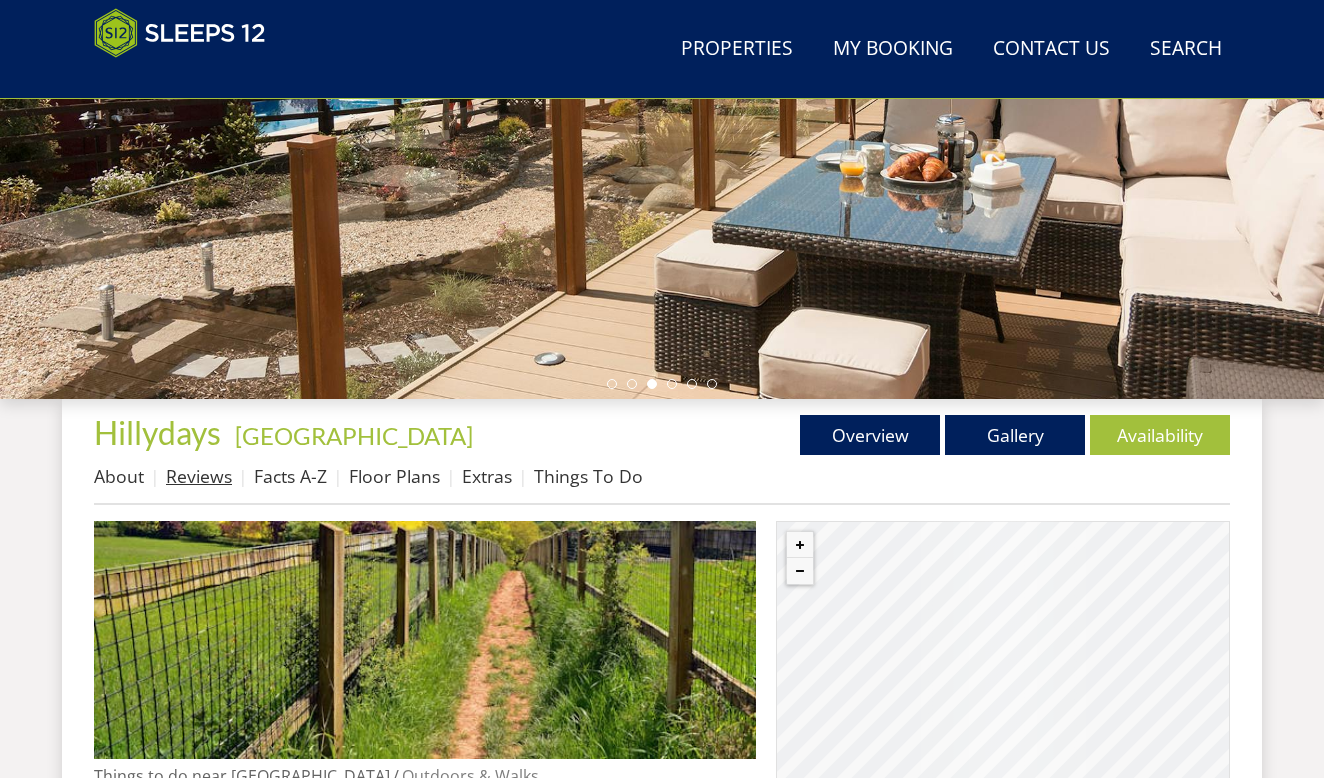 click on "Reviews" at bounding box center [199, 476] 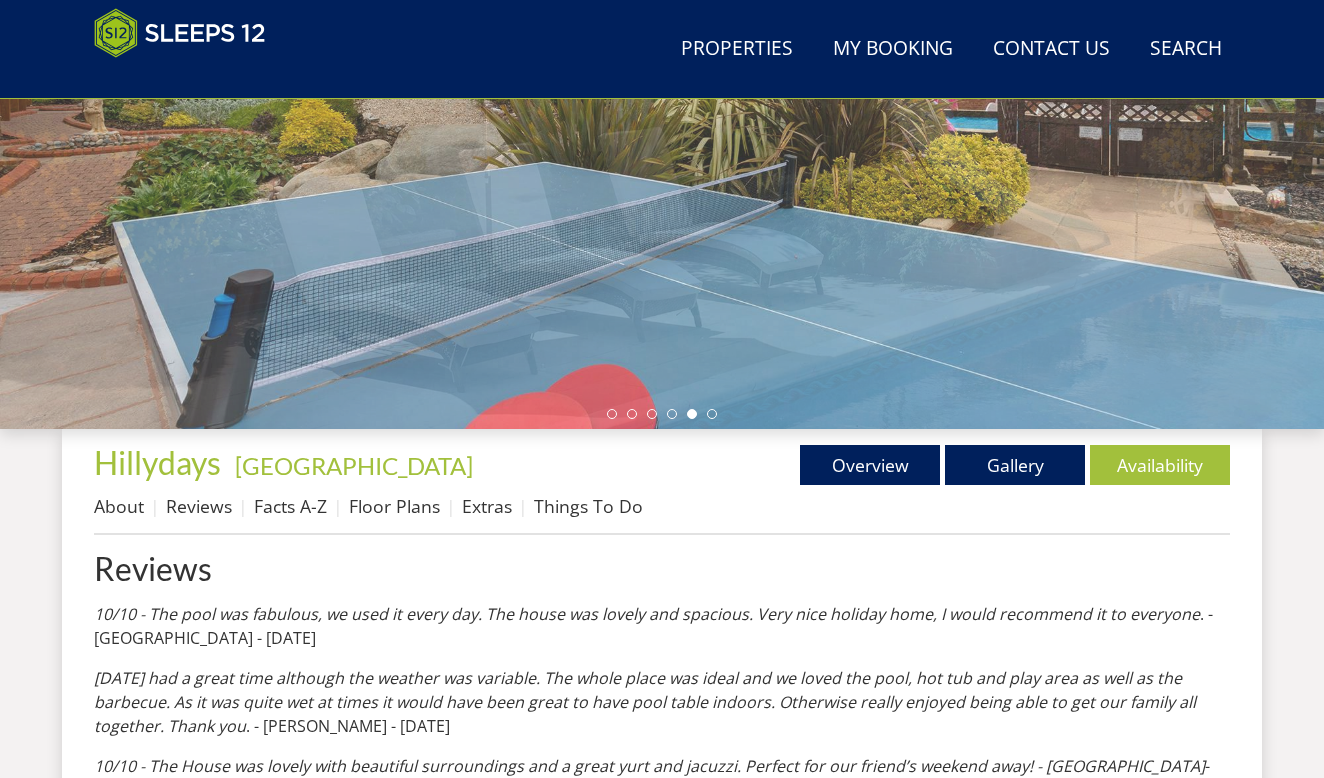 scroll, scrollTop: 412, scrollLeft: 0, axis: vertical 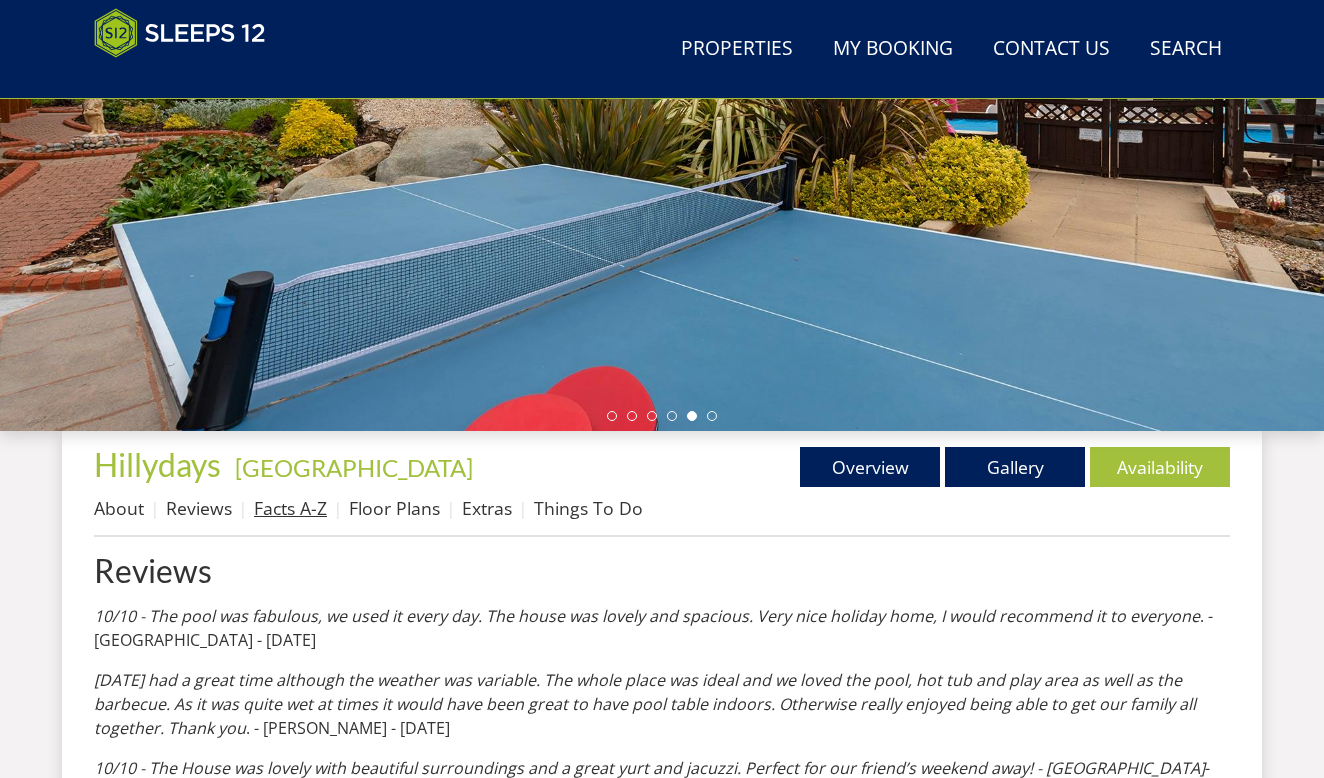 click on "Facts A-Z" at bounding box center [290, 508] 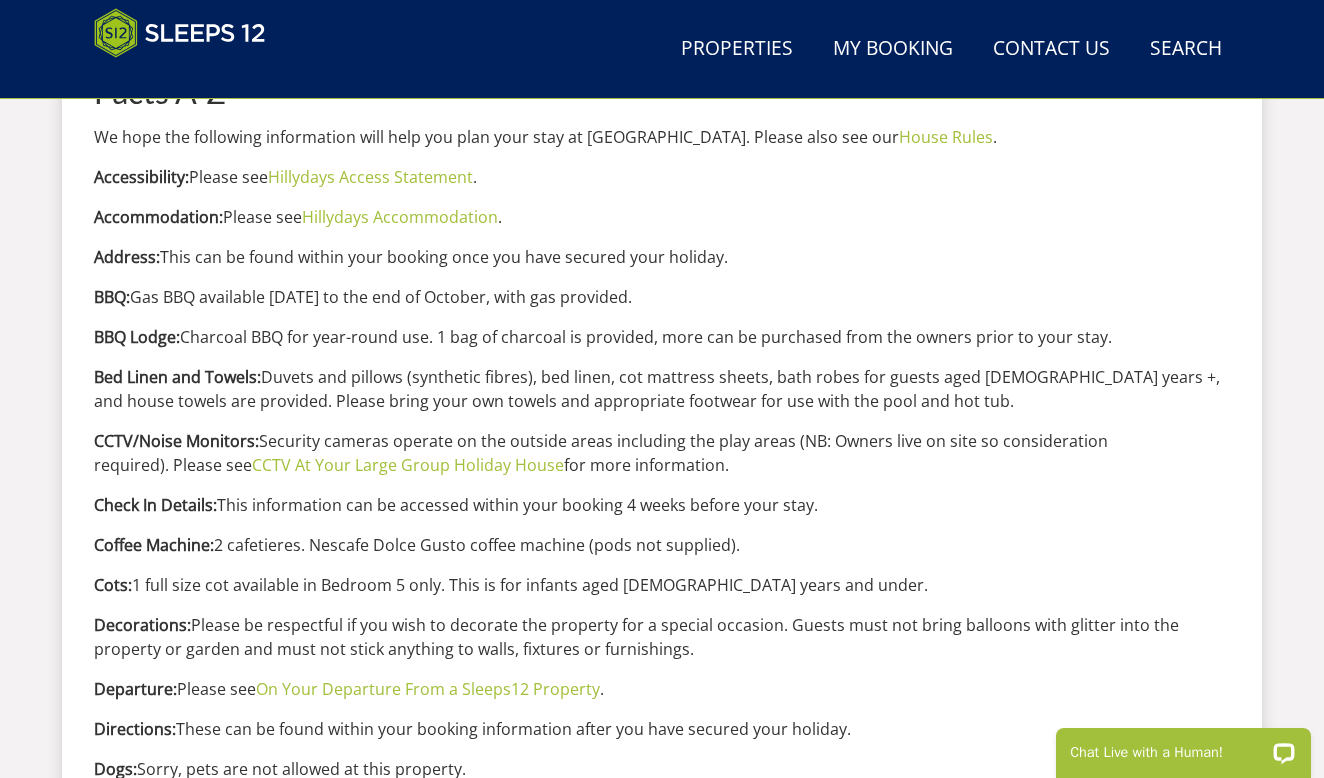 scroll, scrollTop: 895, scrollLeft: 0, axis: vertical 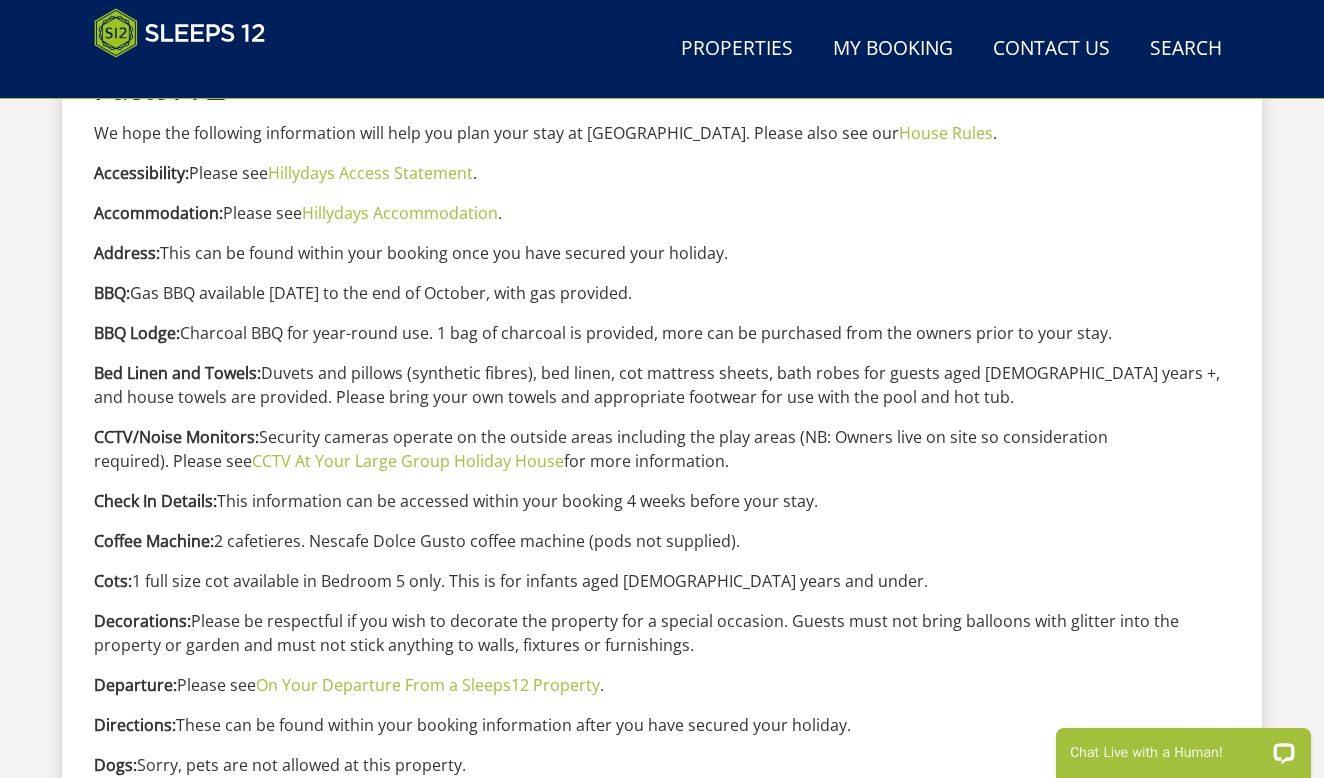 click on "Check In Details:  This information can be accessed within your booking 4 weeks before your stay." at bounding box center [662, 501] 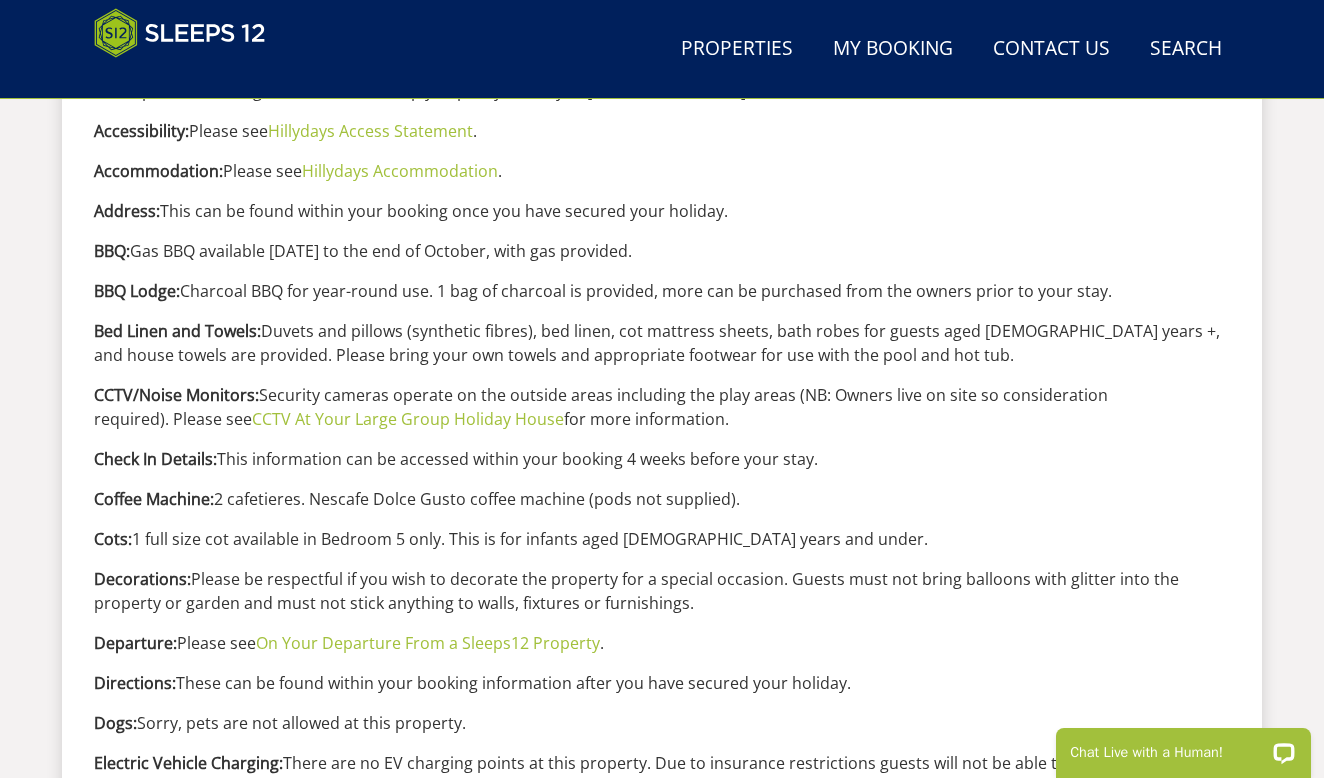 scroll, scrollTop: 939, scrollLeft: 0, axis: vertical 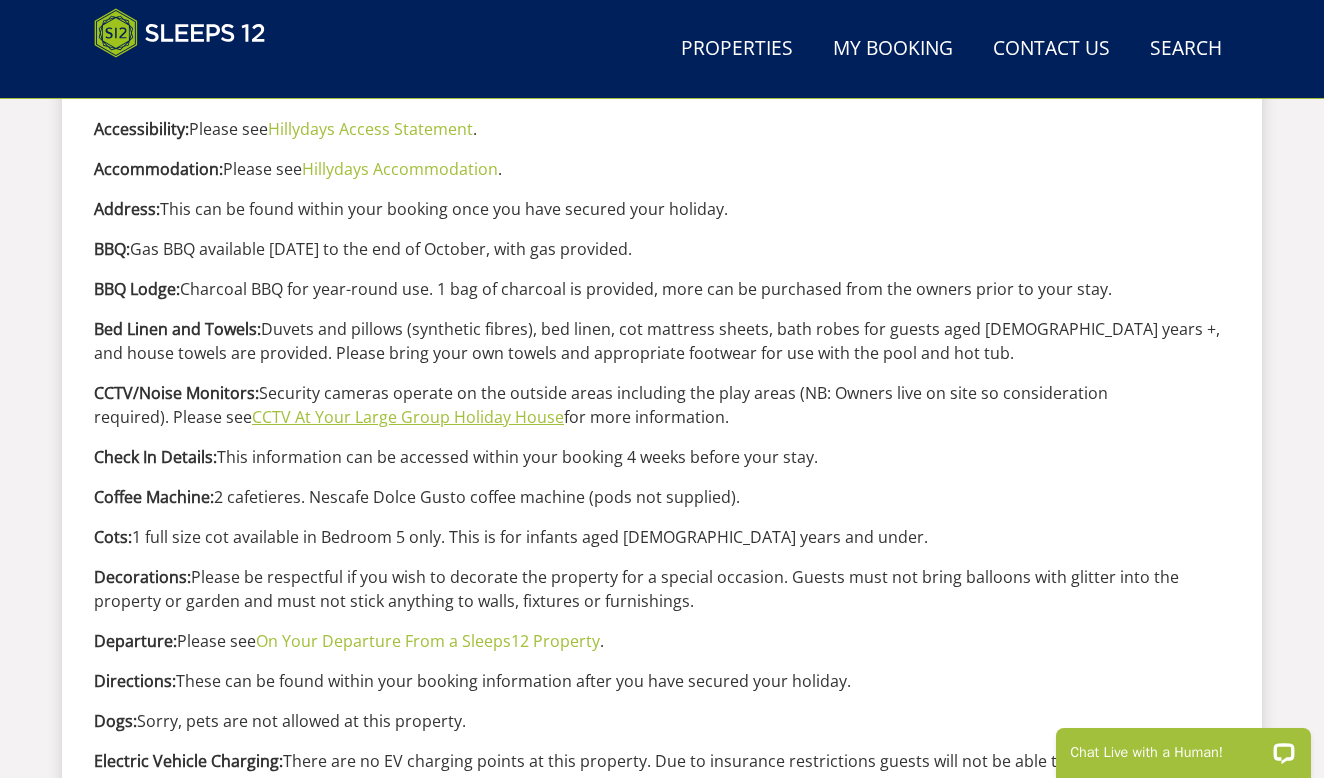 click on "CCTV At Your Large Group Holiday House" at bounding box center (408, 417) 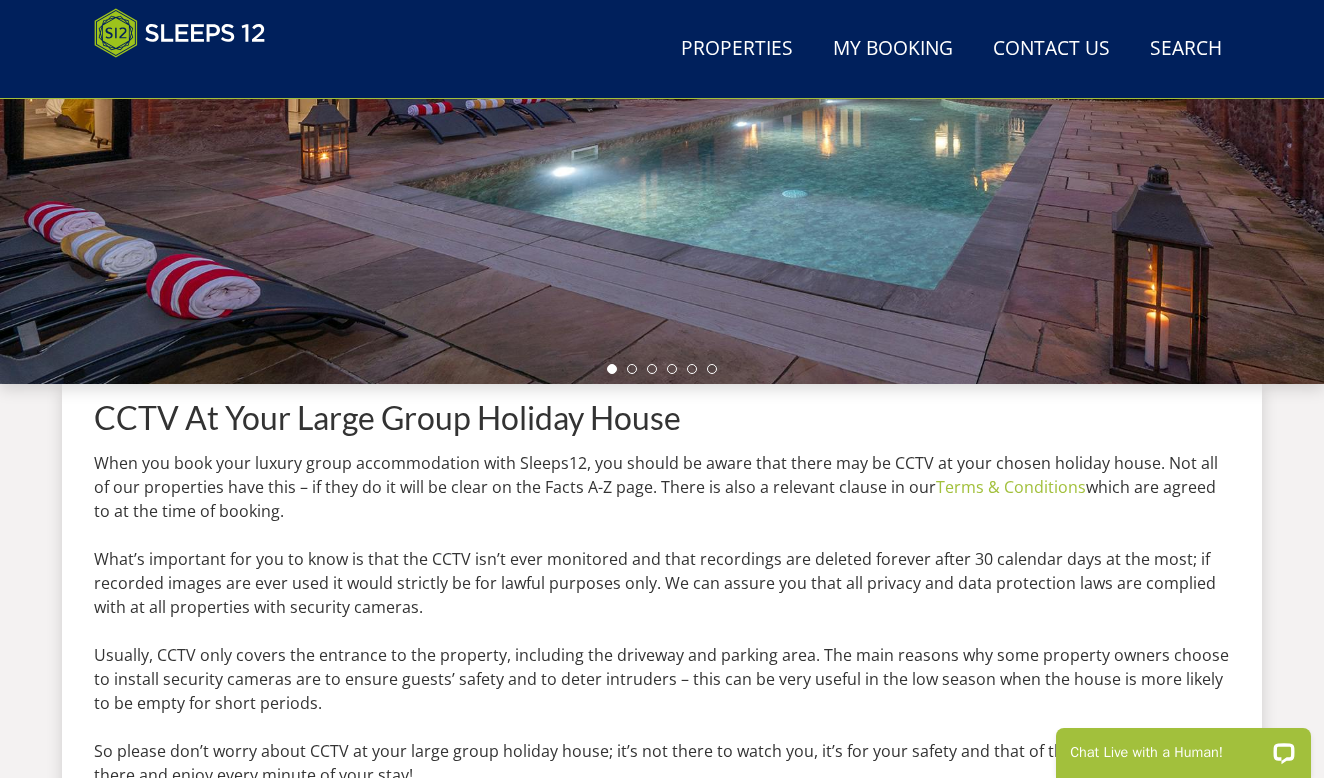 scroll, scrollTop: 459, scrollLeft: 0, axis: vertical 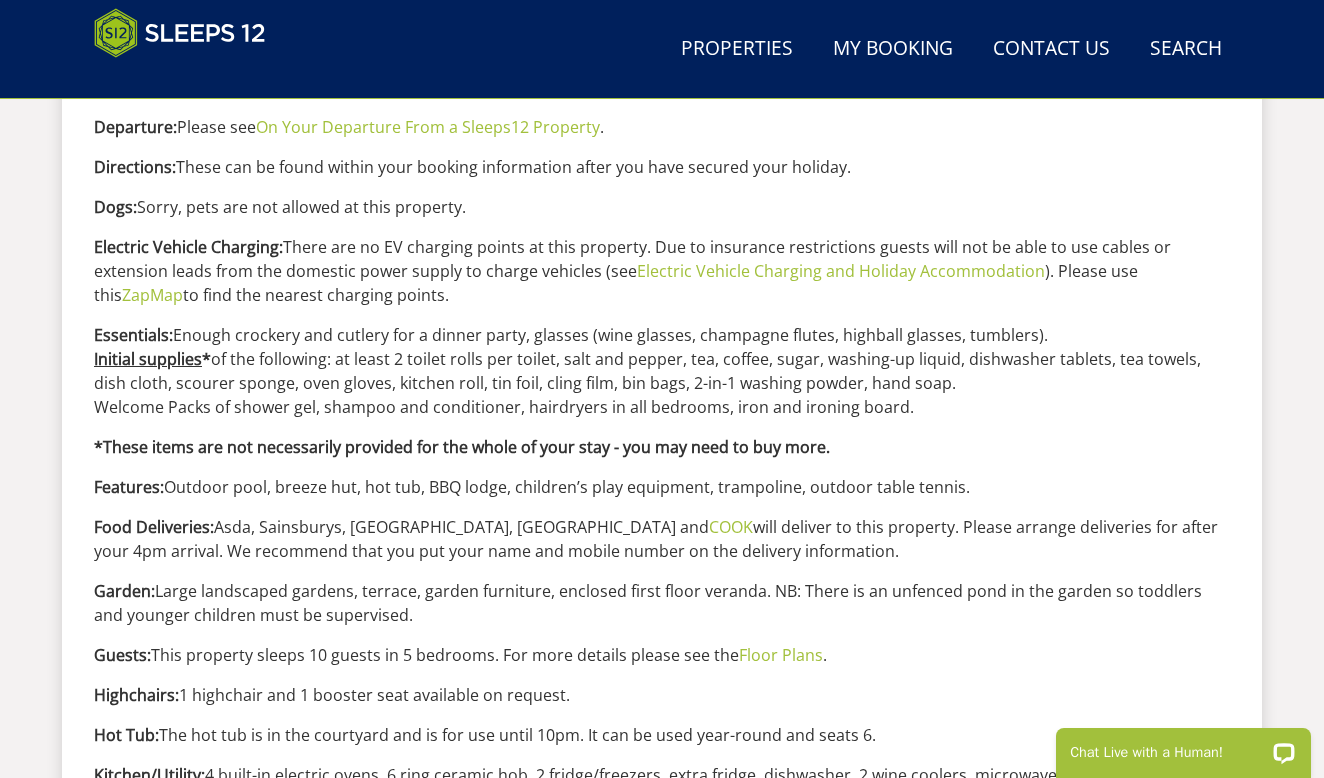 click on "Food Deliveries:  Asda, Sainsburys, [GEOGRAPHIC_DATA], Waitrose and  [PERSON_NAME]  will deliver to this property. Please arrange deliveries for after your 4pm arrival. We recommend that you put your name and mobile number on the delivery information." at bounding box center [662, 539] 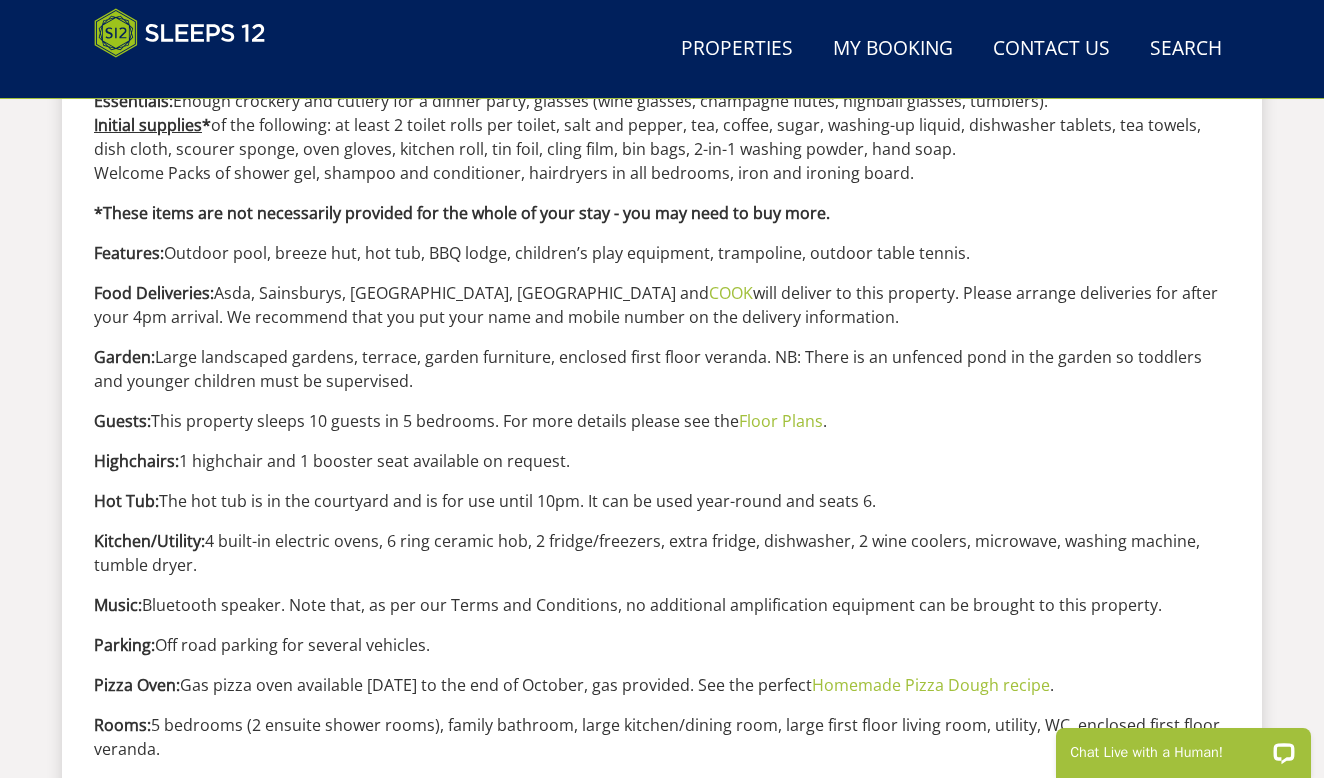 scroll, scrollTop: 1690, scrollLeft: 0, axis: vertical 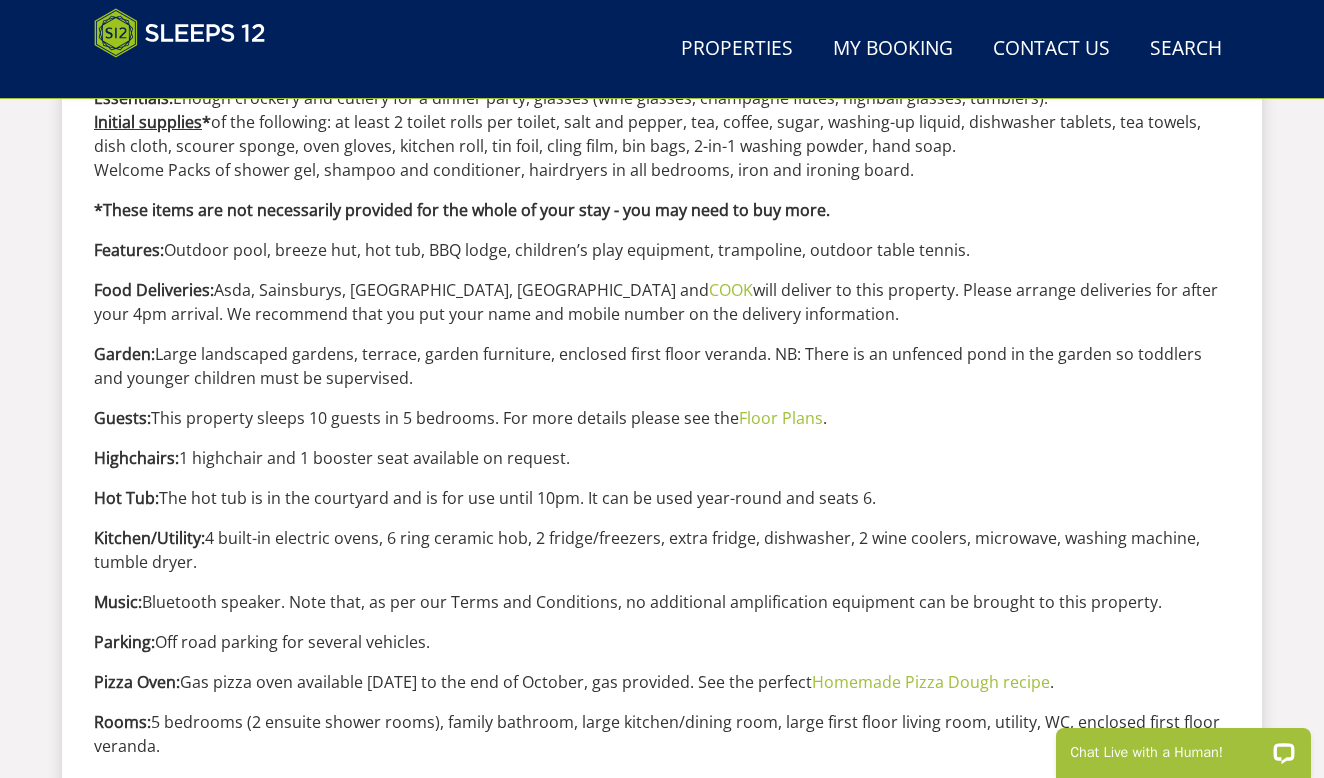 click on "Facts A-Z
We hope the following information will help you plan your stay at [GEOGRAPHIC_DATA]. Please also see our  House Rules .
Accessibility:  Please see  Hillydays Access Statement .
Accommodation:  Please see  Hillydays Accommodation .
Address:  This can be found within your booking once you have secured your holiday.
BBQ:  Gas BBQ available [DATE] to the end of October, with gas provided.
BBQ Lodge:  Charcoal BBQ for year-round use. 1 bag of charcoal is provided, more can be purchased from the owners prior to your stay.
Bed Linen and Towels:  Duvets and pillows (synthetic fibres), bed linen, cot mattress sheets, bath robes for guests aged [DEMOGRAPHIC_DATA] years +, and house towels are provided. Please bring your own towels and appropriate footwear for use with the pool and hot tub.
CCTV/Noise Monitors:  Security cameras operate on the outside areas including the play areas (NB: Owners live on site so consideration required). Please see   for more information." at bounding box center [662, 257] 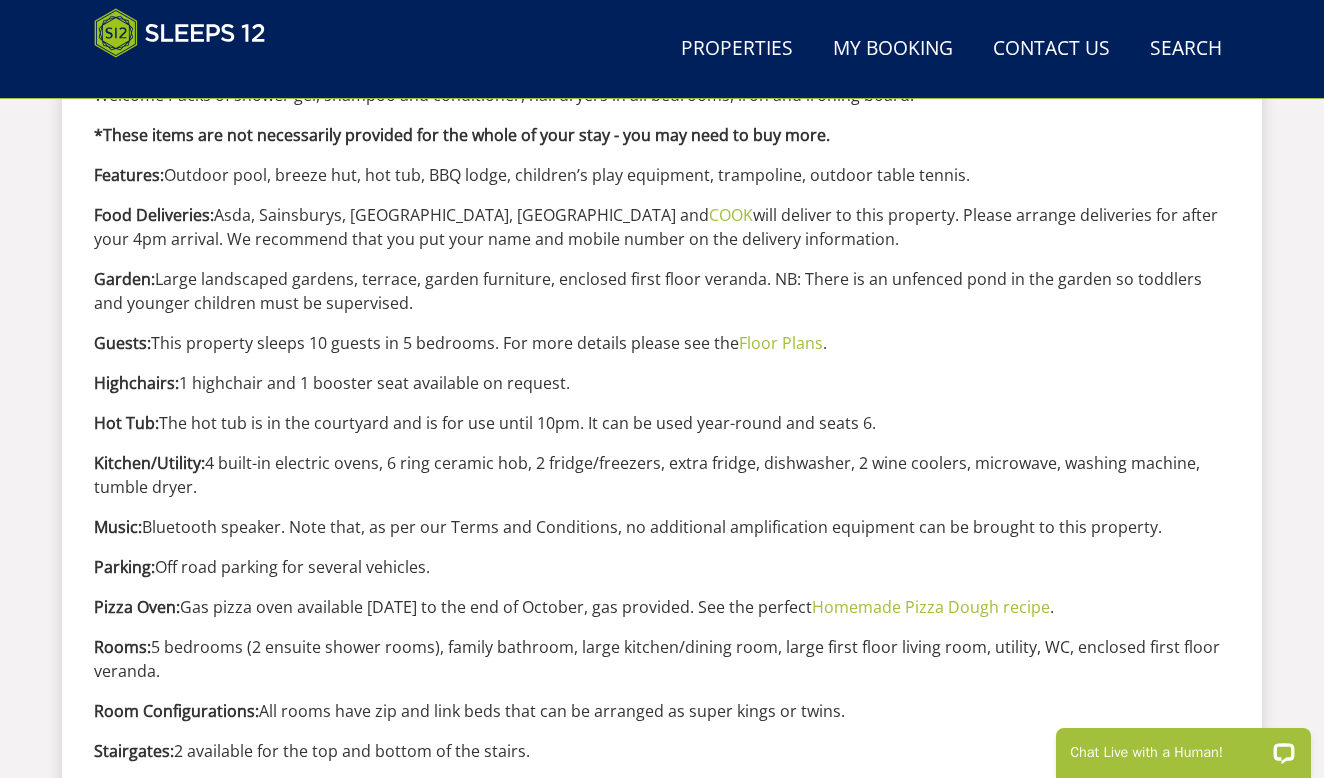 scroll, scrollTop: 1766, scrollLeft: 0, axis: vertical 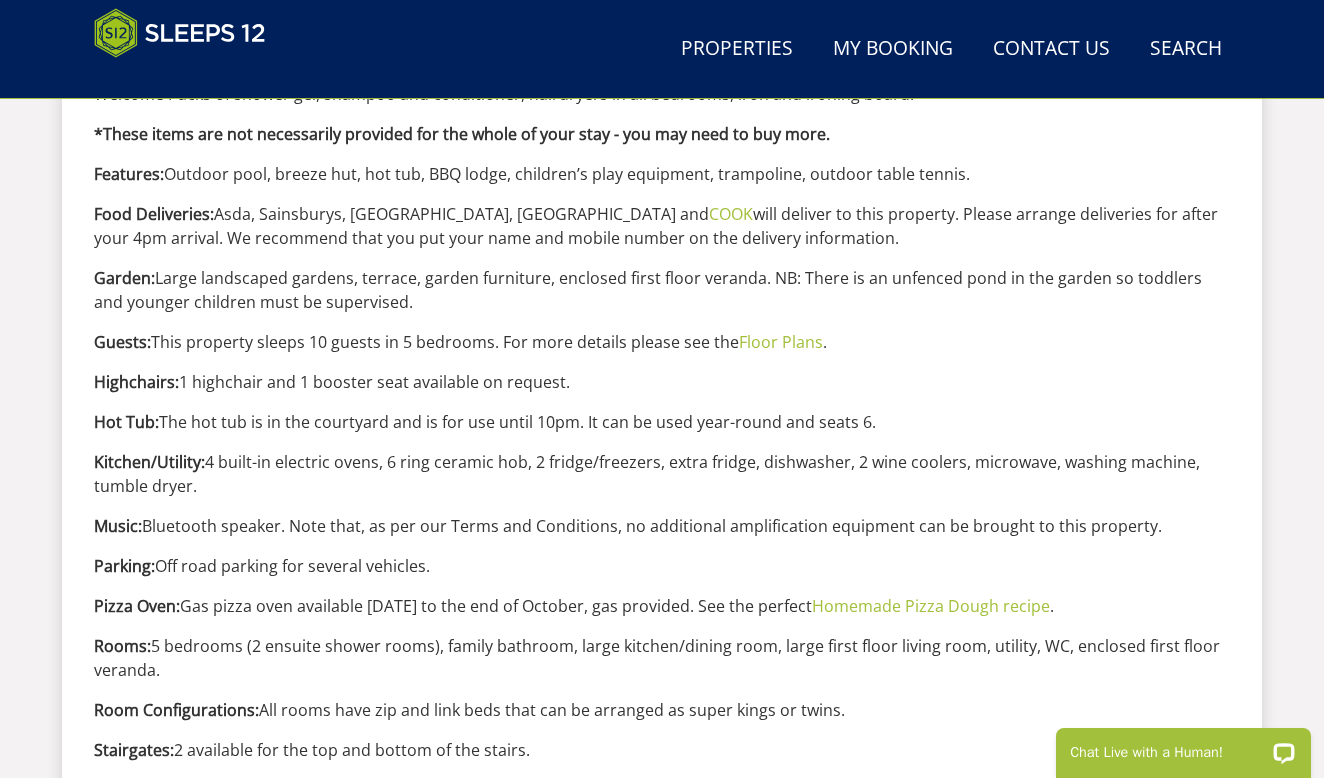 click on "Parking:  Off road parking for several vehicles." at bounding box center (662, 566) 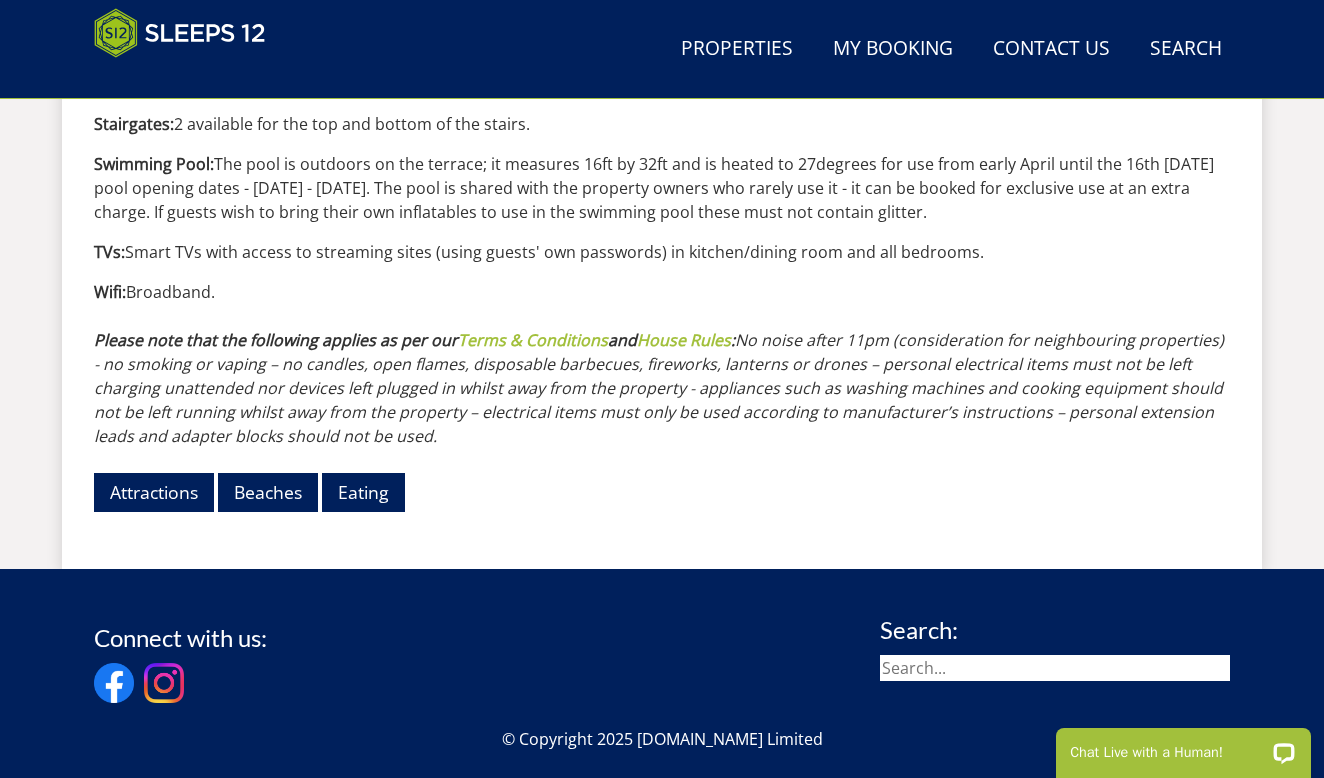 scroll, scrollTop: 2426, scrollLeft: 0, axis: vertical 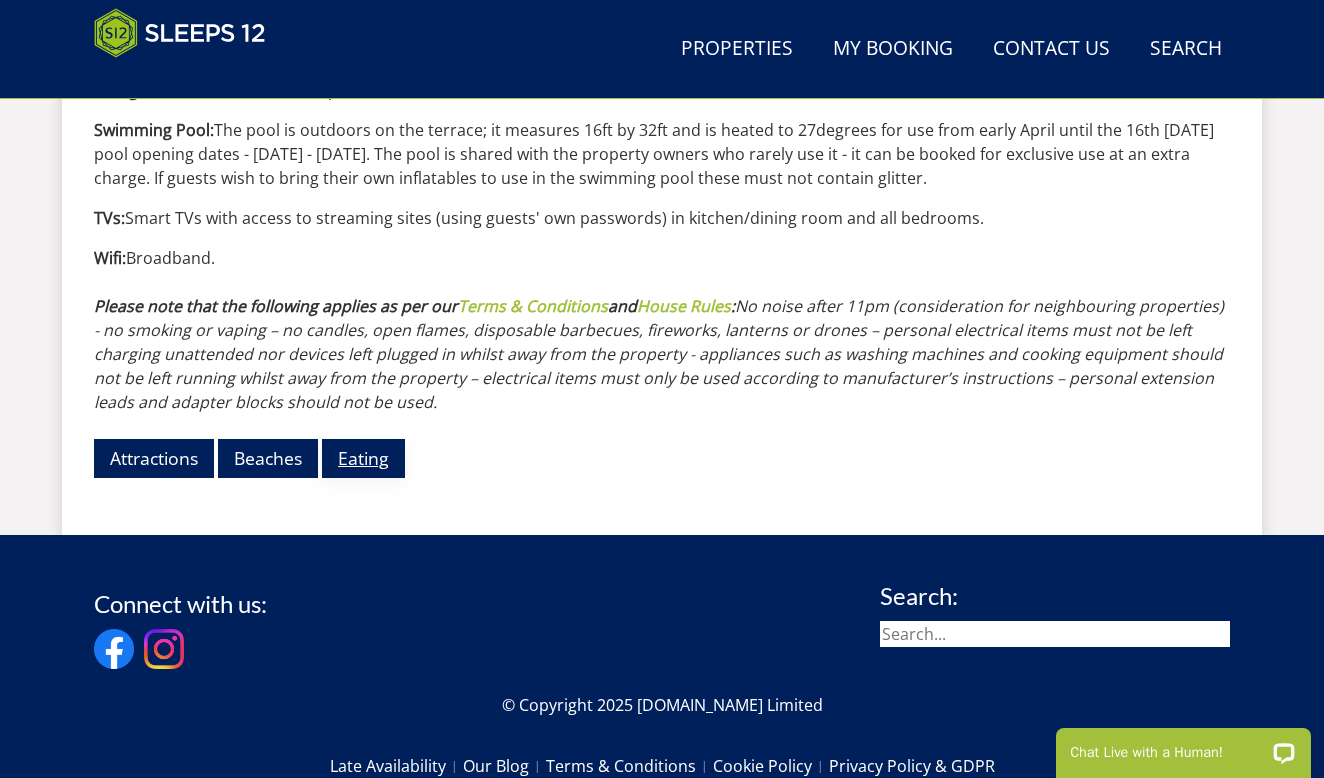 click on "Eating" at bounding box center (363, 458) 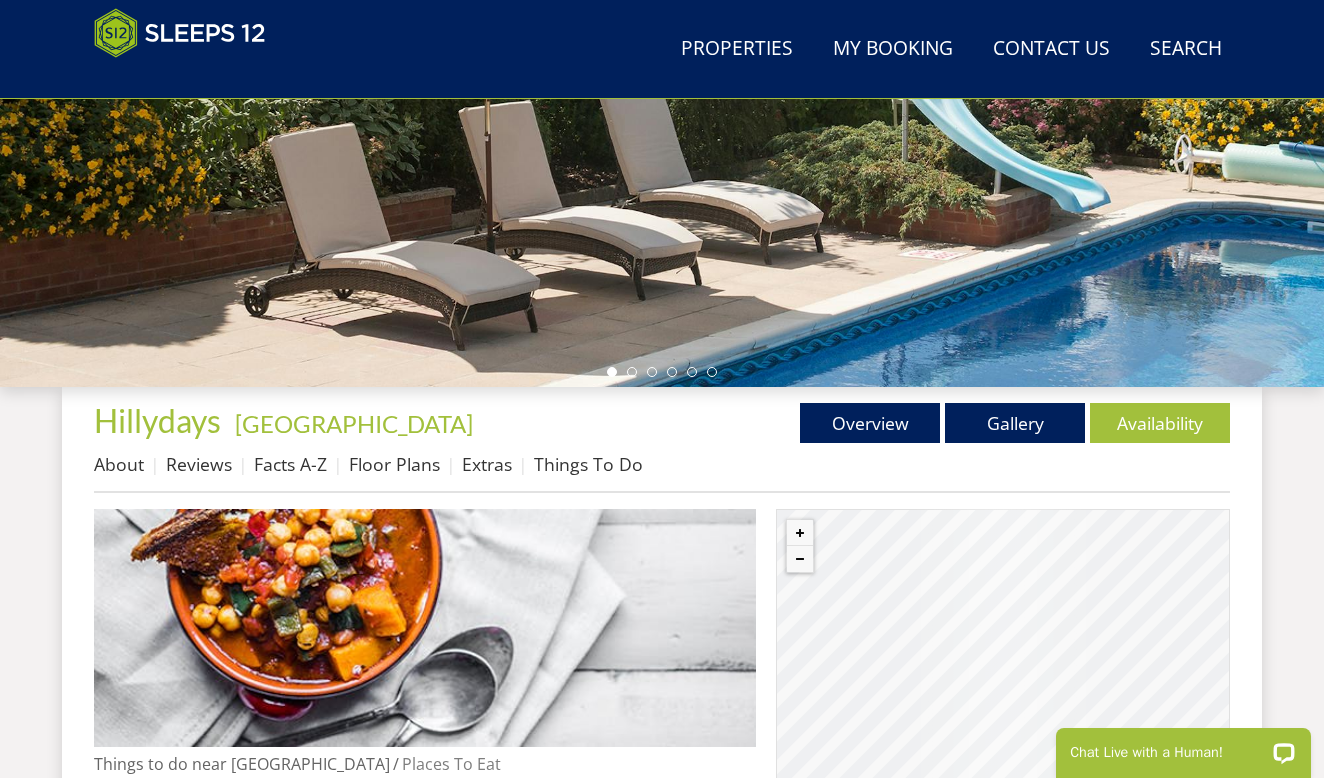 scroll, scrollTop: 459, scrollLeft: 0, axis: vertical 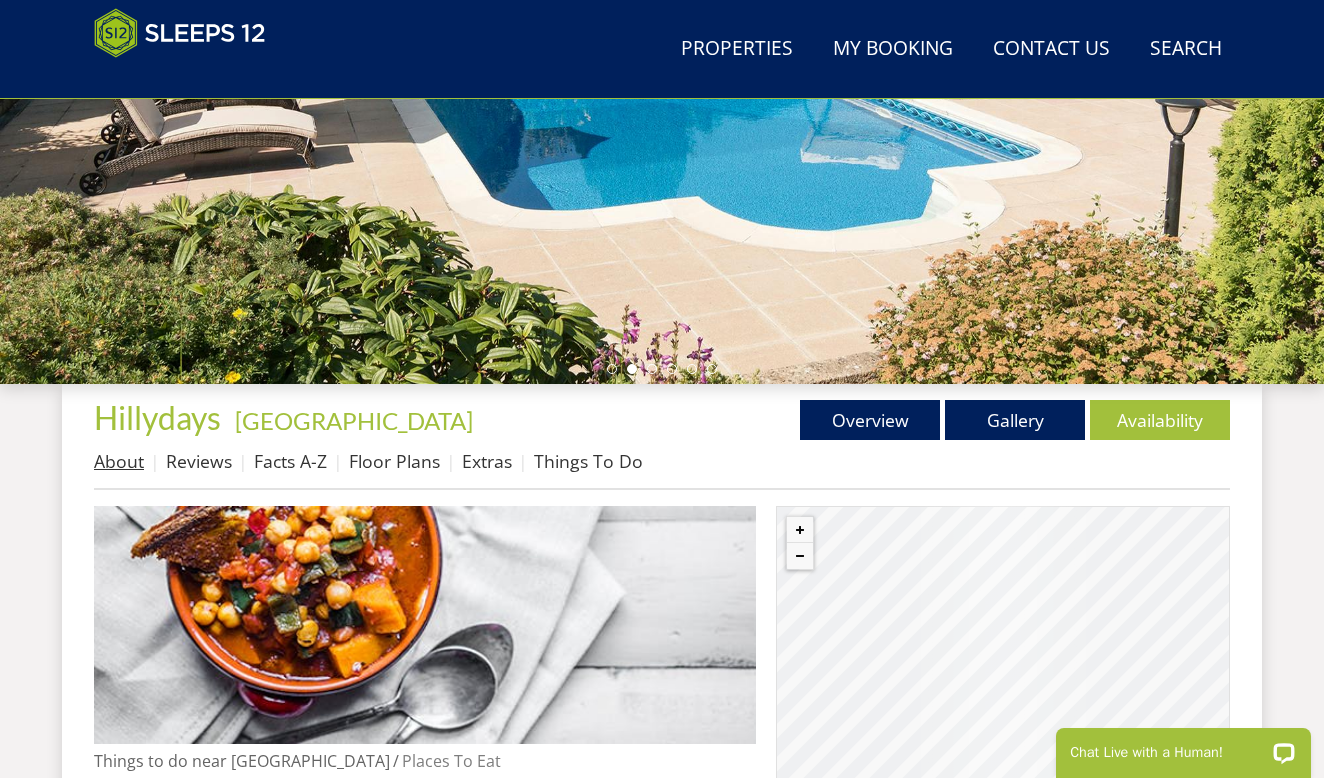 click on "About" at bounding box center [119, 461] 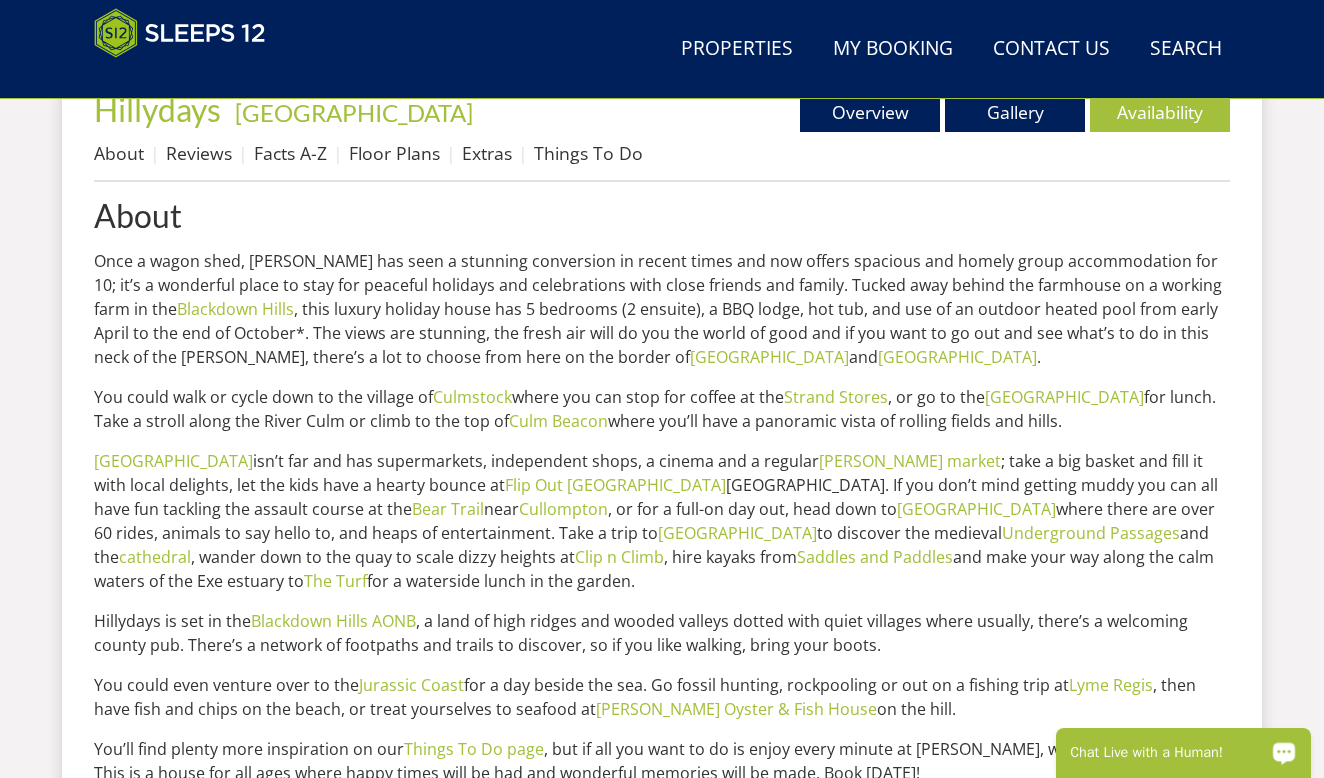 scroll, scrollTop: 769, scrollLeft: 0, axis: vertical 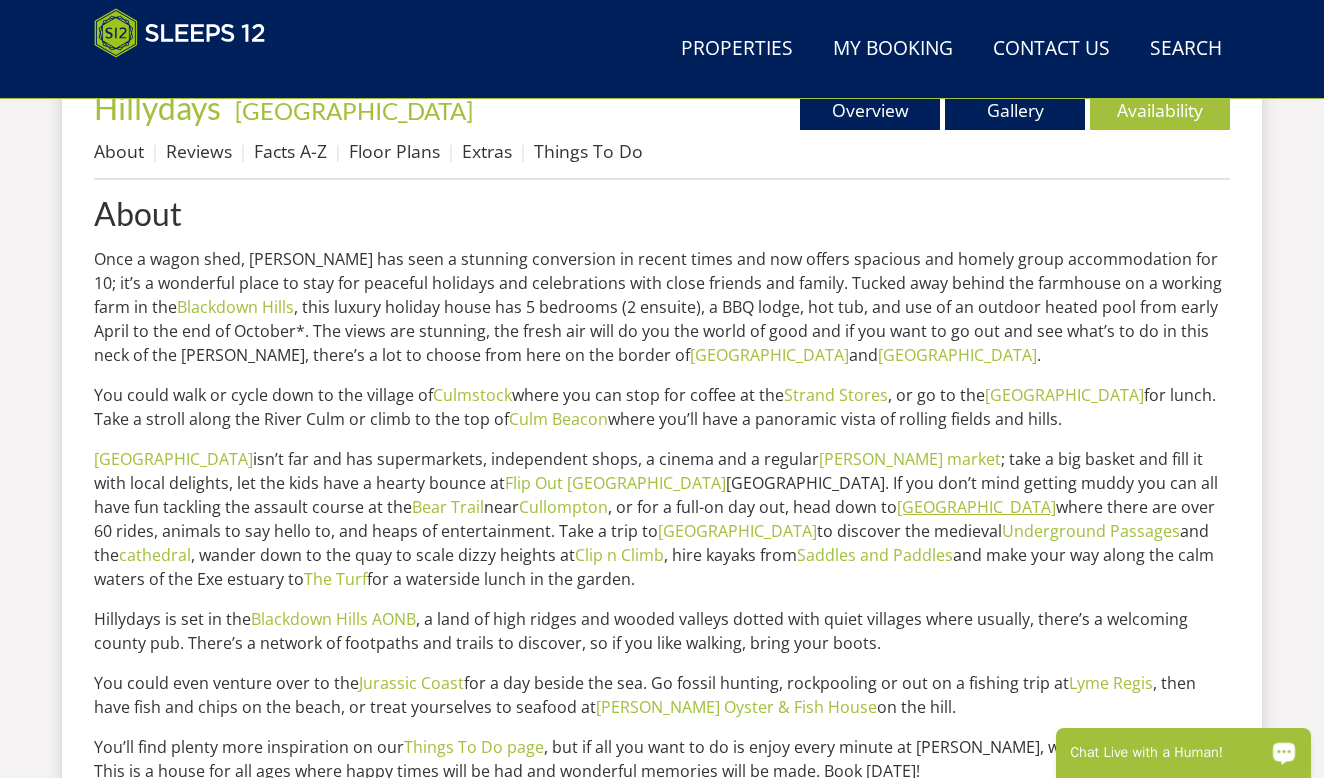 click on "[GEOGRAPHIC_DATA]" at bounding box center [976, 507] 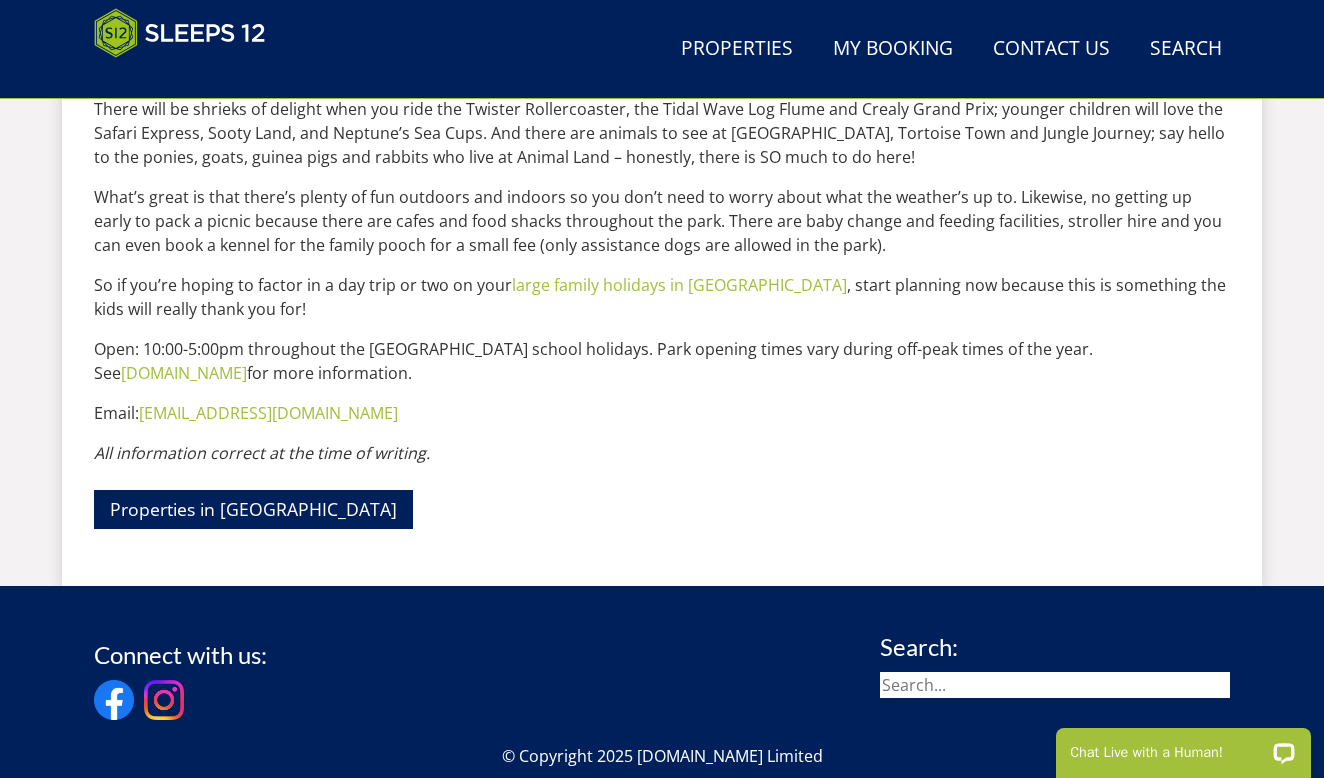 scroll, scrollTop: 1191, scrollLeft: 0, axis: vertical 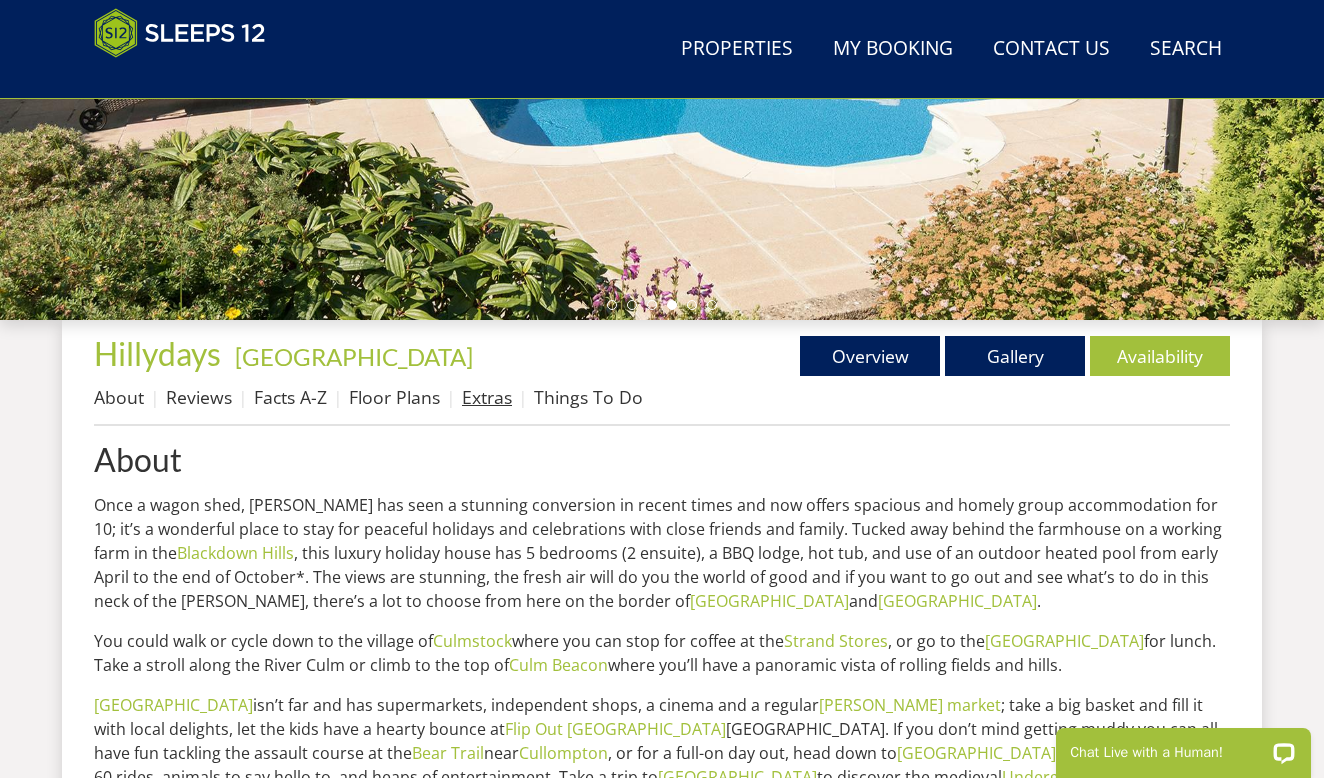 click on "Extras" at bounding box center (487, 397) 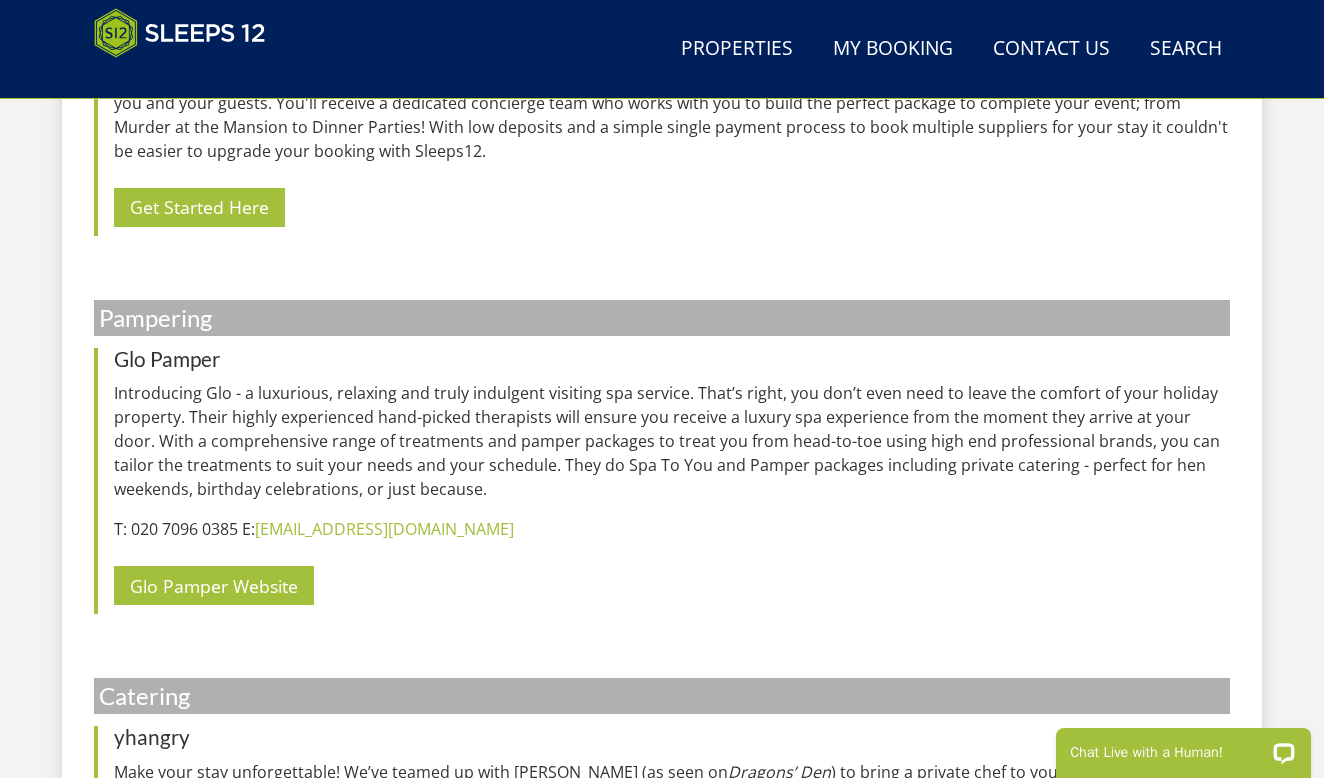 scroll, scrollTop: 1670, scrollLeft: 0, axis: vertical 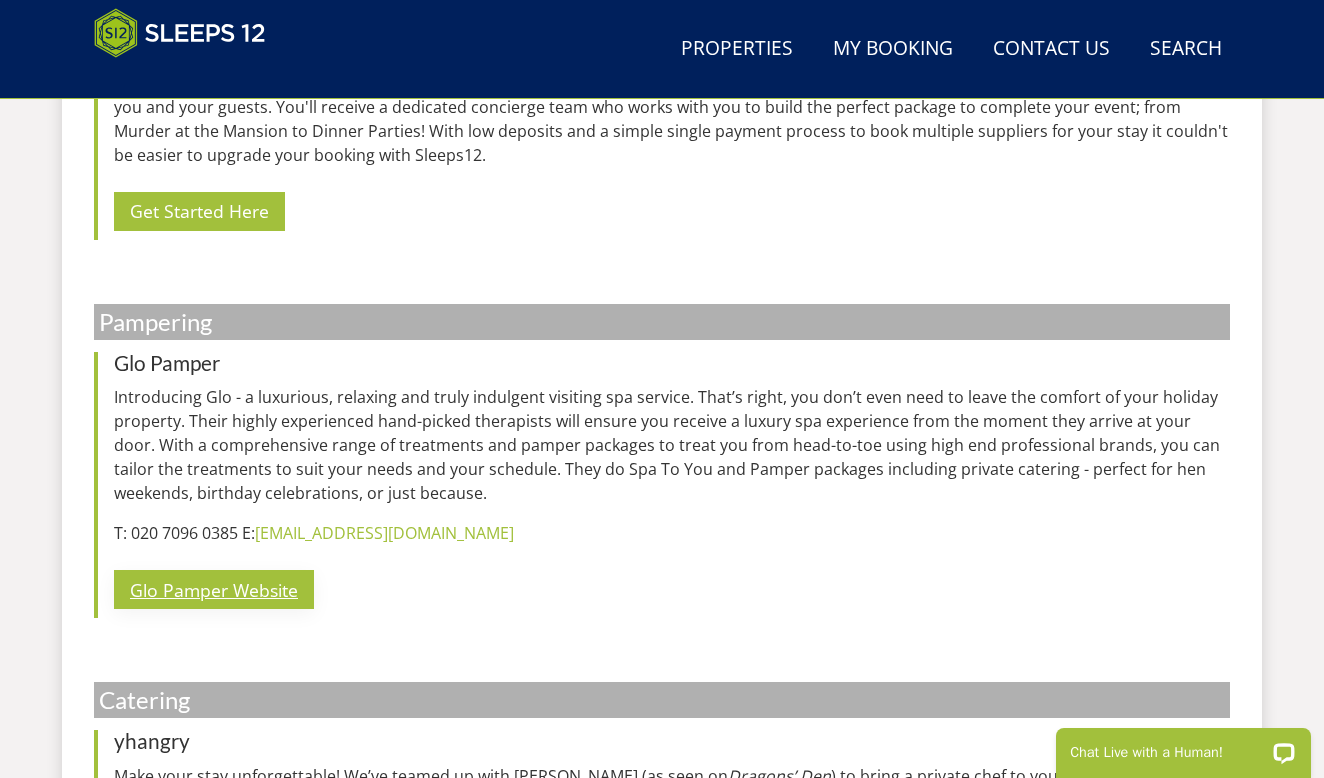 click on "Glo Pamper Website" at bounding box center (214, 589) 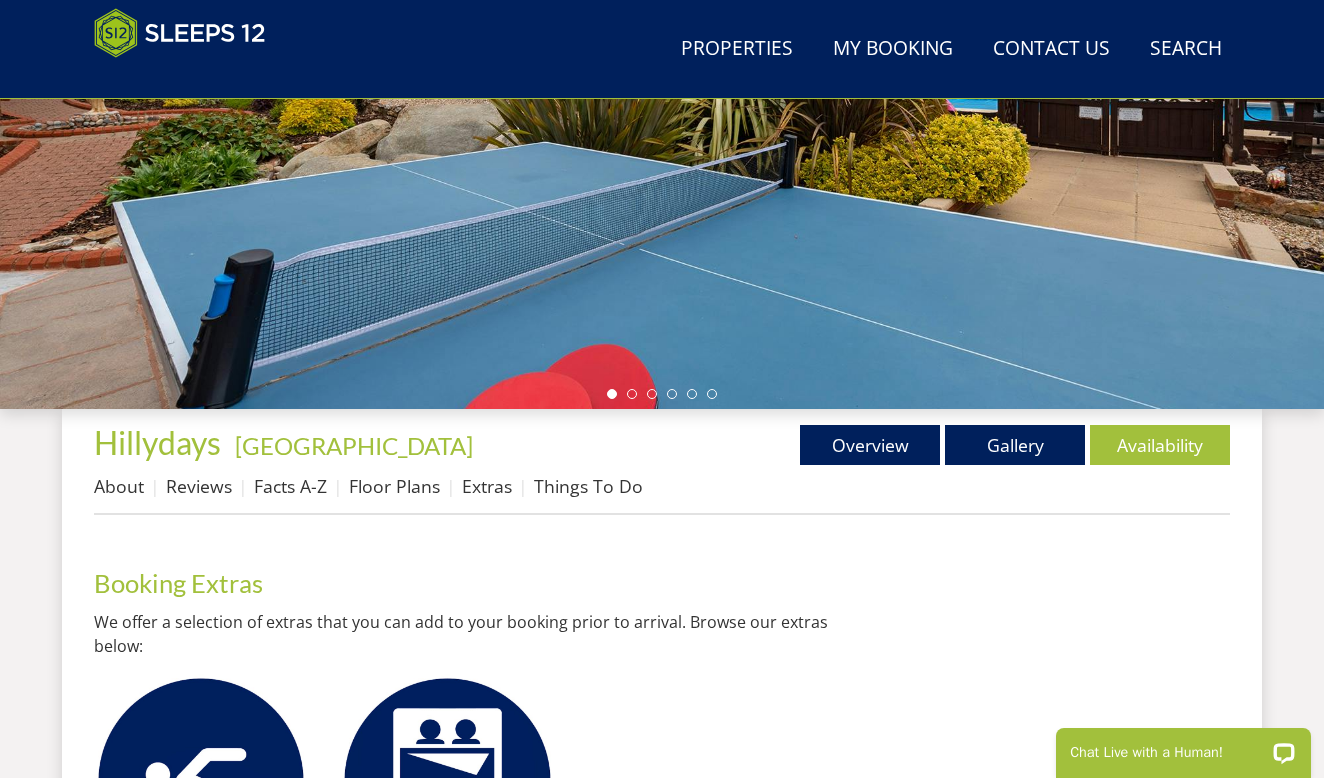 scroll, scrollTop: 430, scrollLeft: 0, axis: vertical 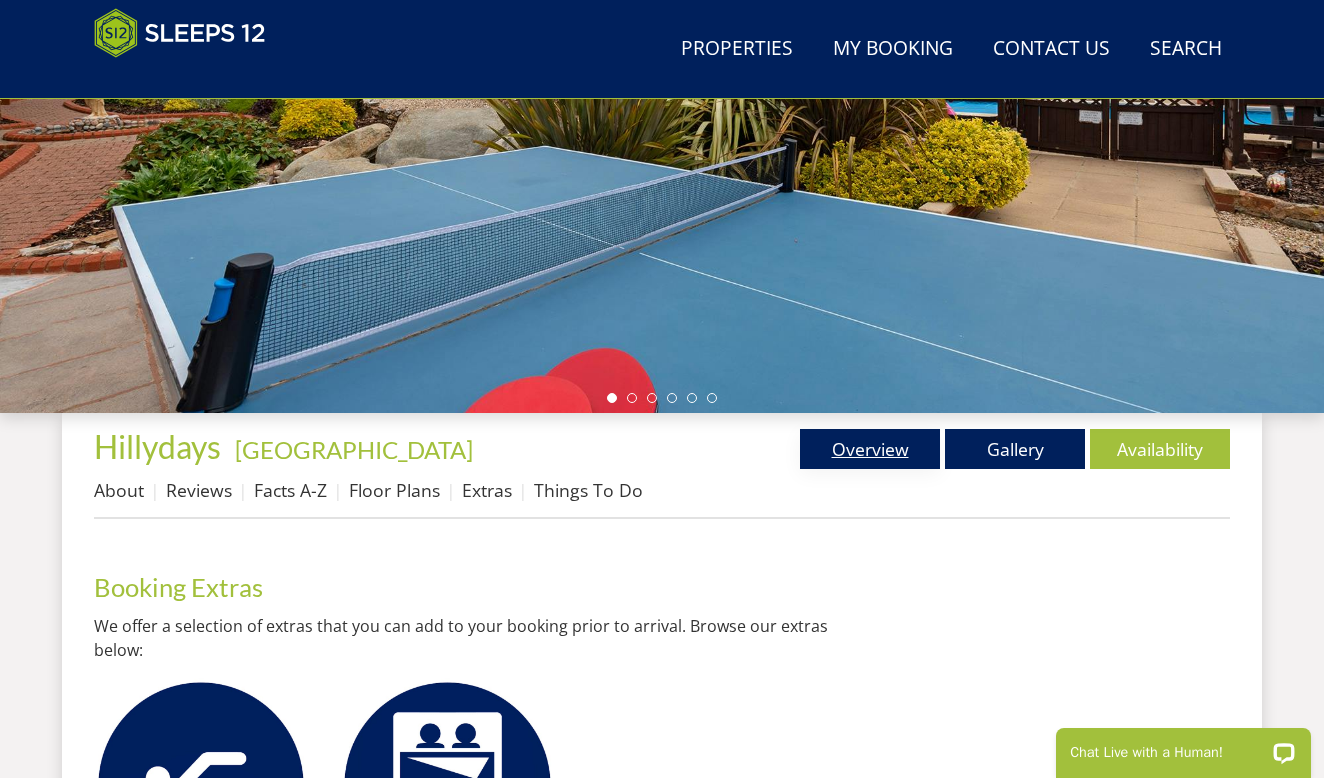 click on "Overview" at bounding box center [870, 449] 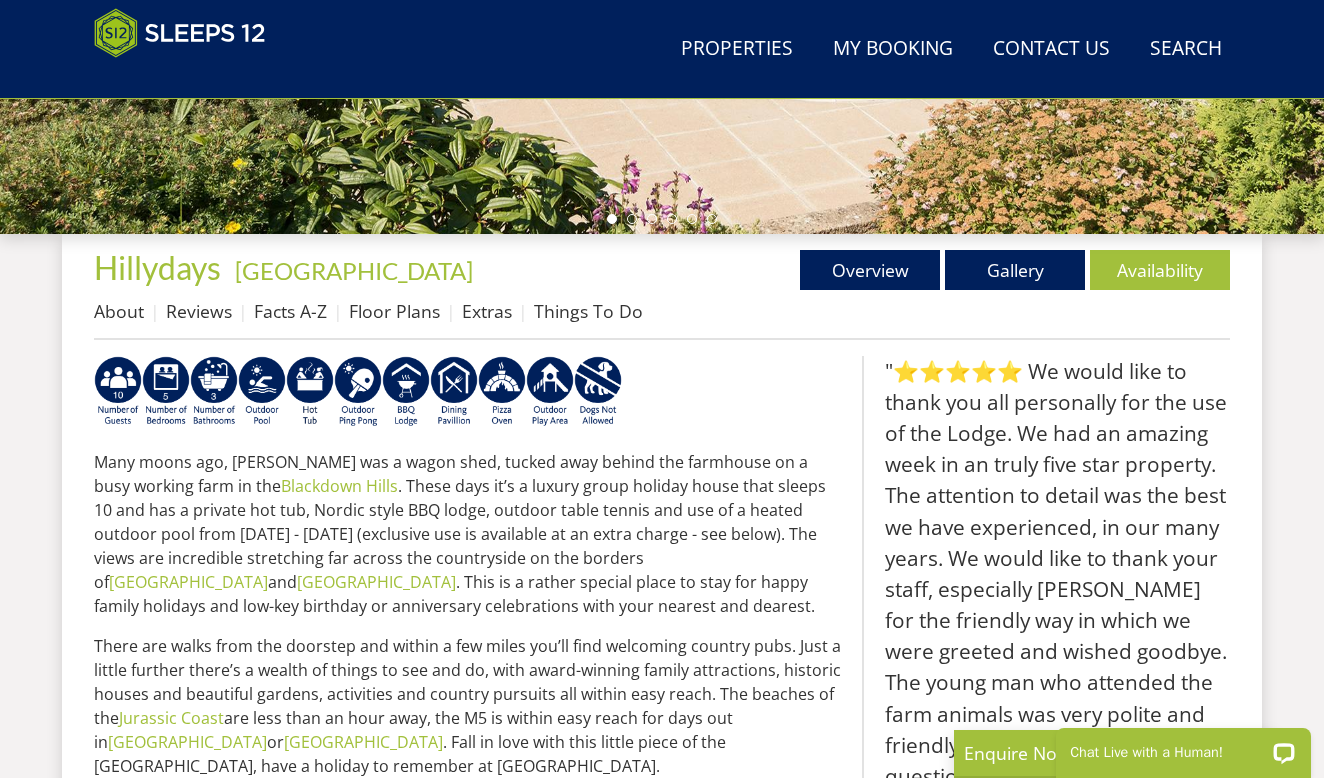 scroll, scrollTop: 0, scrollLeft: 0, axis: both 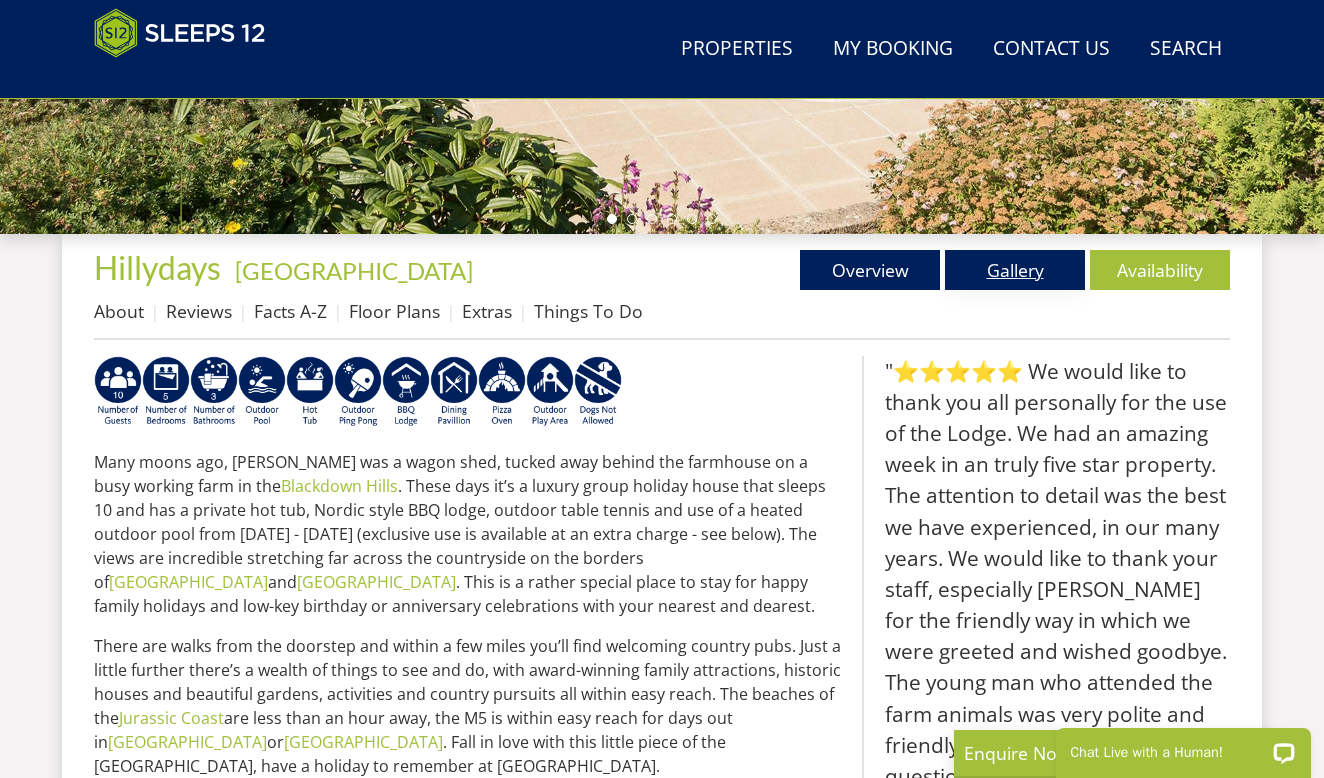 click on "Gallery" at bounding box center [1015, 270] 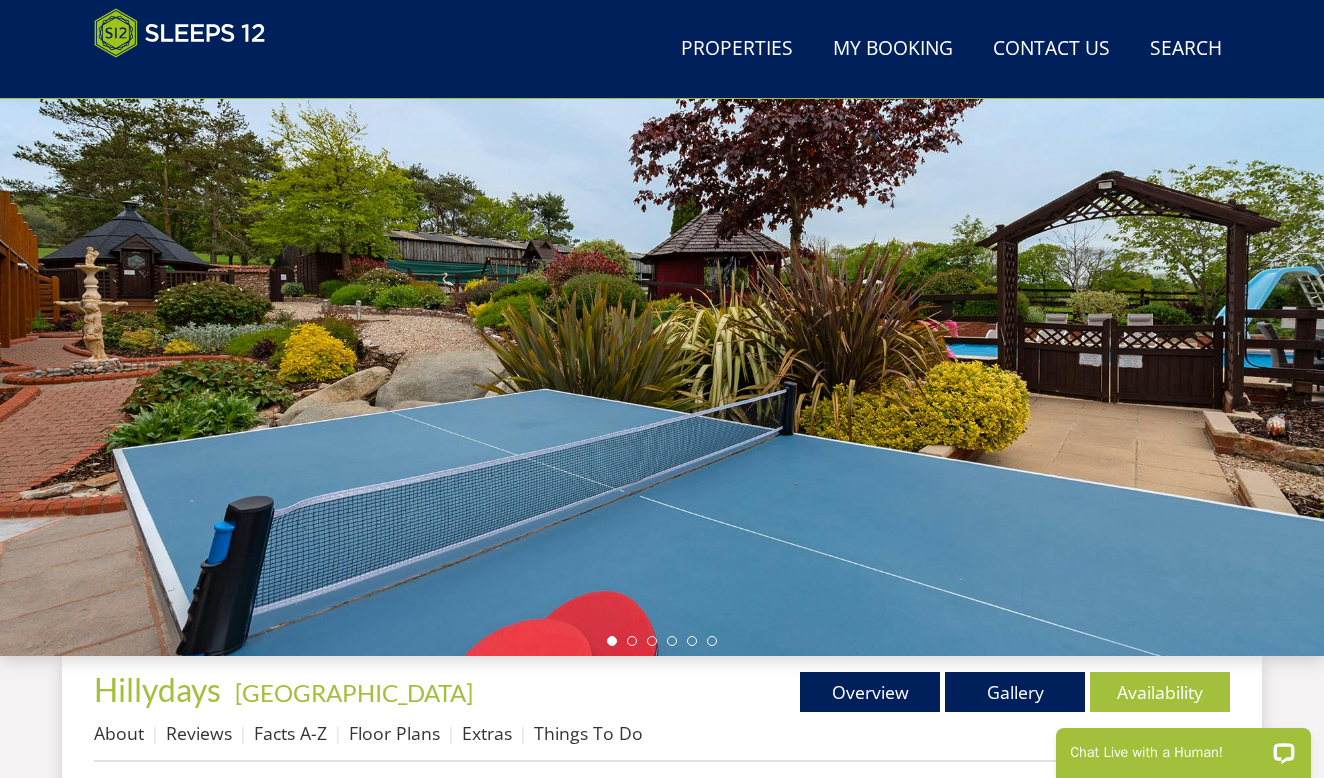scroll, scrollTop: 181, scrollLeft: 0, axis: vertical 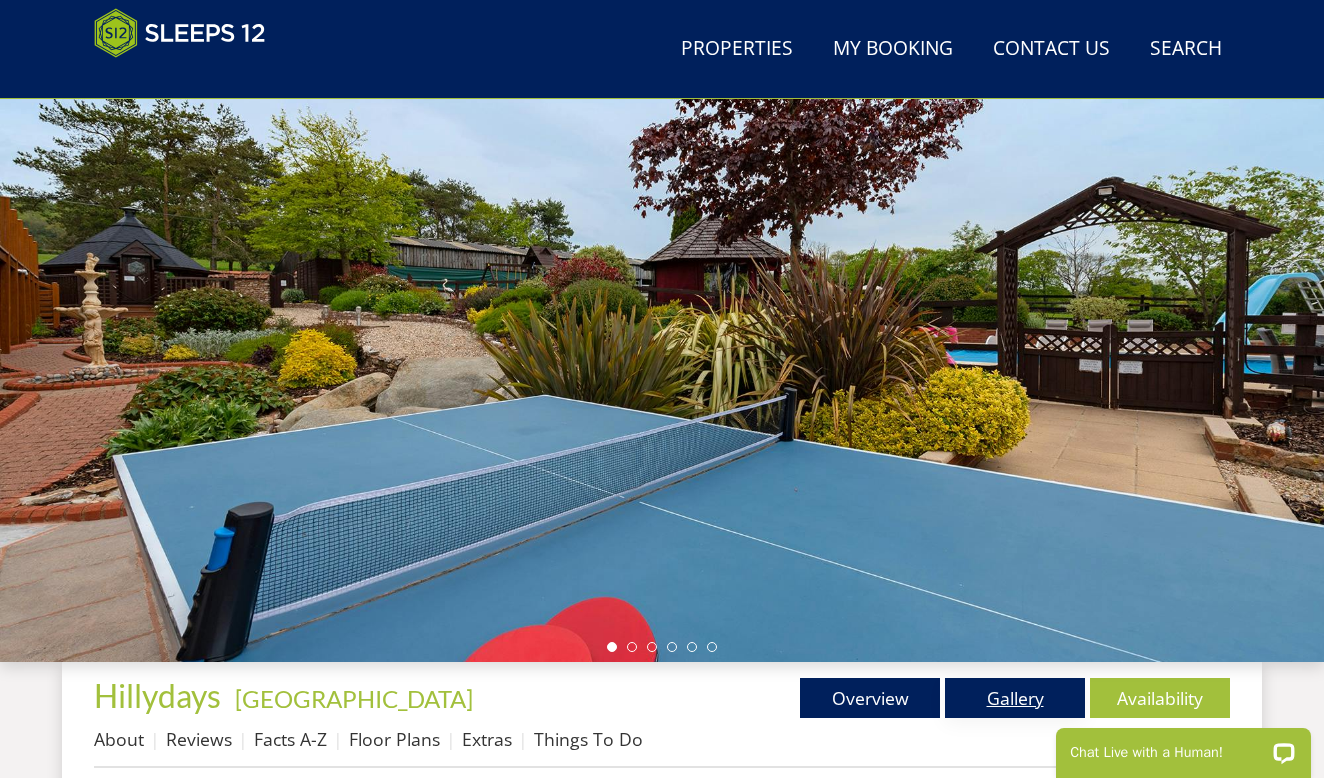 click on "Gallery" at bounding box center [1015, 698] 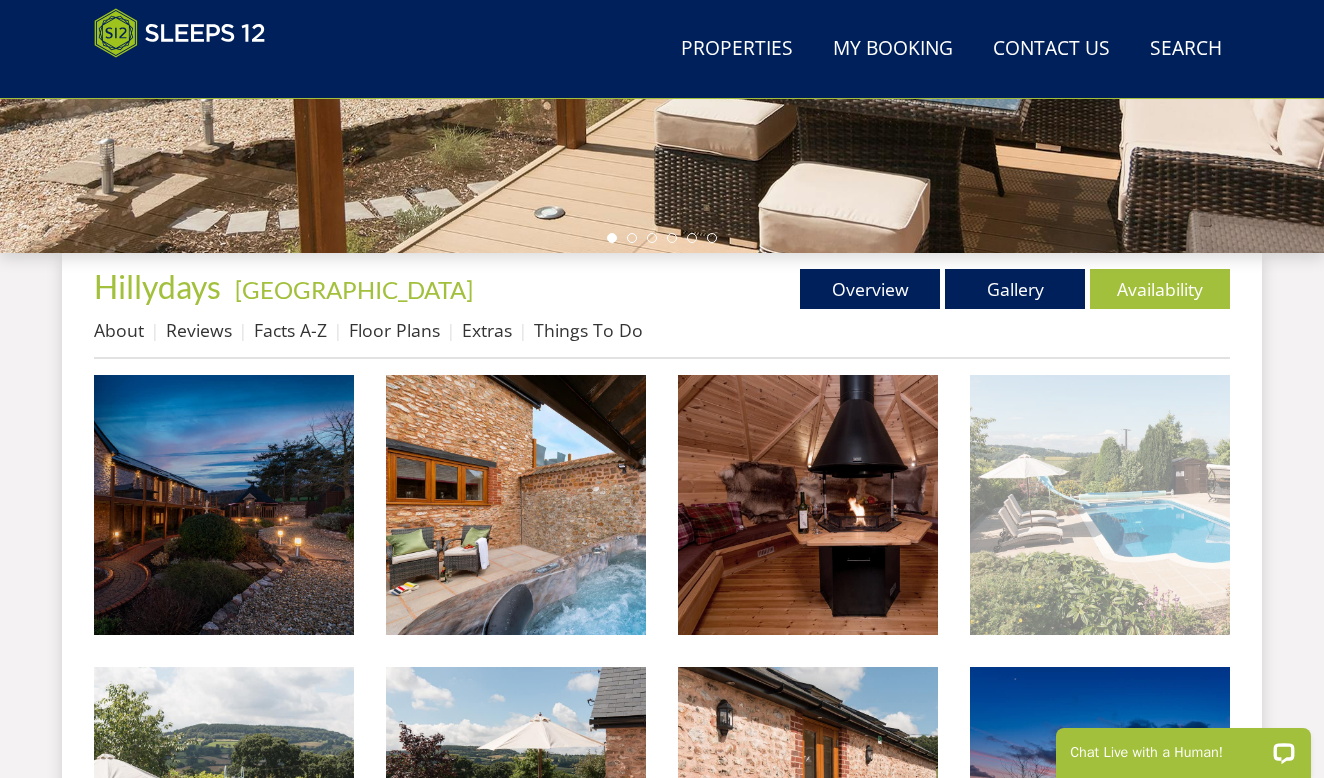 scroll, scrollTop: 622, scrollLeft: 0, axis: vertical 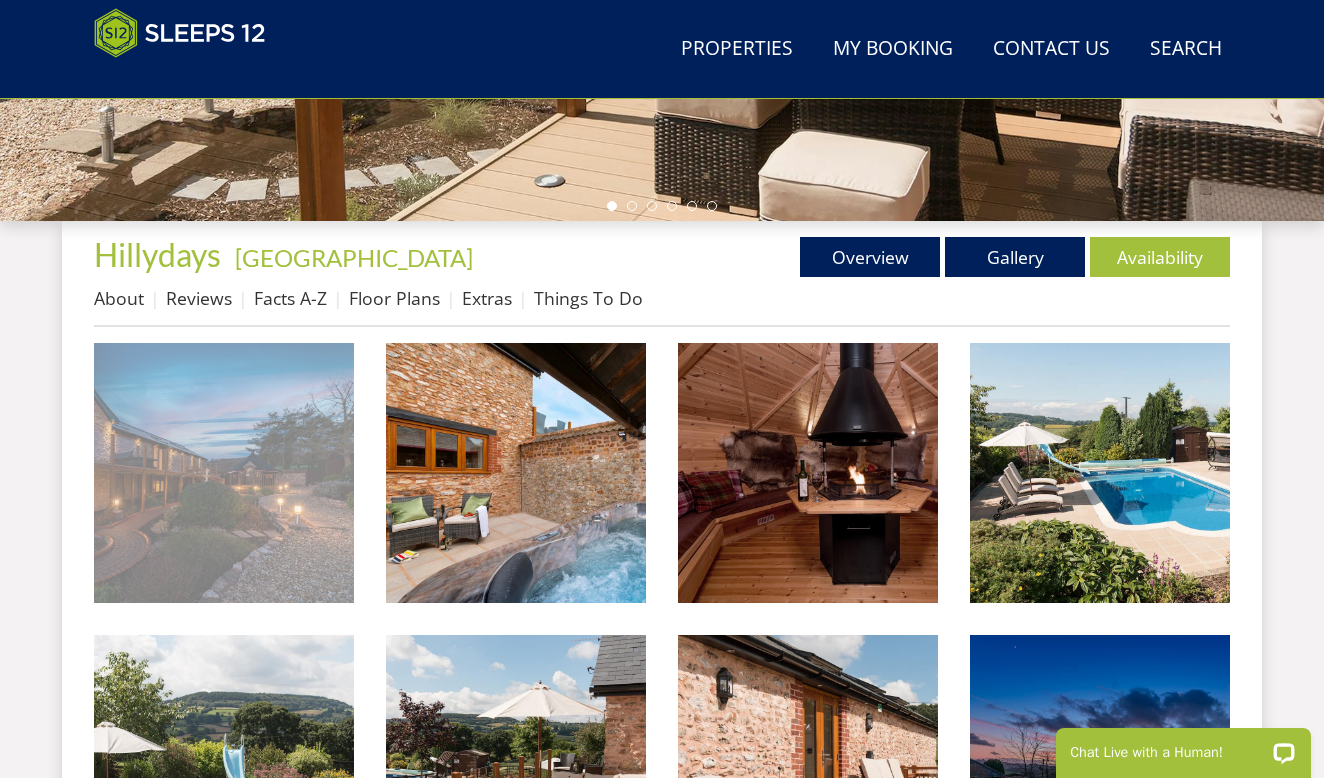 click at bounding box center [224, 473] 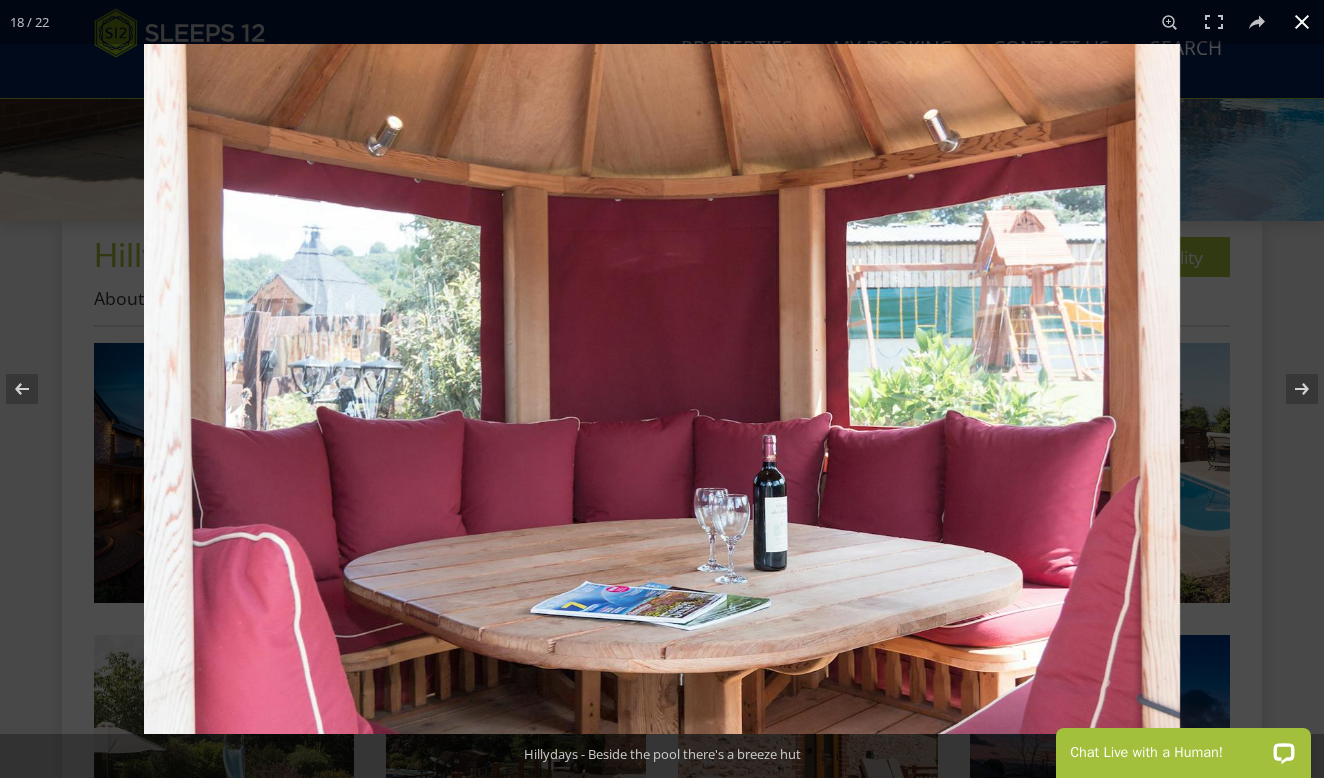 click at bounding box center (1302, 22) 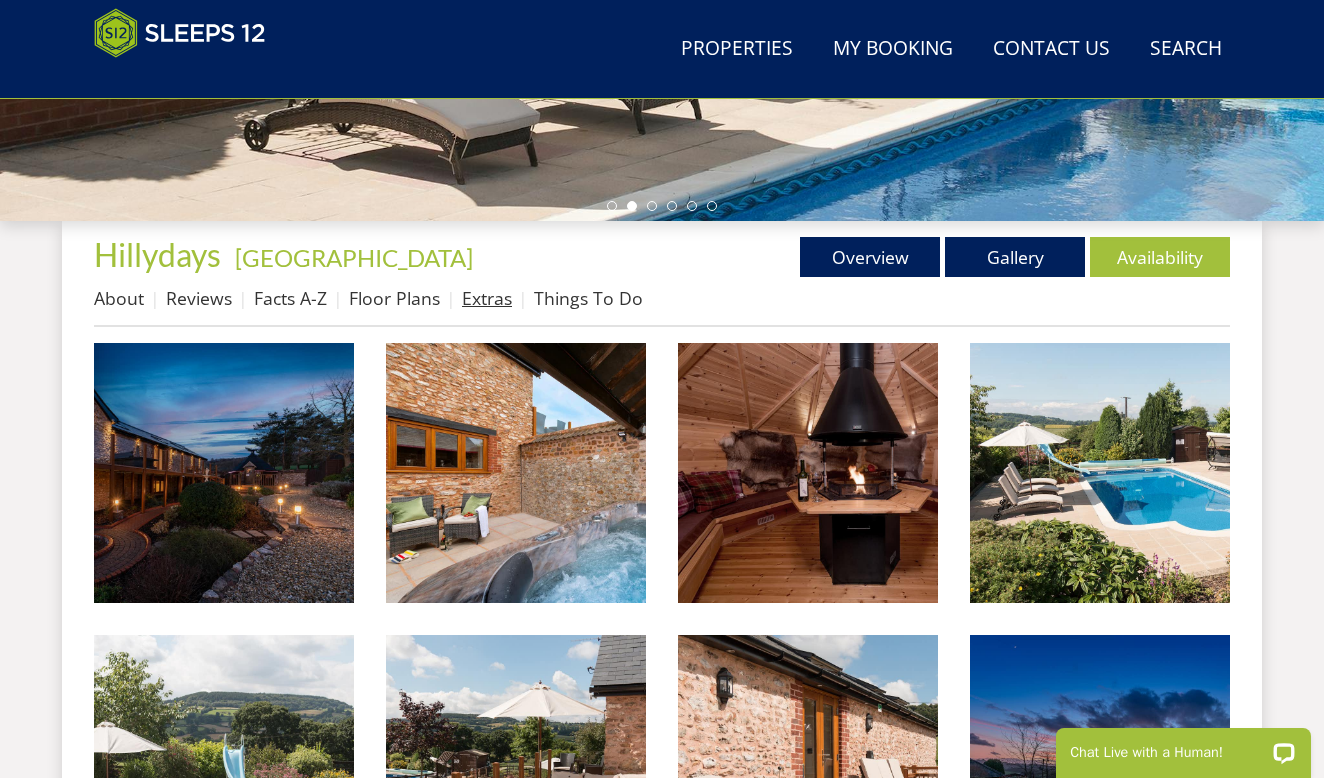 click on "Extras" at bounding box center [487, 298] 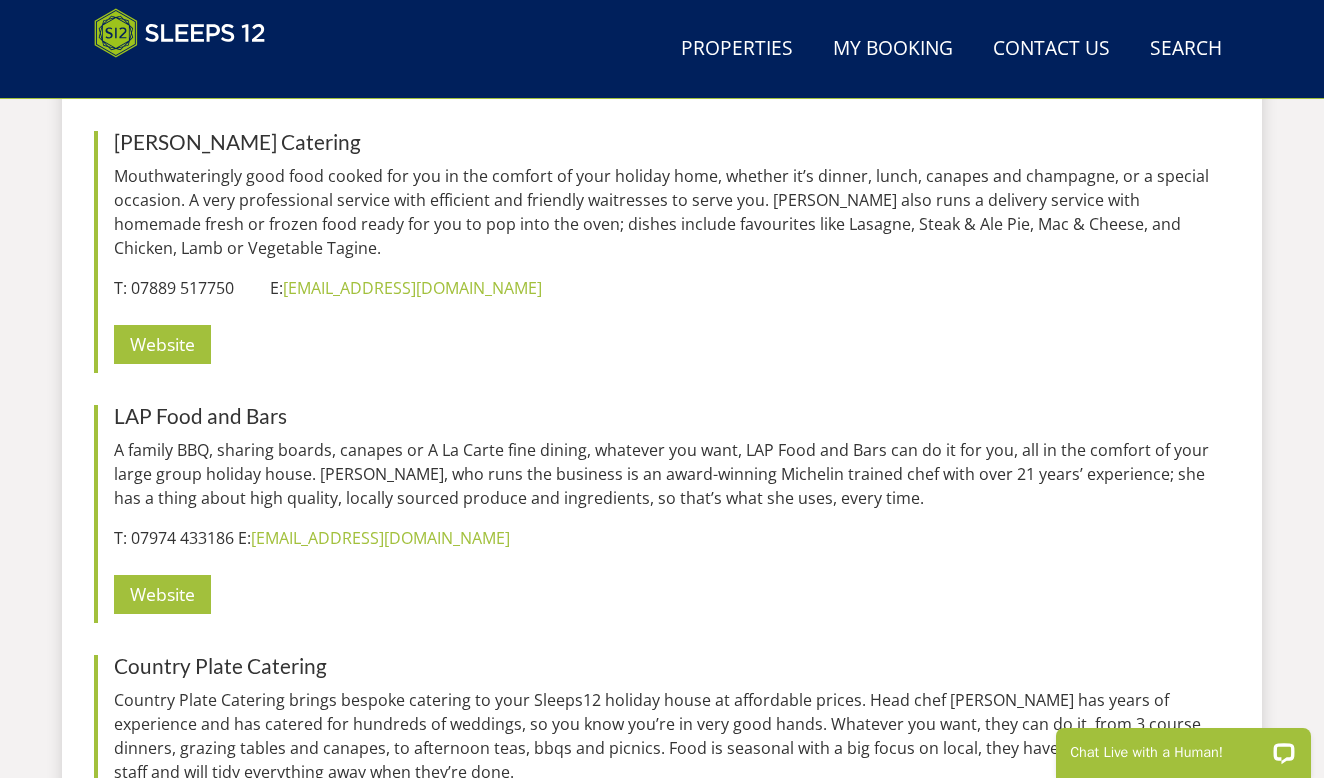 scroll, scrollTop: 3855, scrollLeft: 0, axis: vertical 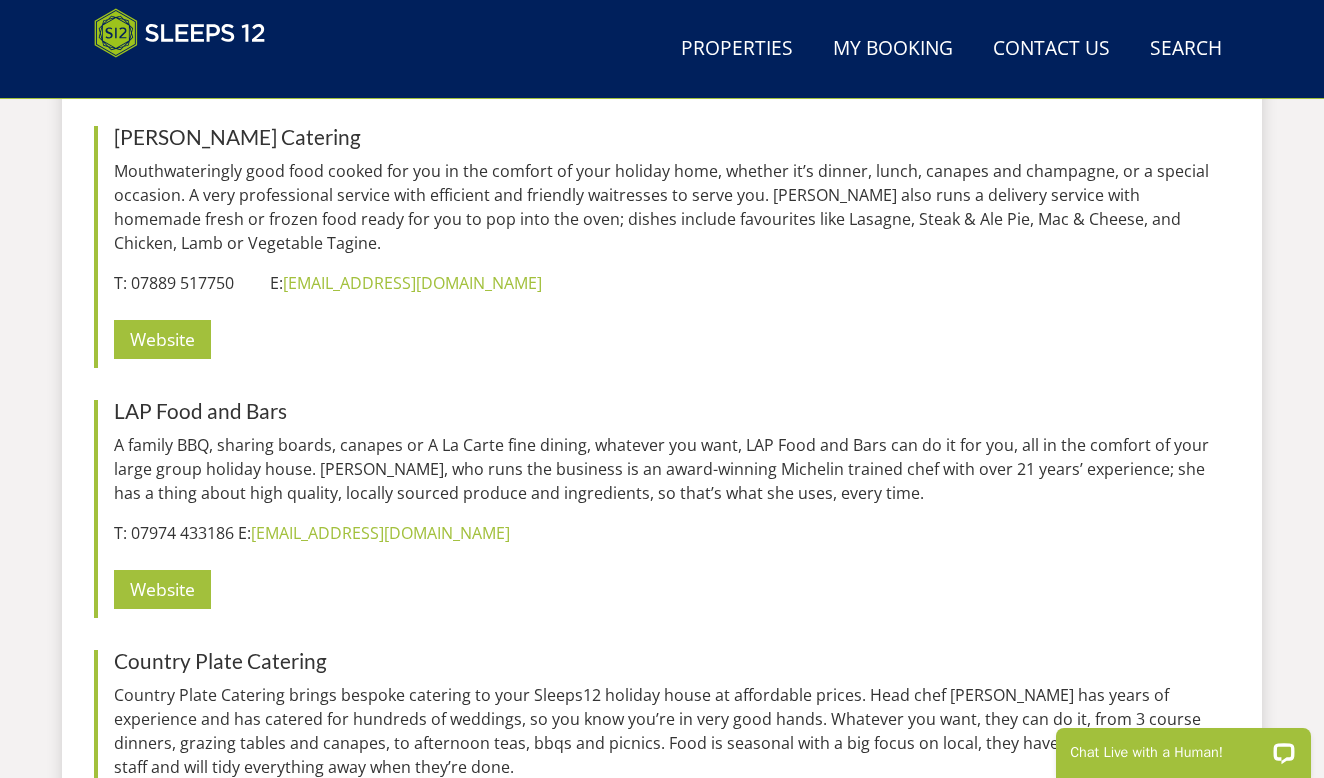 click on "Catering
yhangry
Make your stay unforgettable! We’ve teamed up with yhangry (as seen on  Dragons’ Den ) to bring a private chef to your gathering—perfect for families, couples, and friends celebrating birthdays, anniversaries, hen dos, and reunions. Enjoy anything from a relaxed 3-course dinner (£40pp) to a  MasterChef  experience (£85pp) or a full fine dining menu (£150pp). You can even hire a chef for multiple days to enjoy fresh breakfasts, lunches, and dinners throughout your stay.
Visit Yhangry
Joe Draper
T: 07811 120350         E:  joedraper@kitchenconsultantchef.co.uk
Website              Blog
Le Frog
Email:  info@lefrog.co.uk    Tel: 03333 012349
Website
Gayla Stewart" at bounding box center [662, -12] 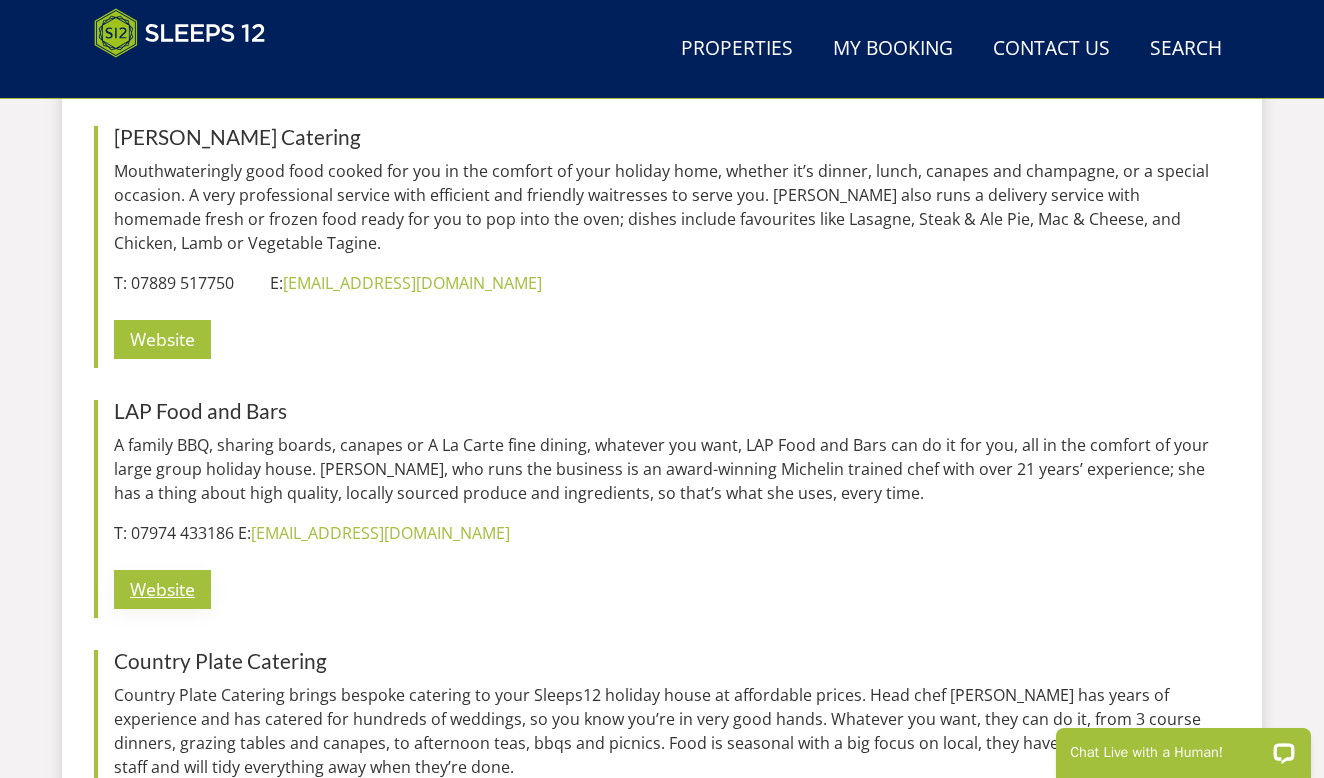click on "Website" at bounding box center [162, 589] 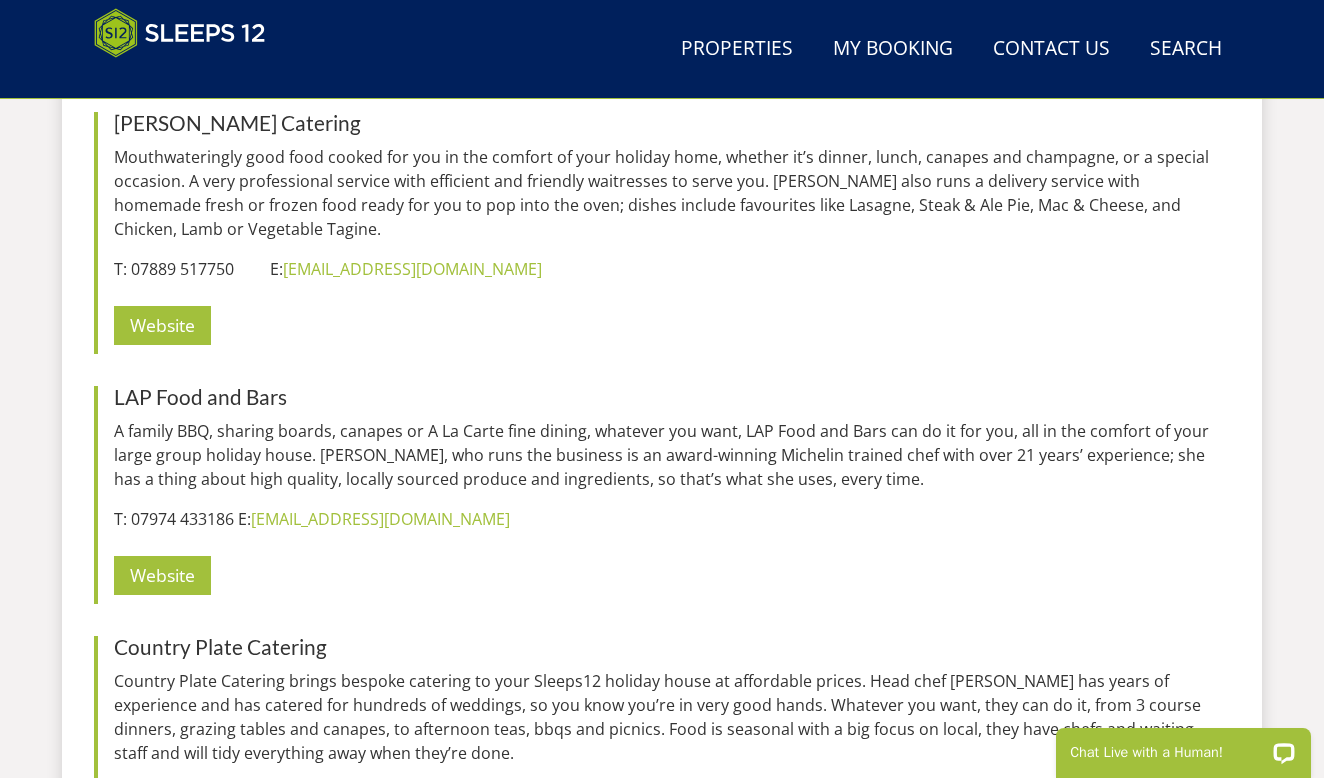 scroll, scrollTop: 3871, scrollLeft: 0, axis: vertical 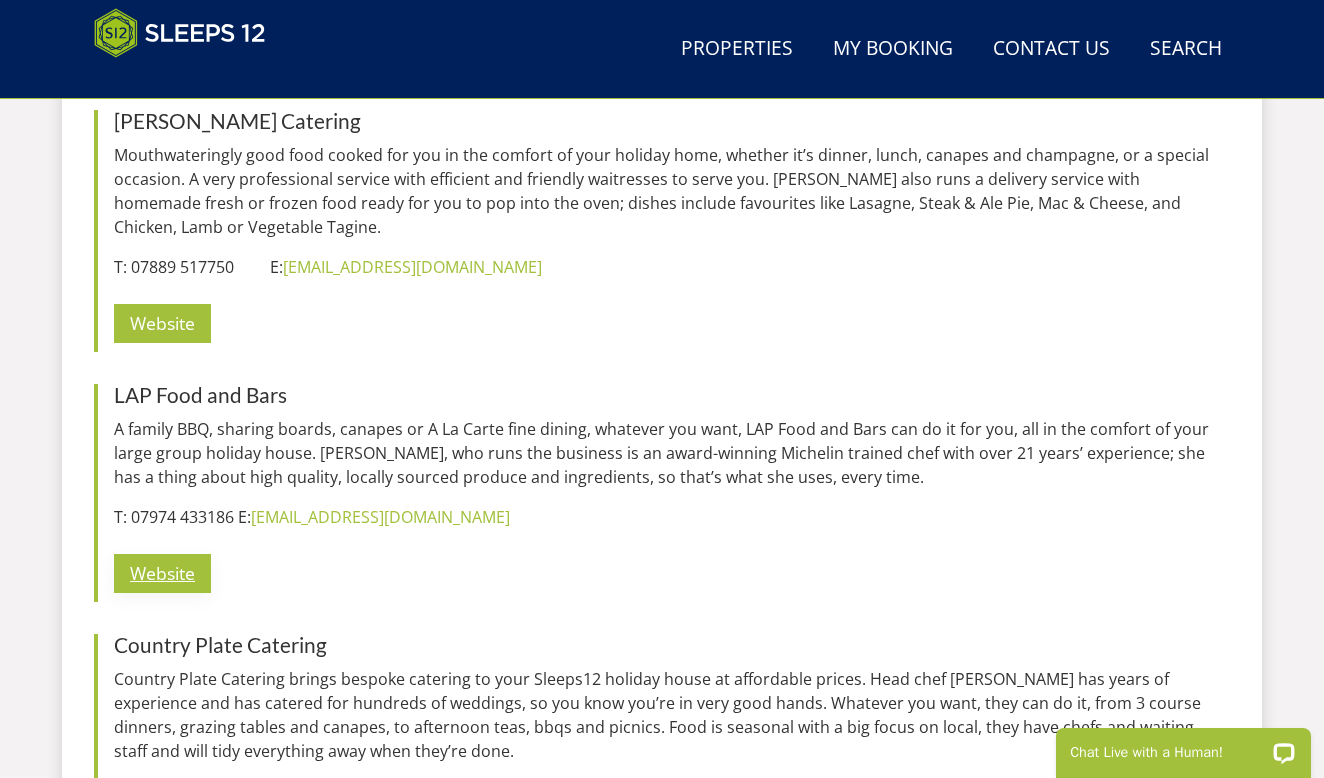click on "Website" at bounding box center (162, 573) 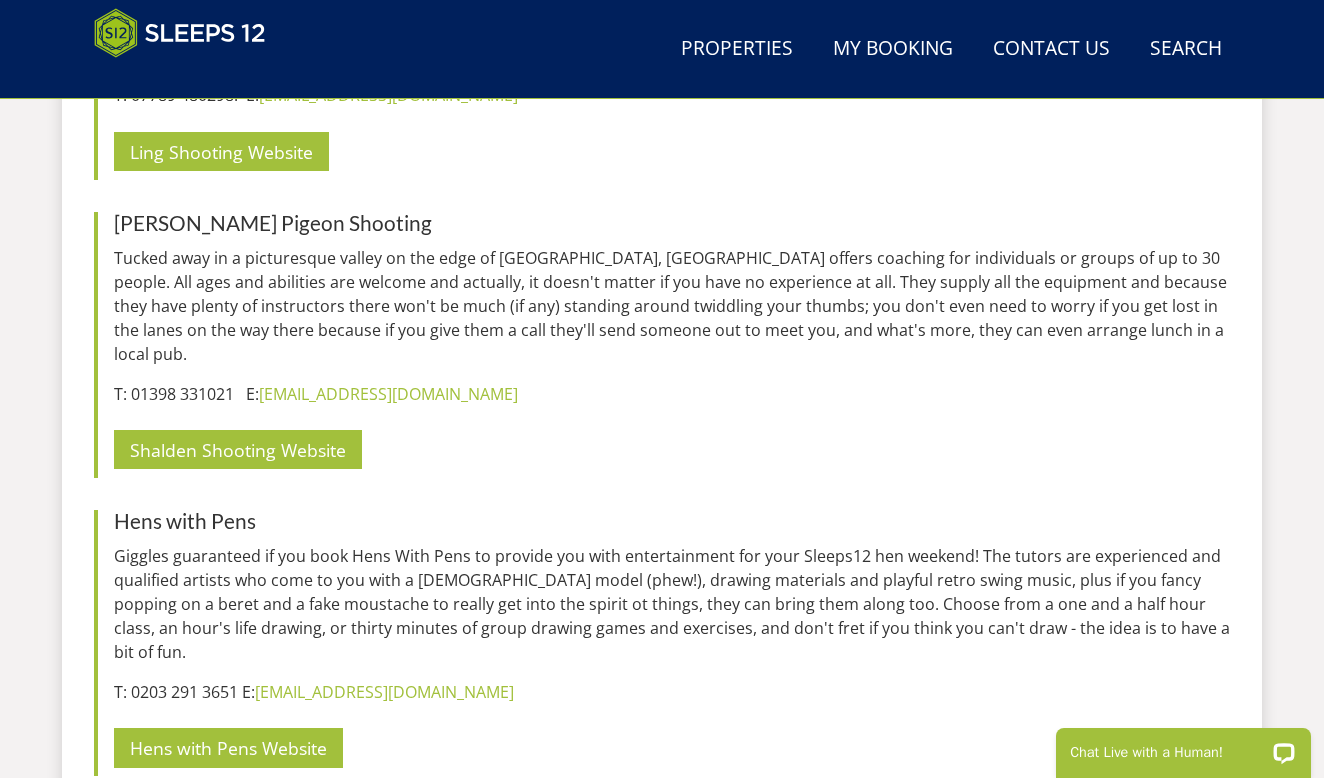 scroll, scrollTop: 5441, scrollLeft: 0, axis: vertical 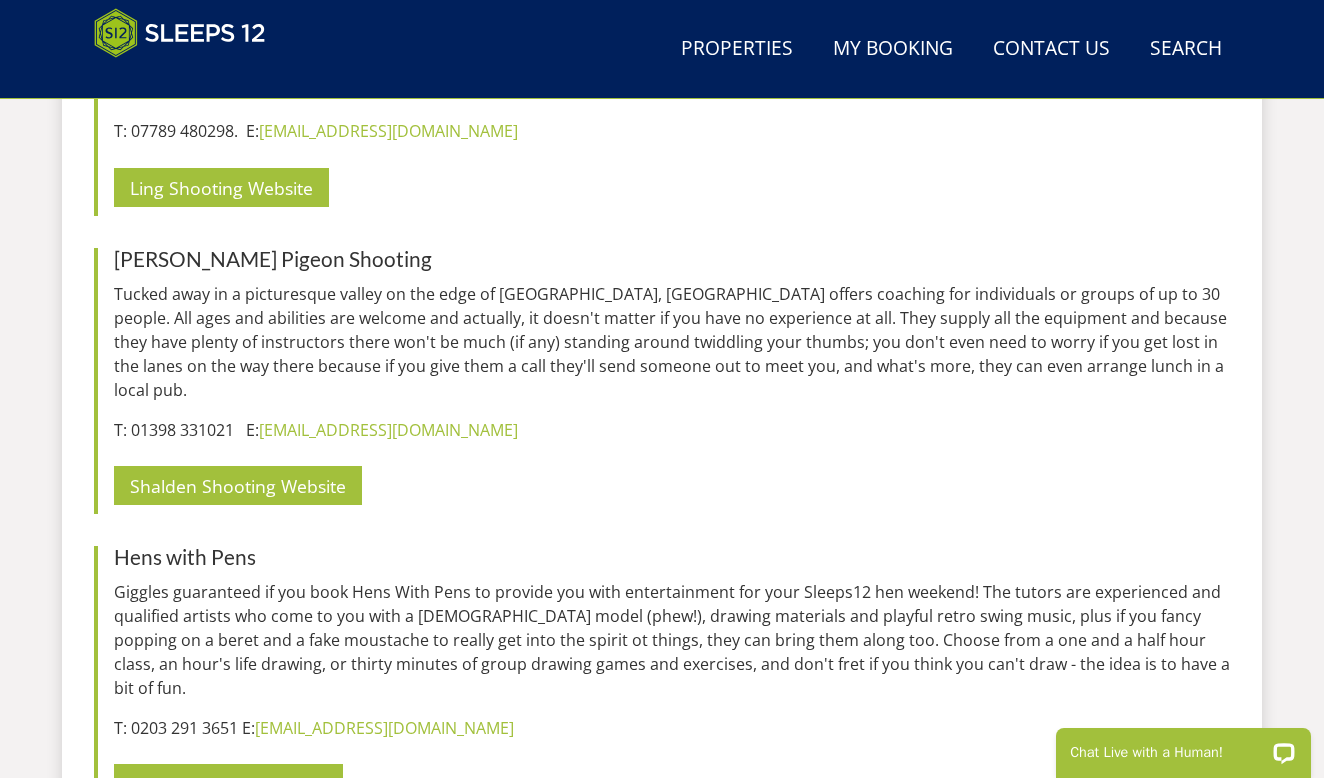 click on "Shalden Shooting Website" at bounding box center [672, 486] 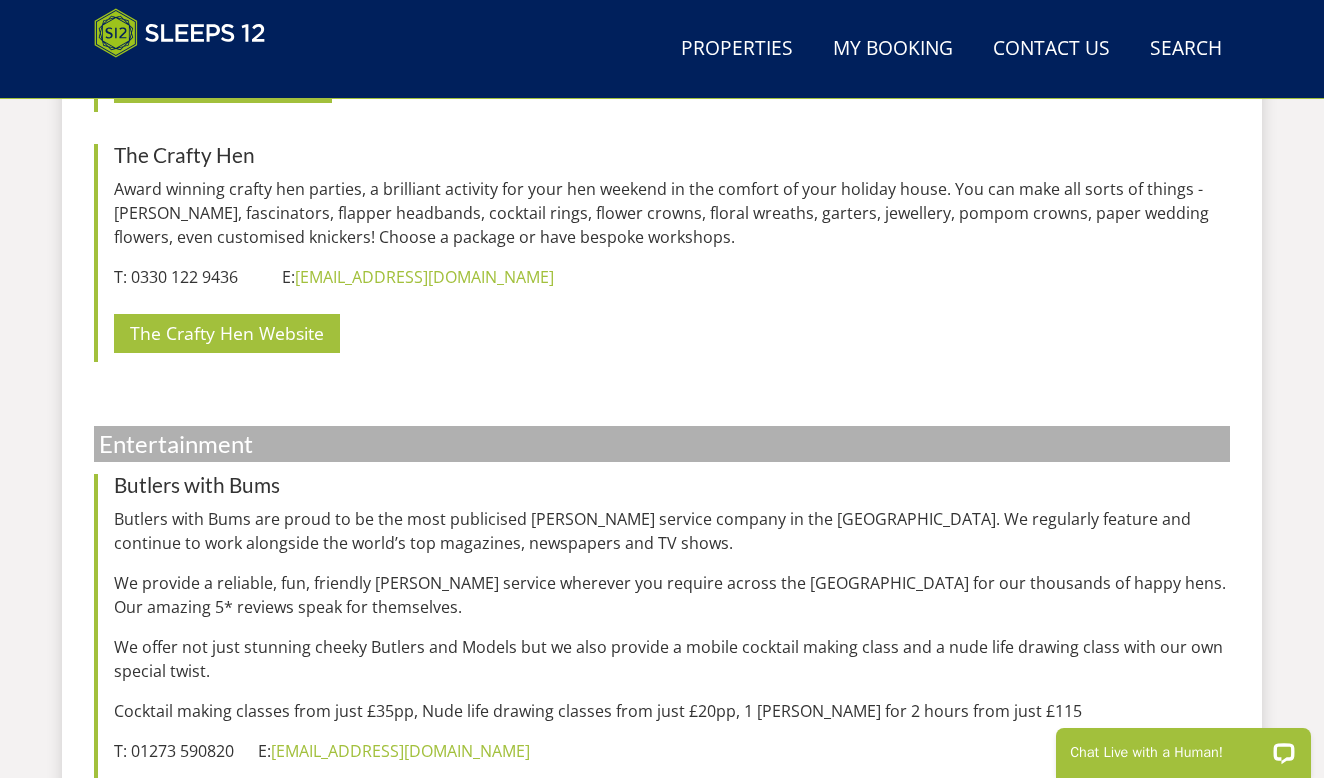 scroll, scrollTop: 7119, scrollLeft: 0, axis: vertical 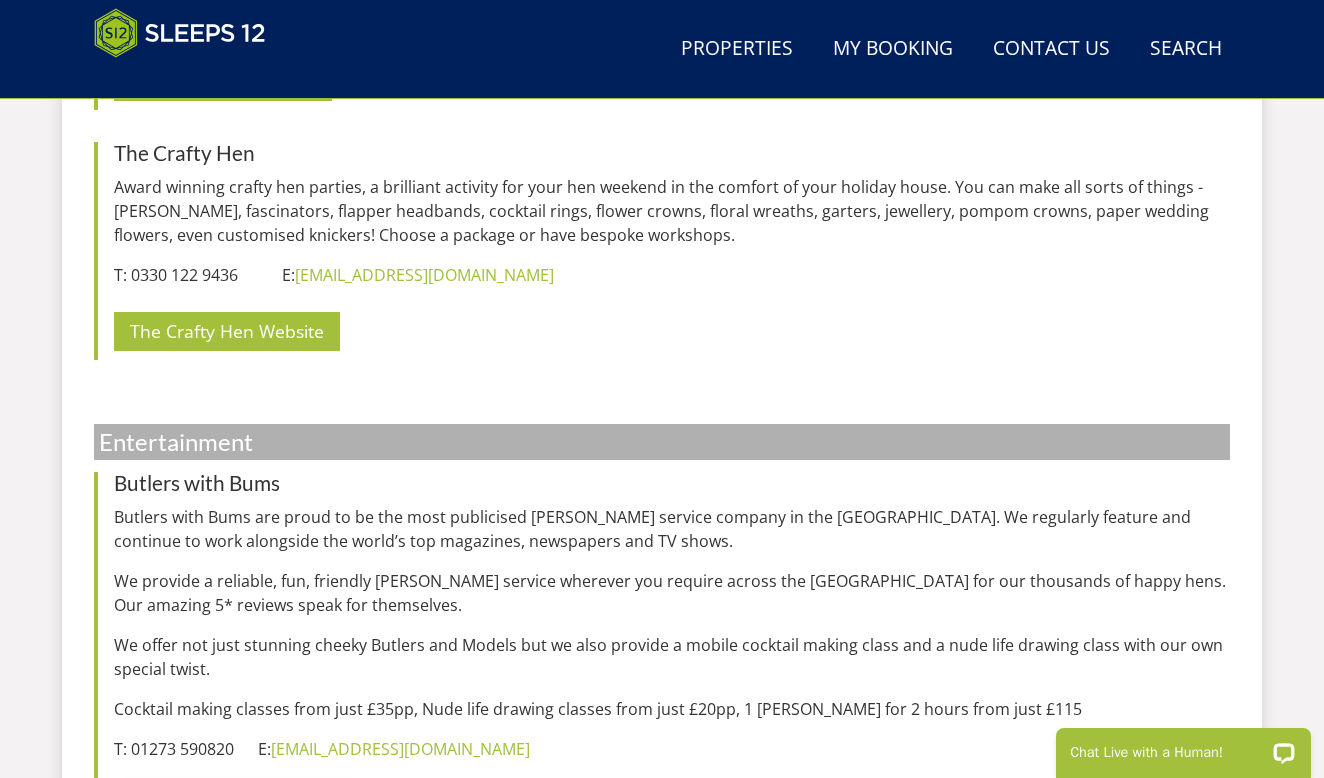 click on "Butlers with Bums Website" at bounding box center (239, 805) 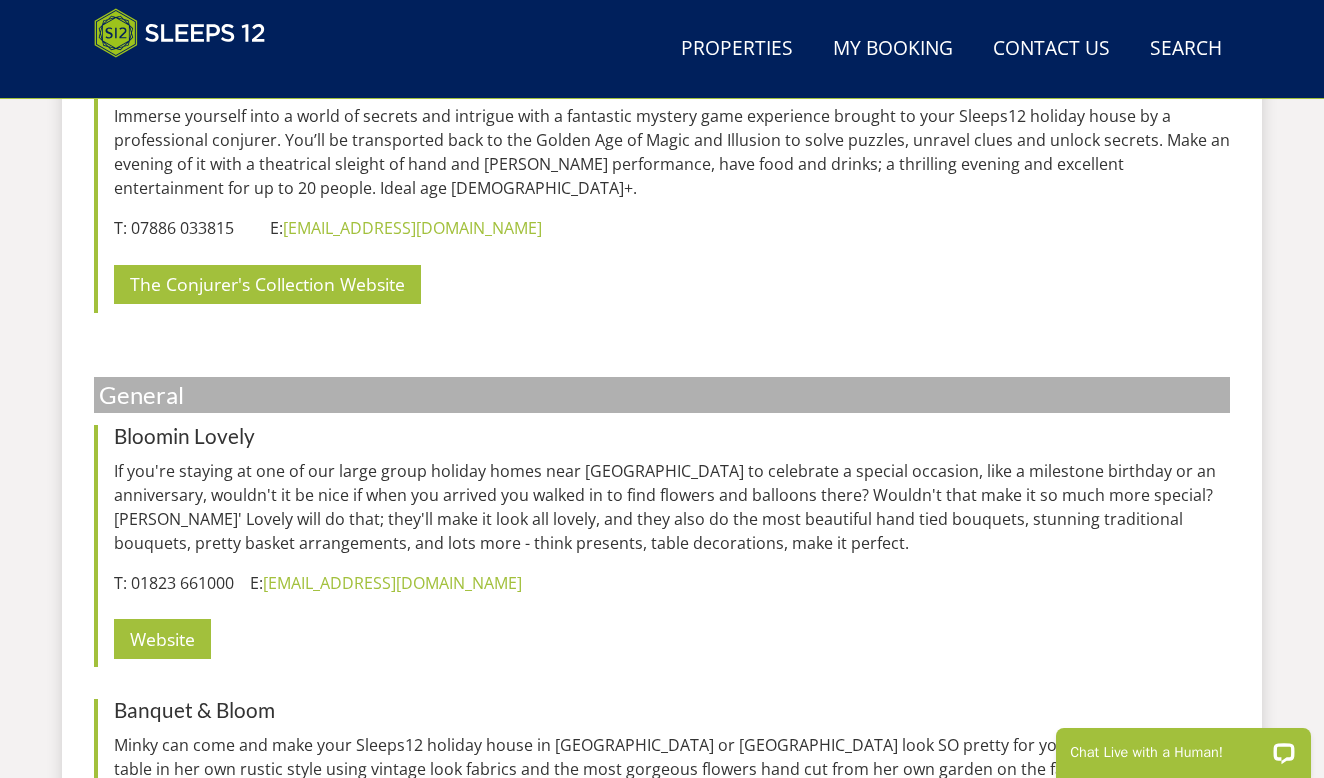 scroll, scrollTop: 9081, scrollLeft: 0, axis: vertical 